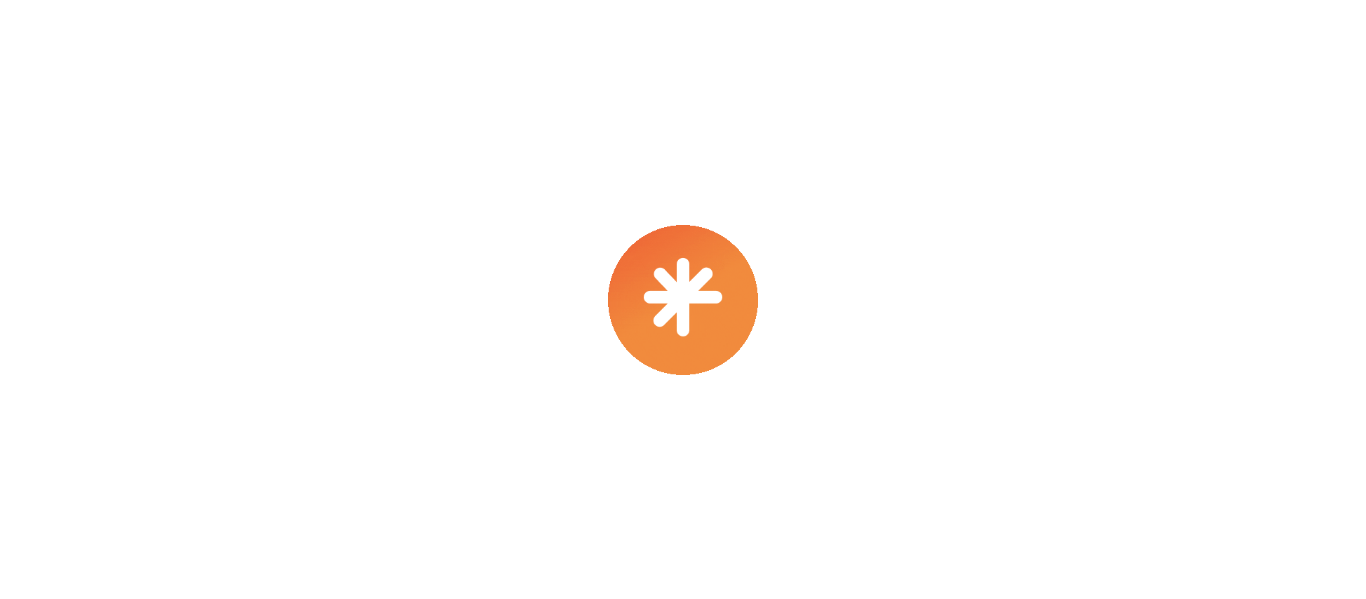 scroll, scrollTop: 0, scrollLeft: 0, axis: both 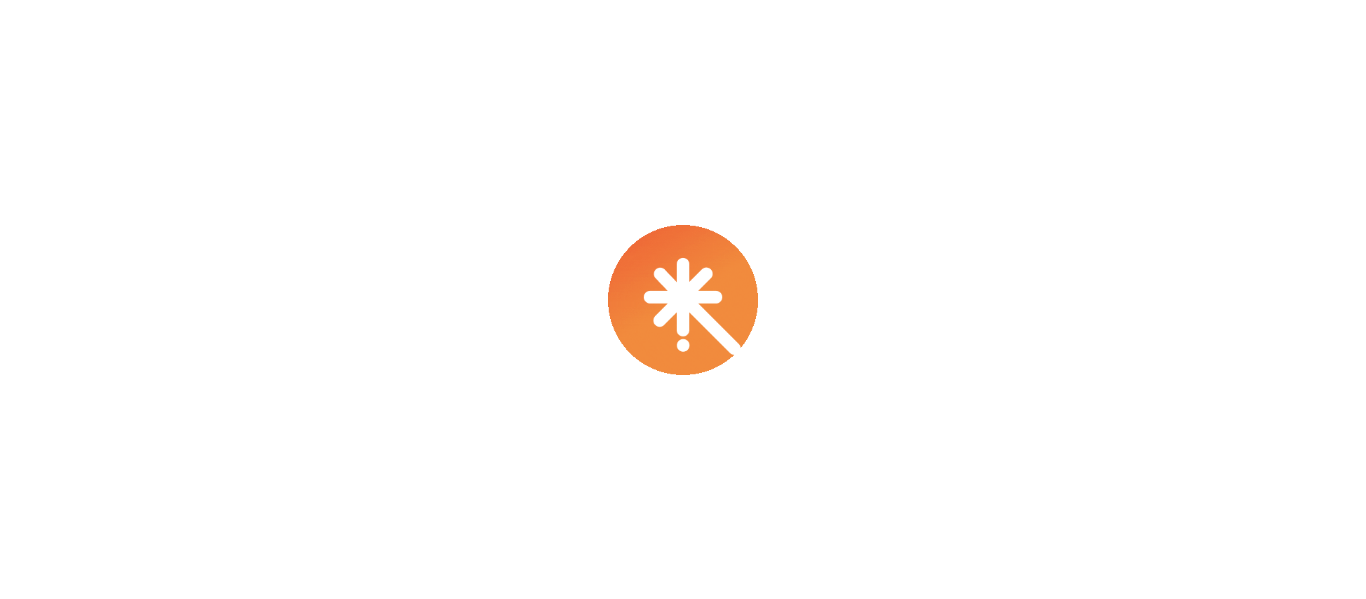 click at bounding box center (683, 299) 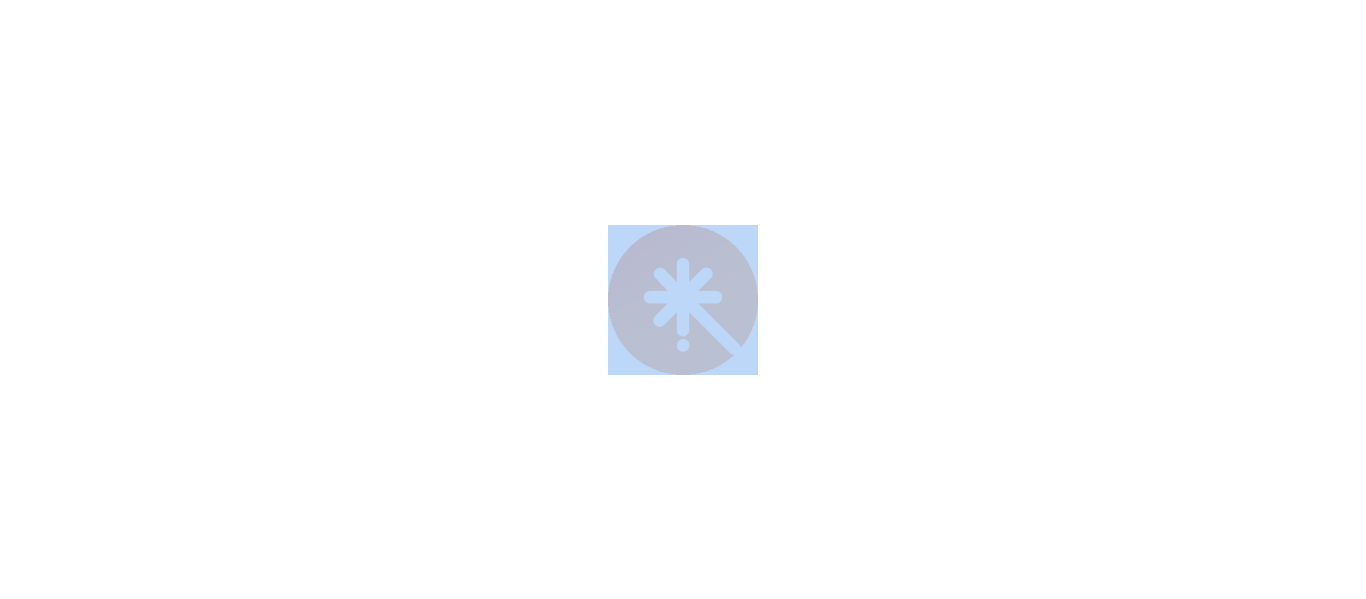 click at bounding box center [683, 299] 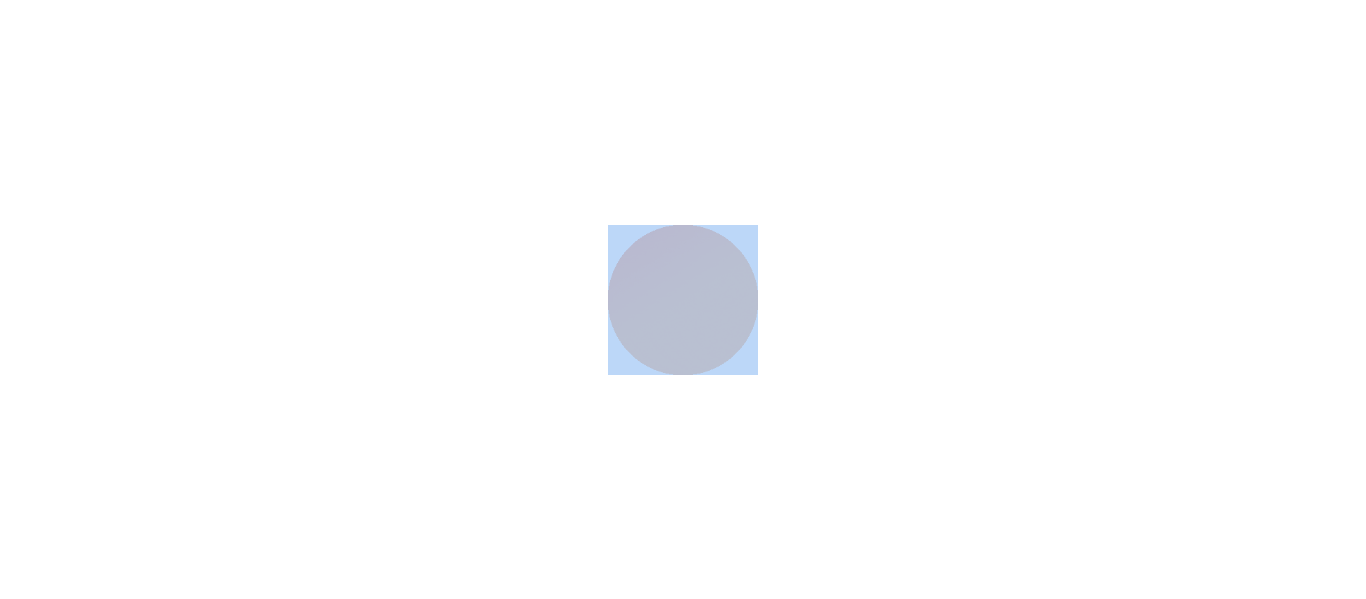click at bounding box center (683, 299) 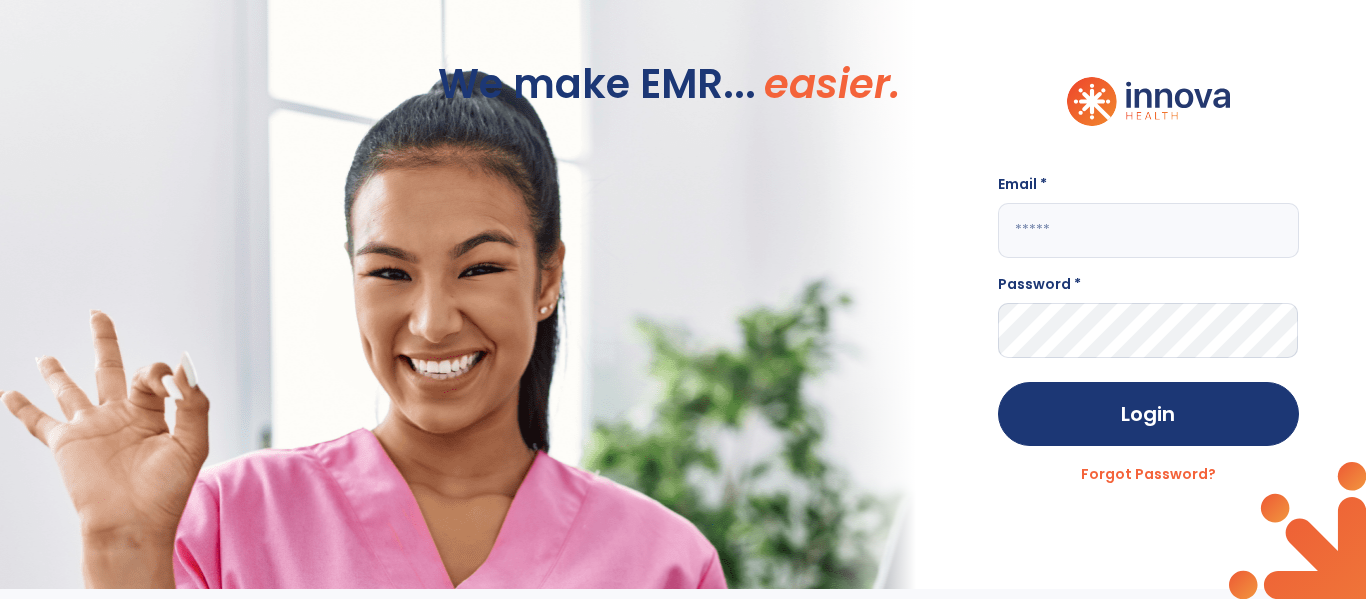 click 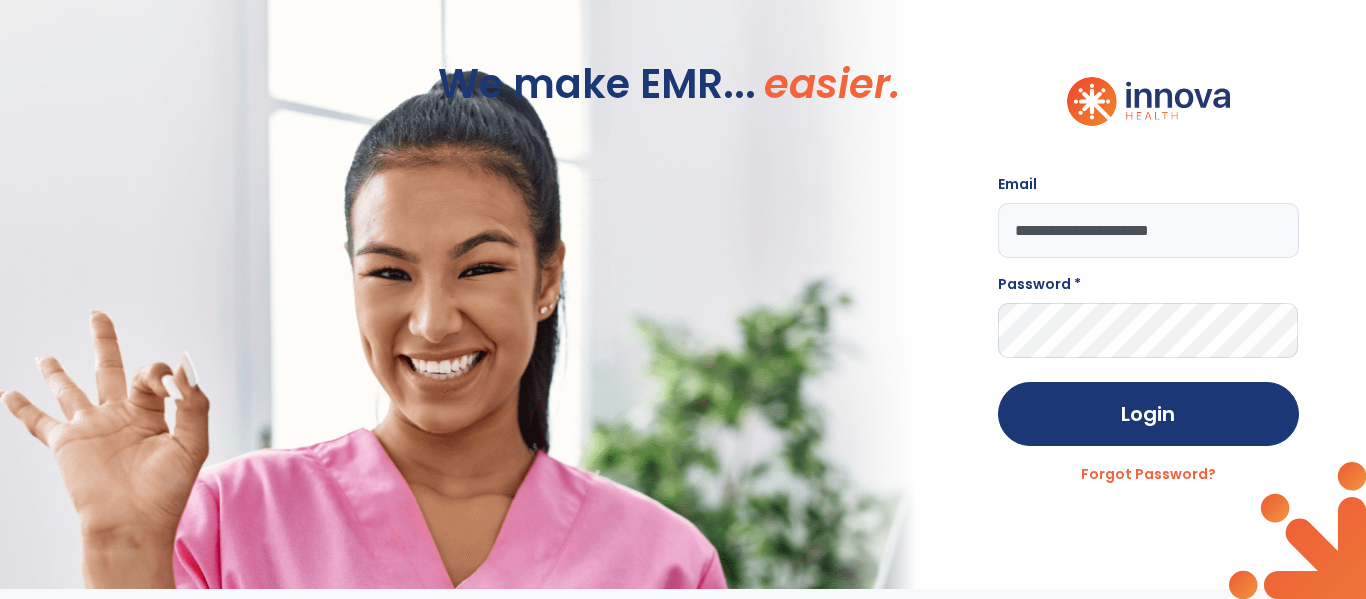 type on "**********" 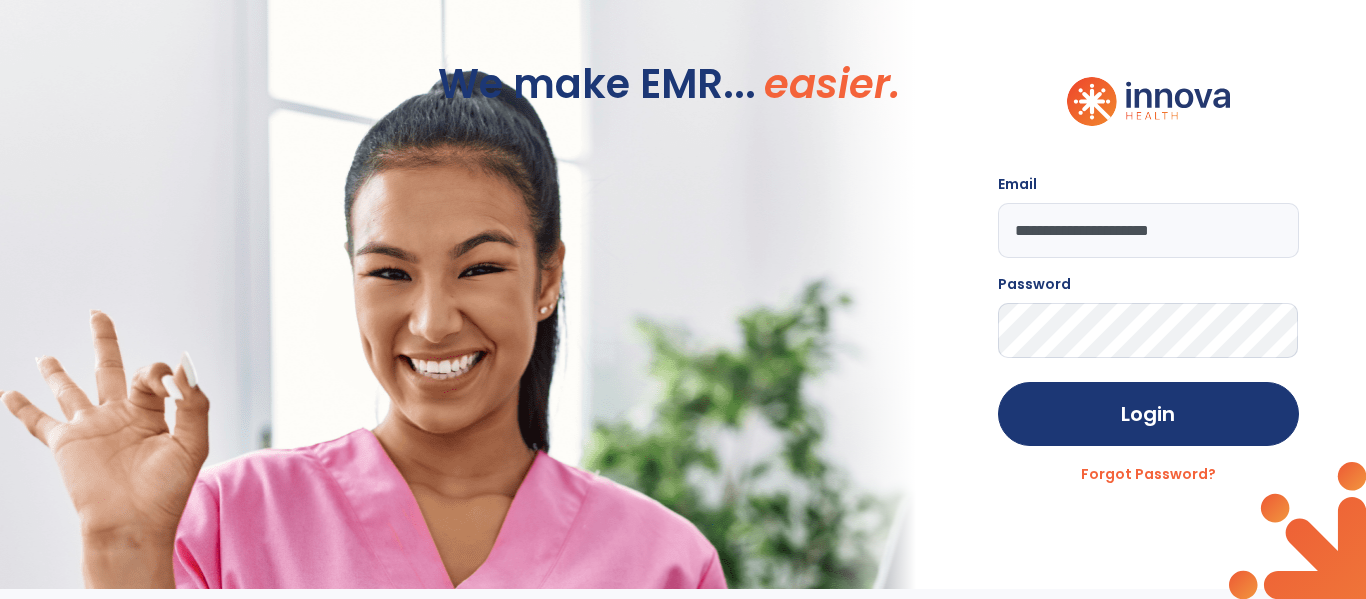 click on "Login" 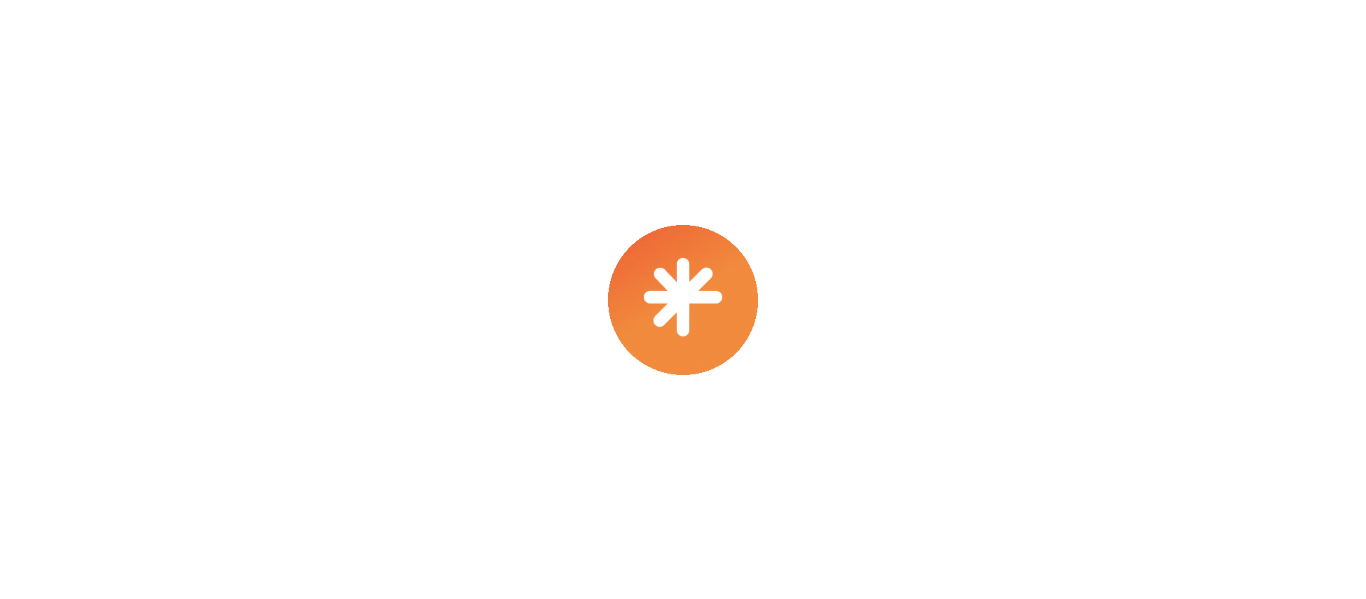 scroll, scrollTop: 0, scrollLeft: 0, axis: both 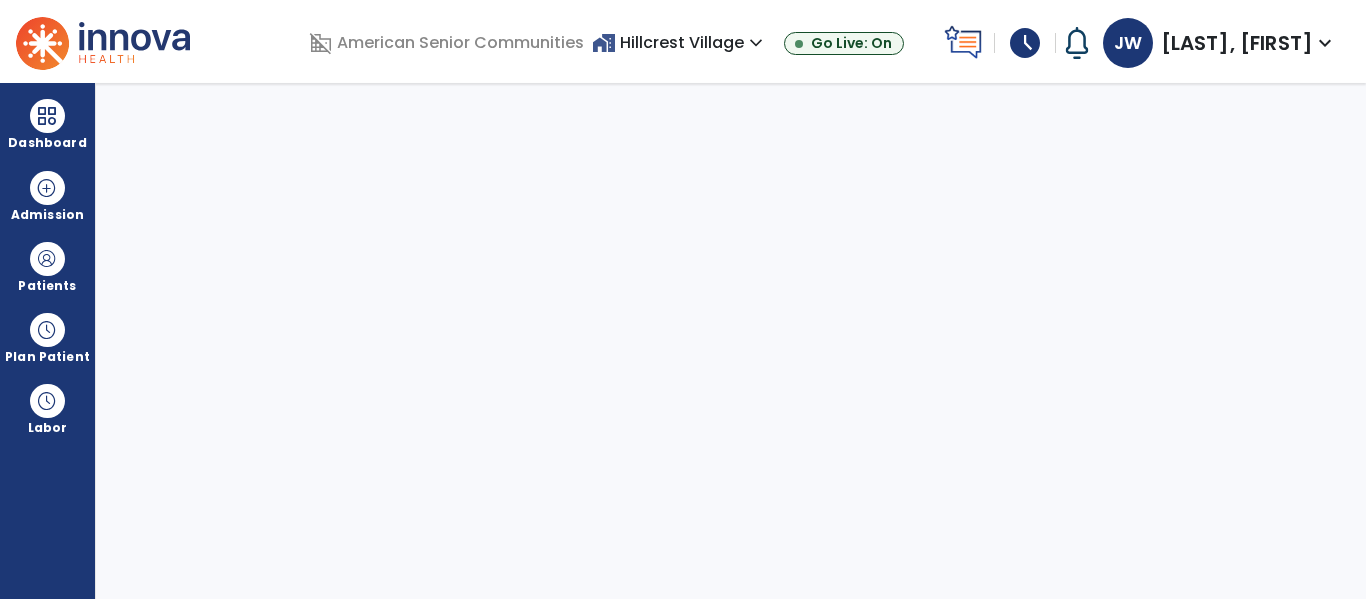 select on "****" 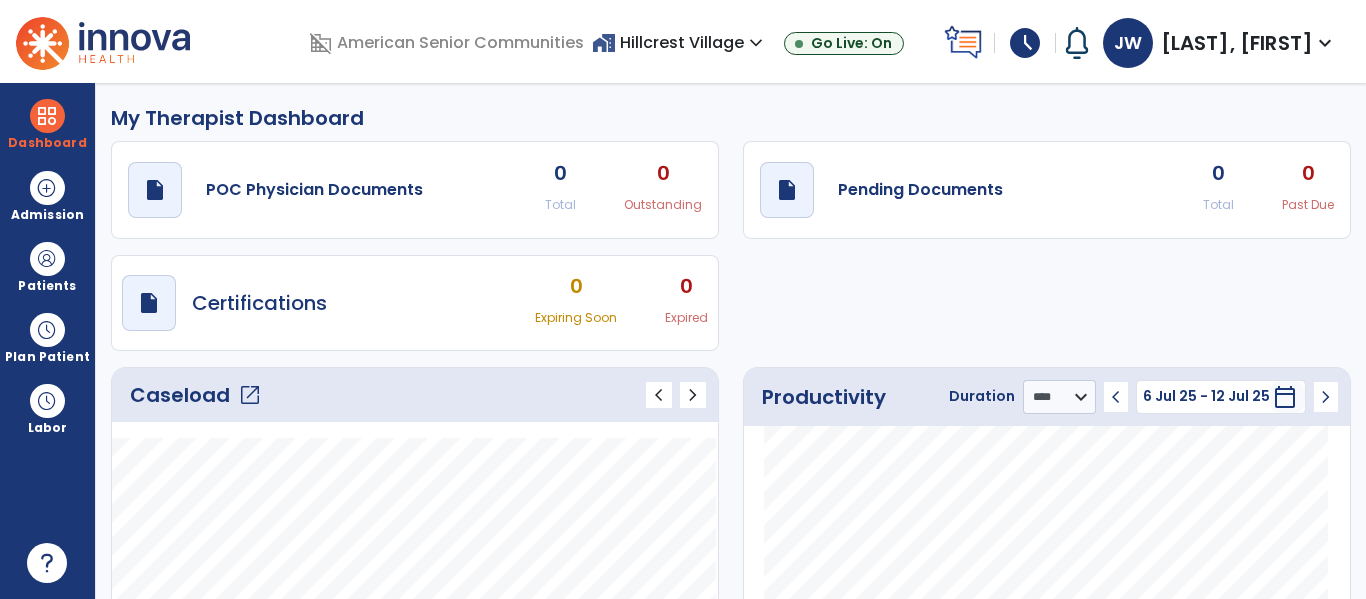 click on "home_work   Hillcrest Village   expand_more" at bounding box center (680, 42) 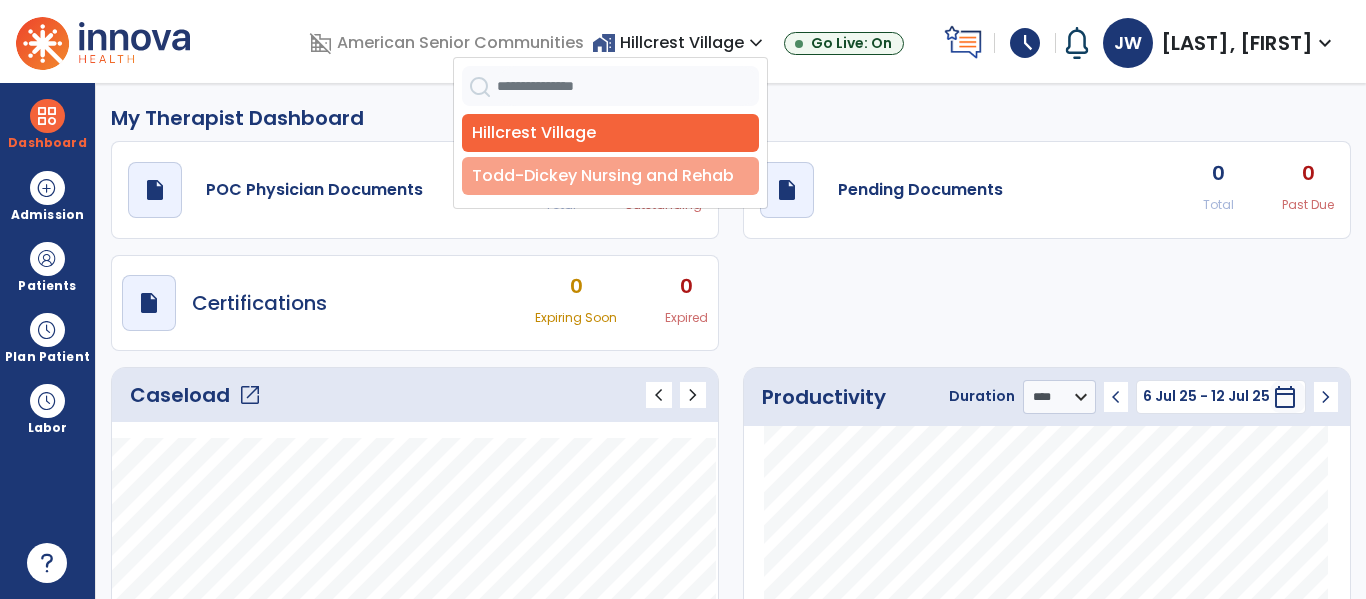 click on "Todd-Dickey Nursing and Rehab" at bounding box center [610, 176] 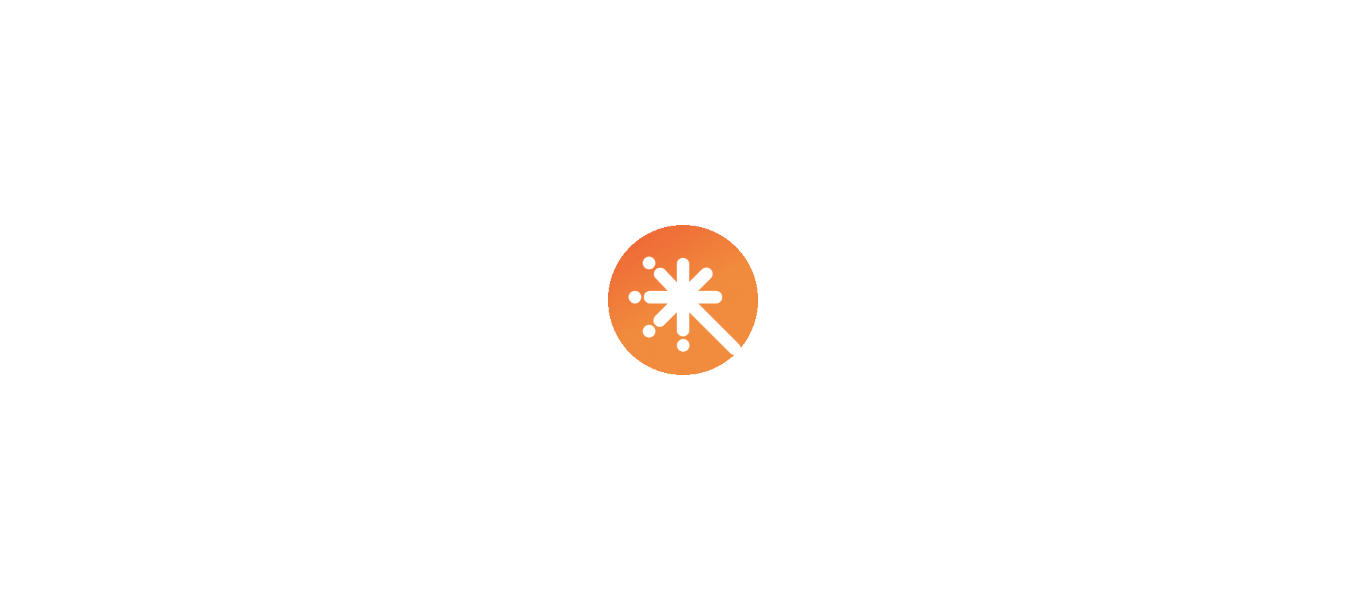 scroll, scrollTop: 0, scrollLeft: 0, axis: both 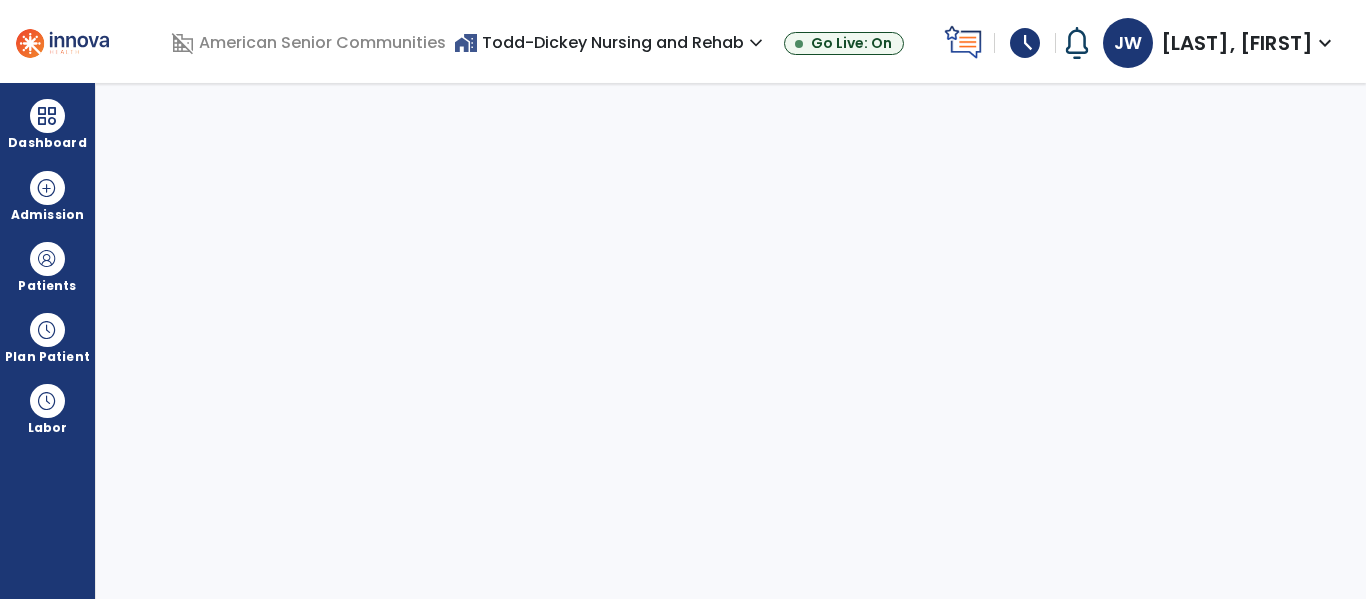 select on "****" 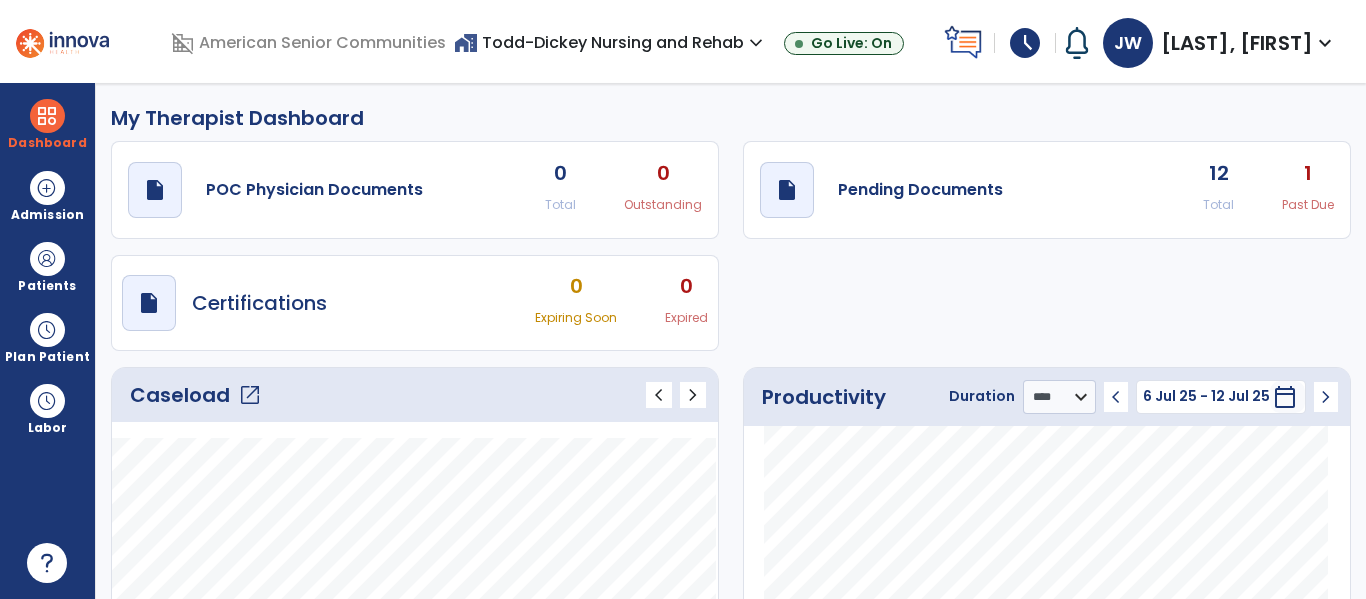 click on "Caseload   open_in_new" 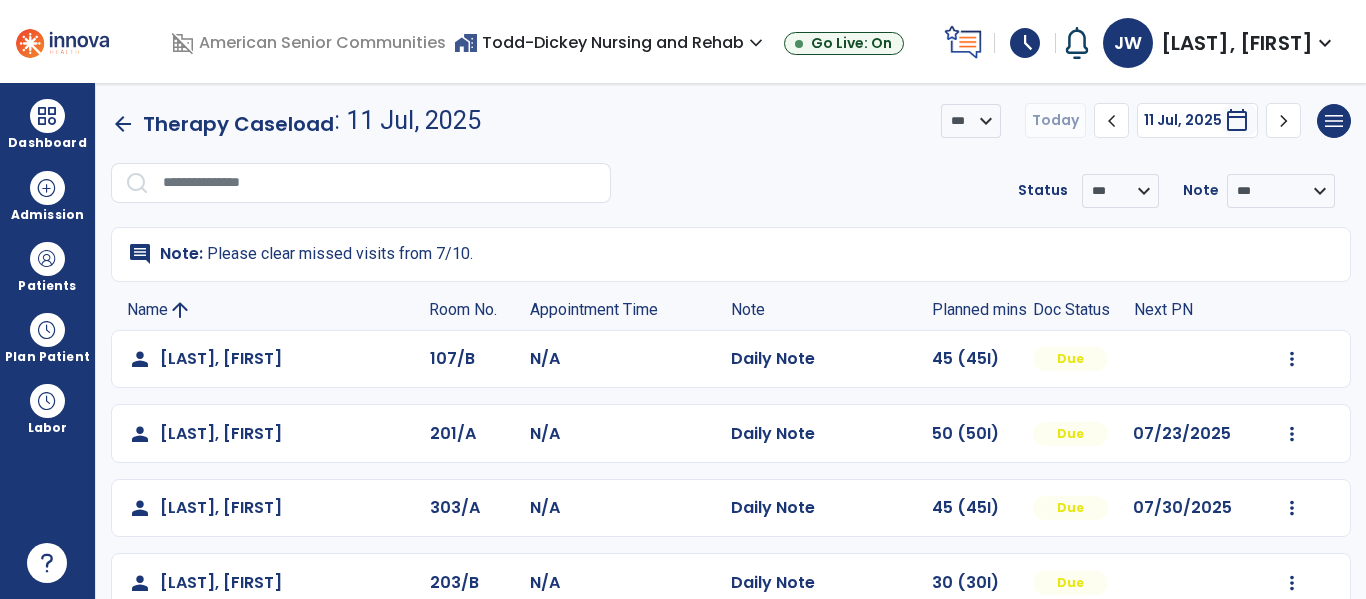 click on "arrow_back" 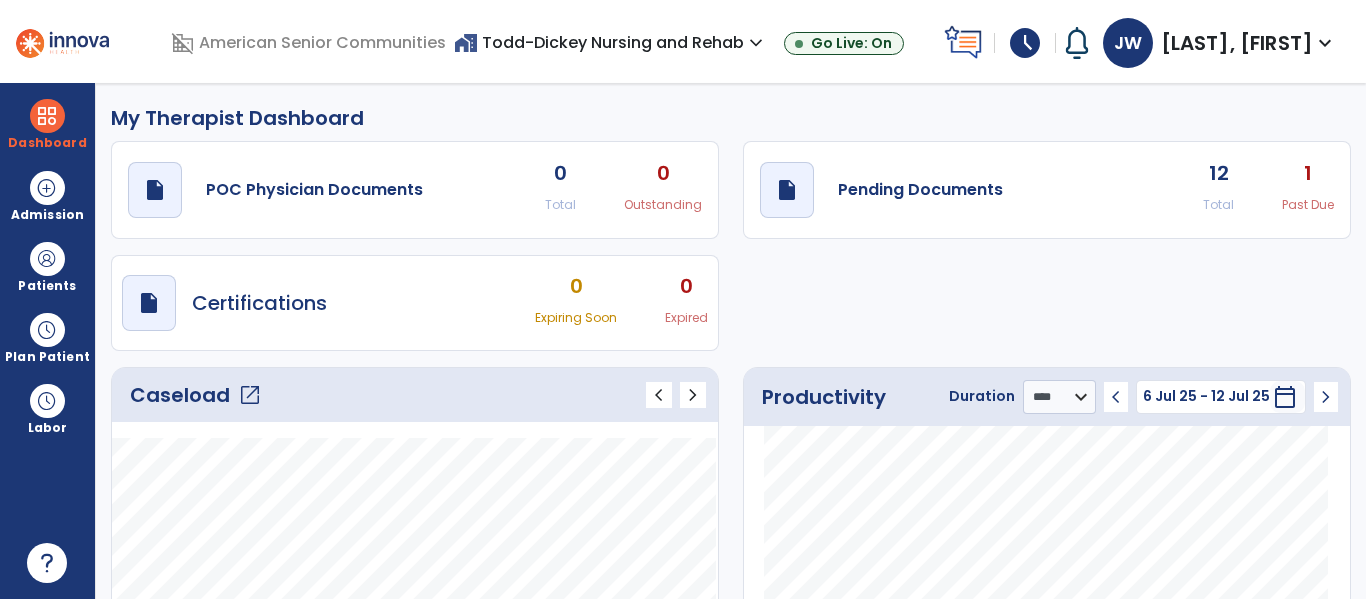 click on "draft   open_in_new  Pending Documents 12 Total 1 Past Due" 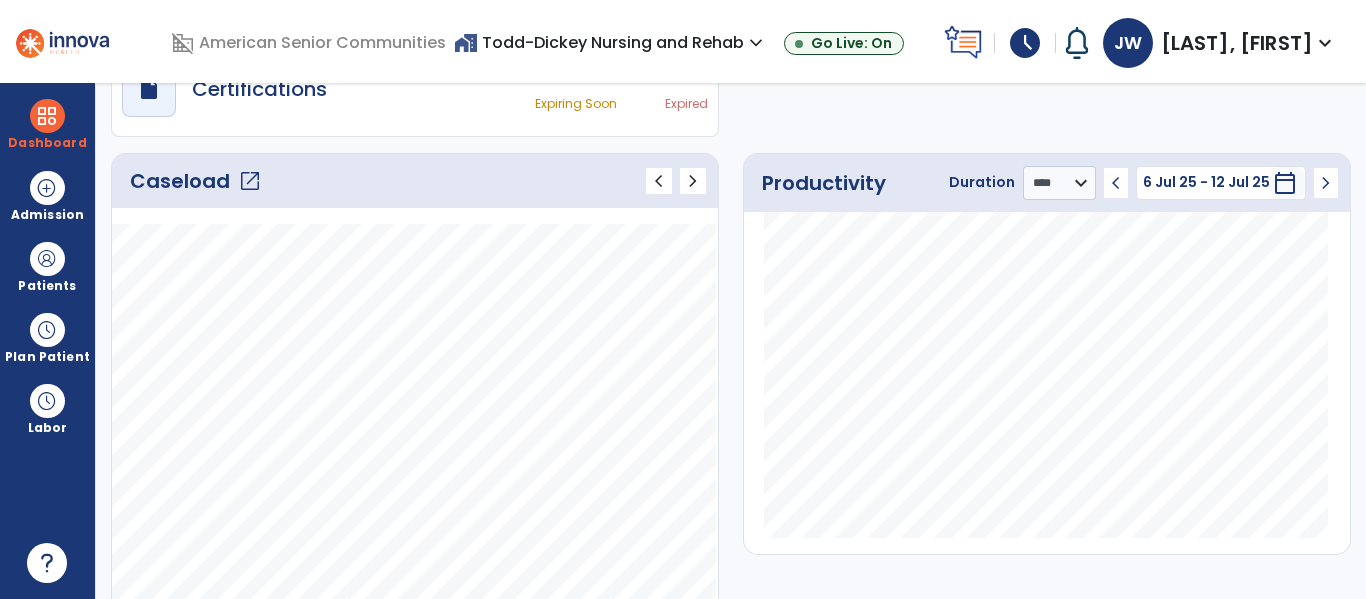 scroll, scrollTop: 223, scrollLeft: 0, axis: vertical 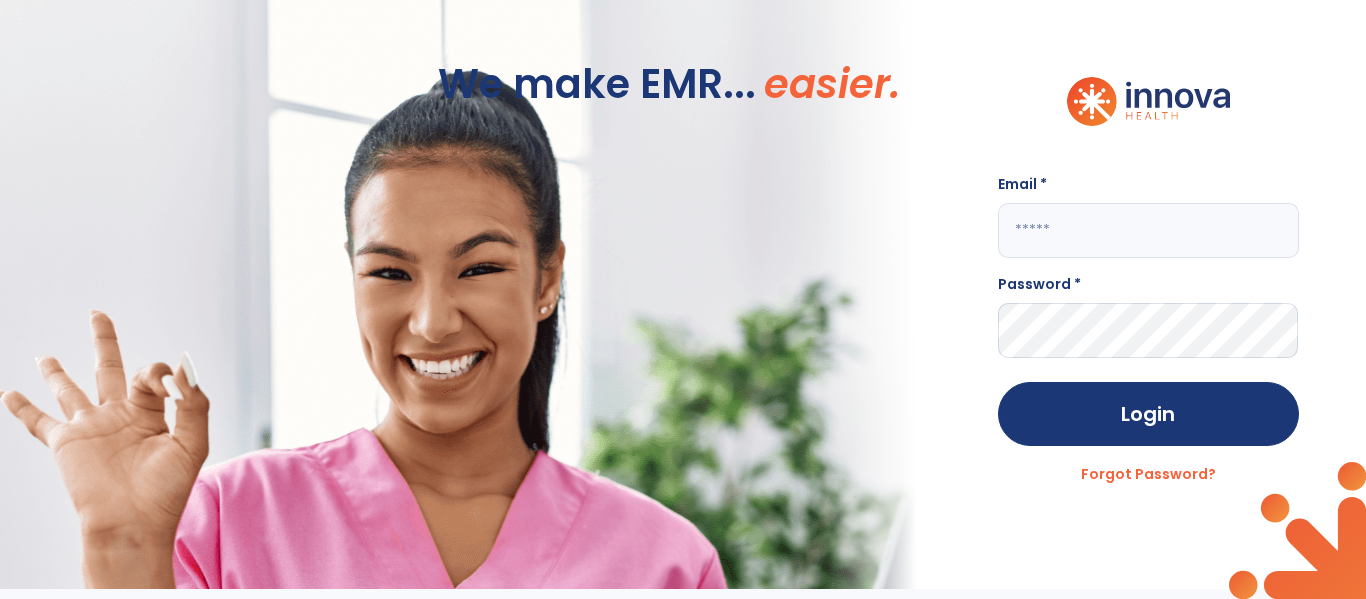 click 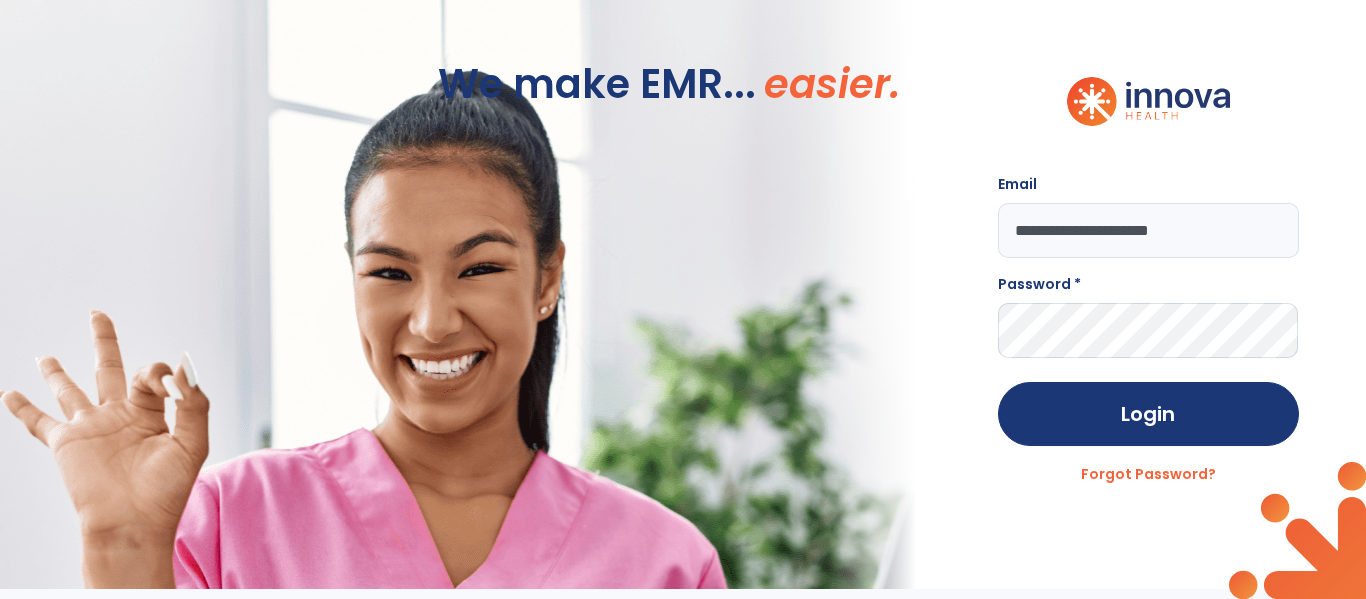 click on "**********" 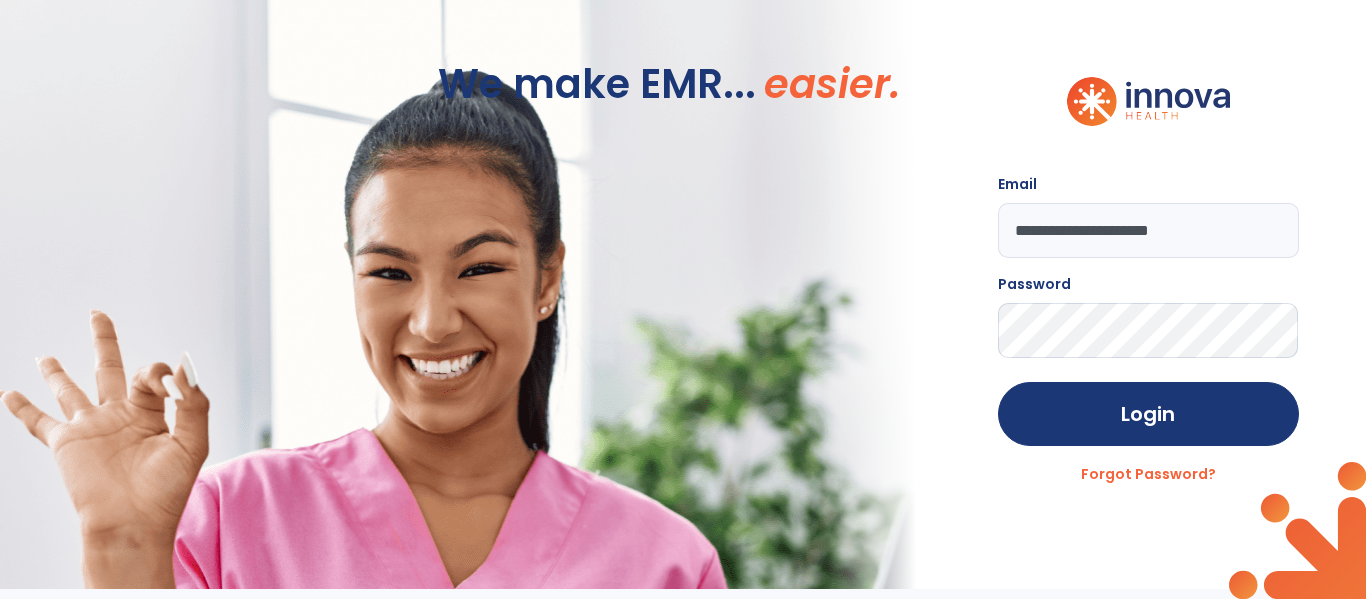 click on "Login" 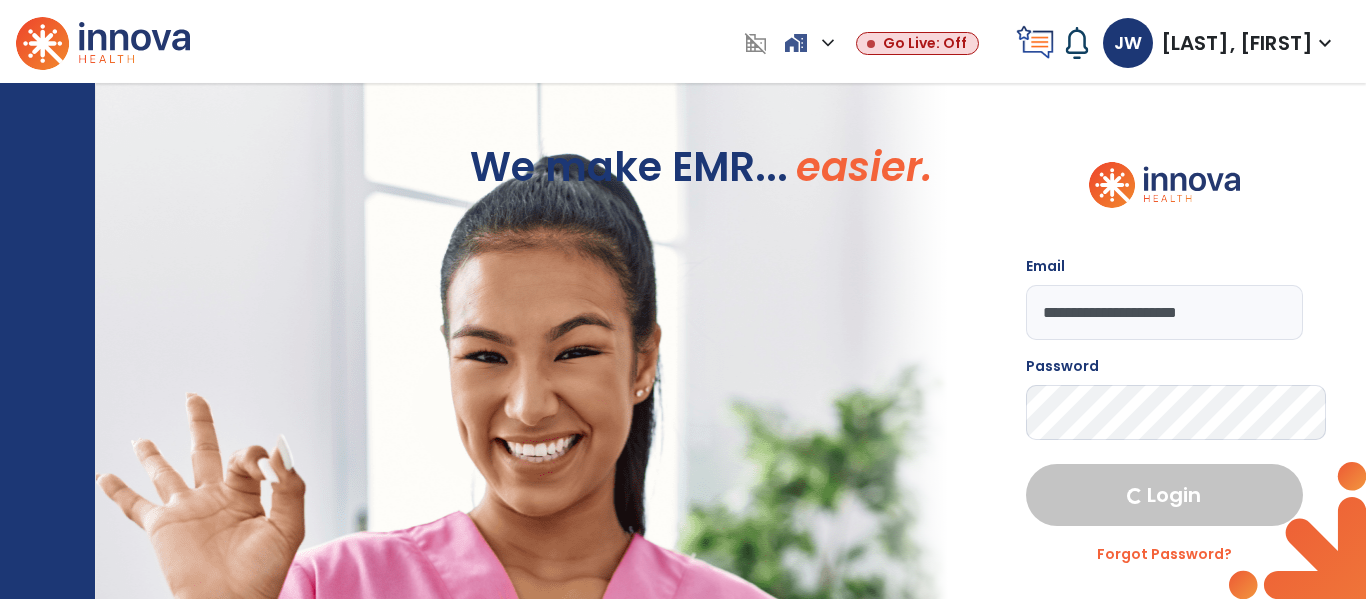 select on "****" 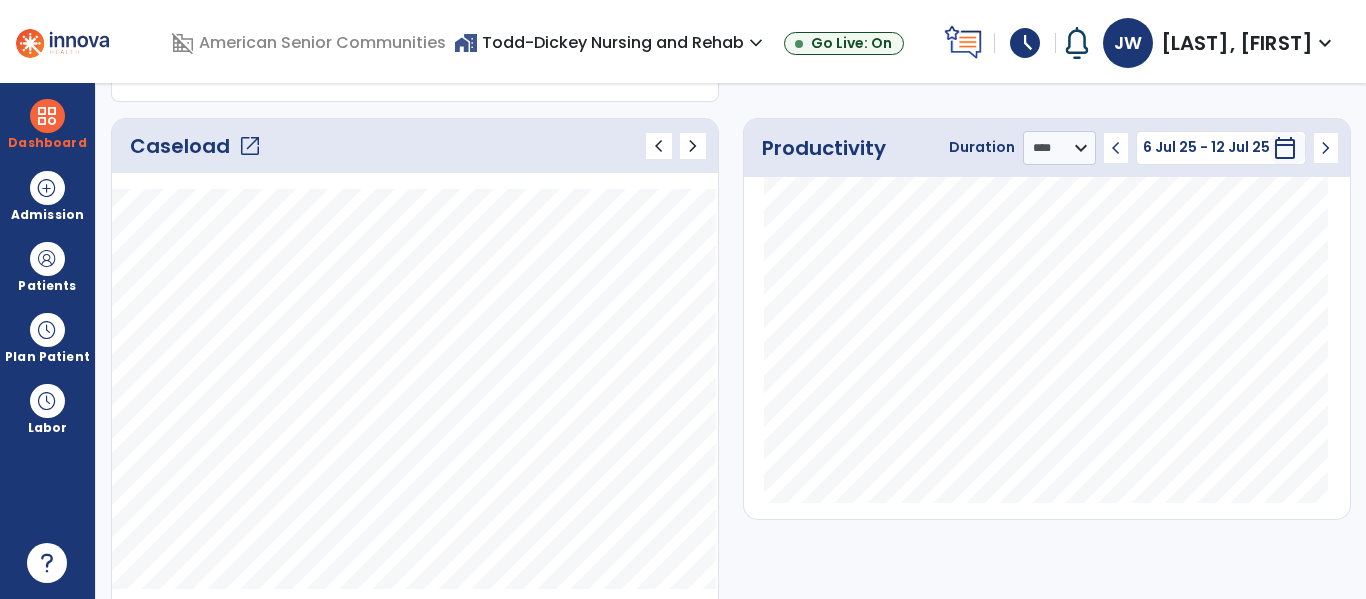 scroll, scrollTop: 186, scrollLeft: 0, axis: vertical 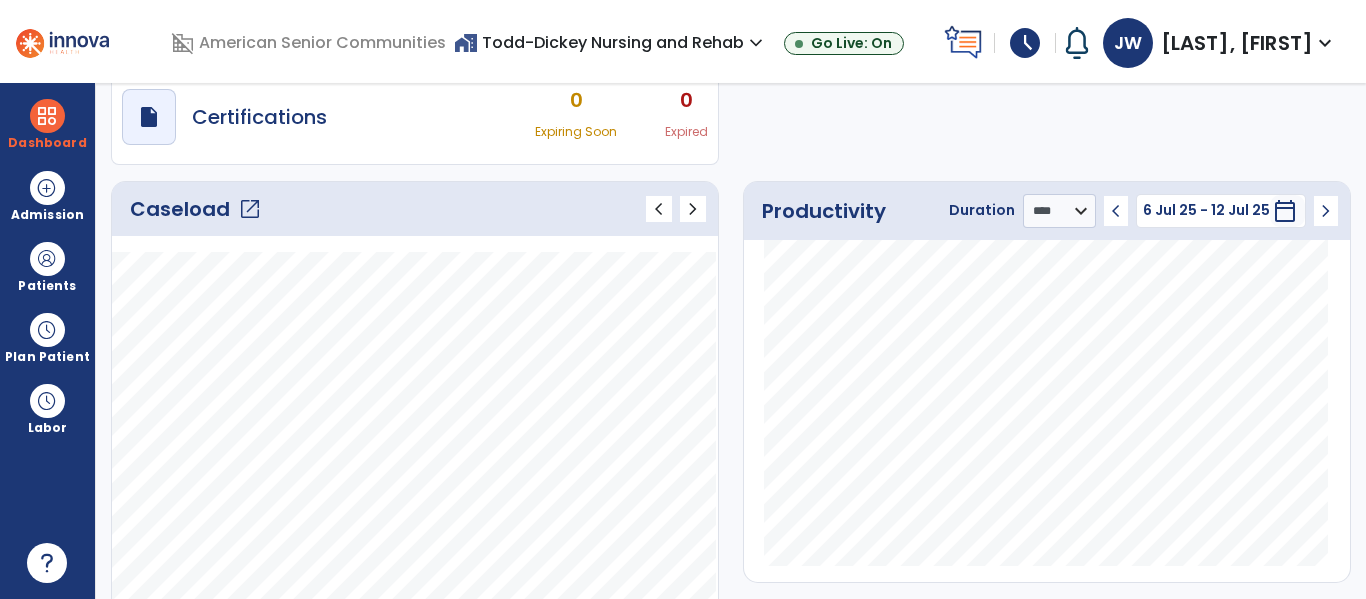 click on "My Therapist Dashboard   draft   open_in_new  POC Physician Documents 0 Total 0 Outstanding  draft   open_in_new  Pending Documents 12 Total 1 Past Due  draft   open_in_new  Certifications 0 Expiring Soon 0 Expired  Caseload   open_in_new   chevron_left   chevron_right
Notes
No. of notes" at bounding box center (731, 341) 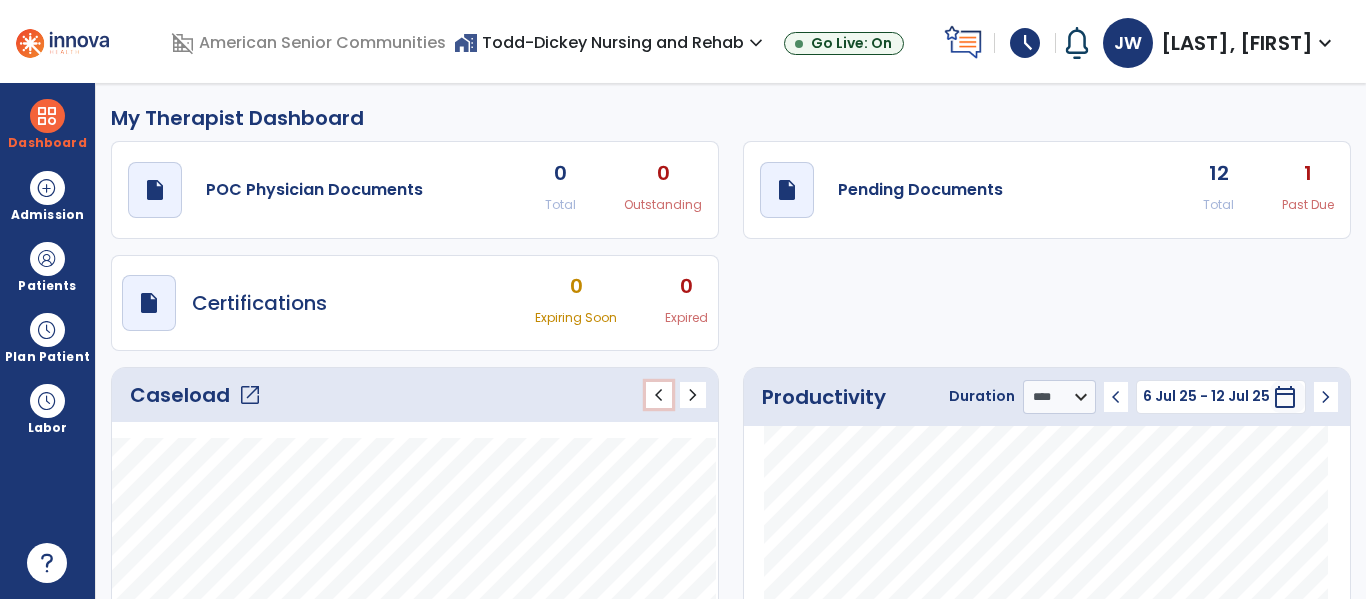 click on "chevron_left" 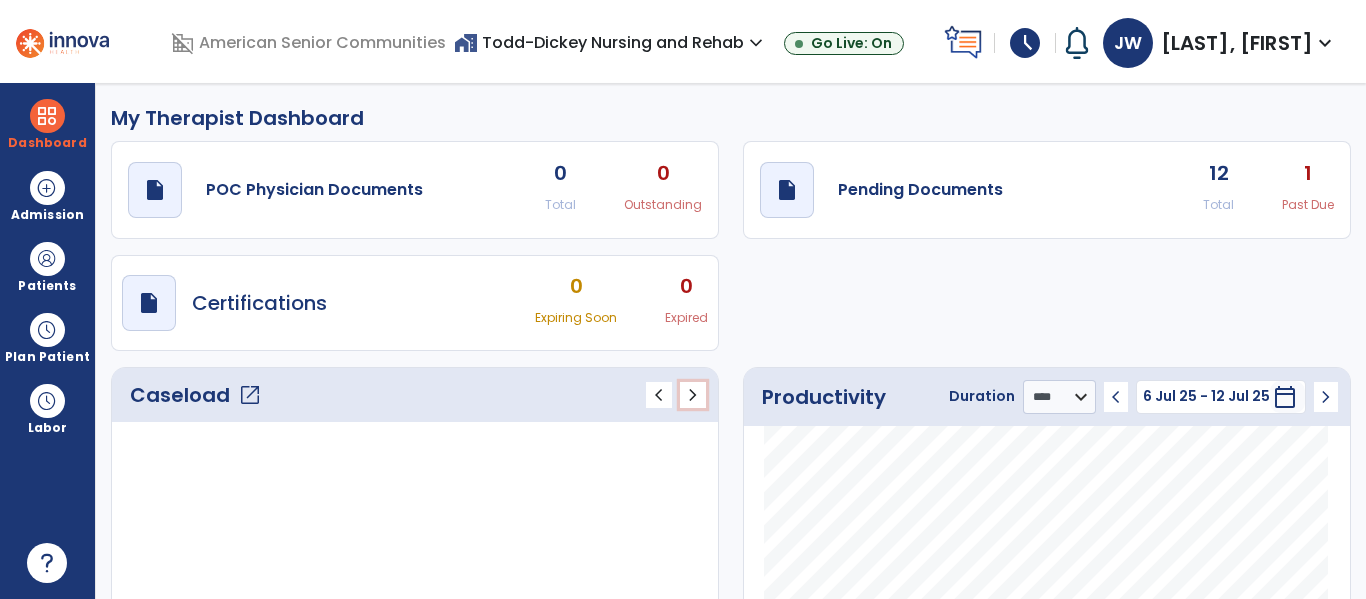 click on "chevron_right" 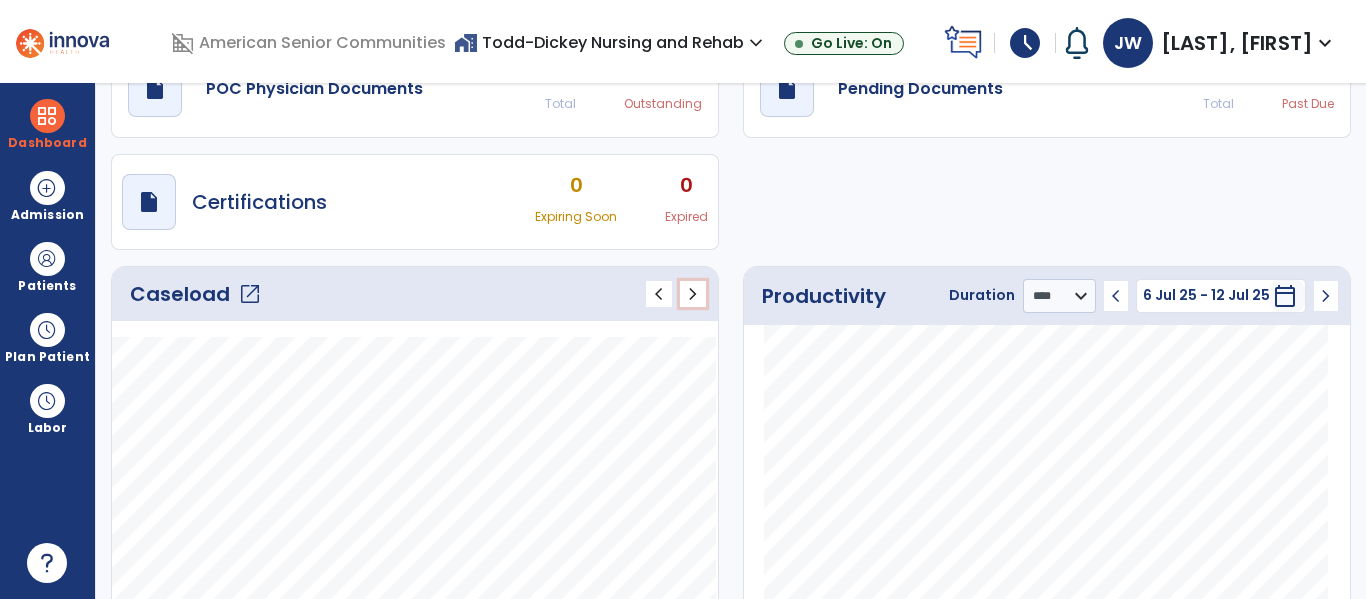 scroll, scrollTop: 0, scrollLeft: 0, axis: both 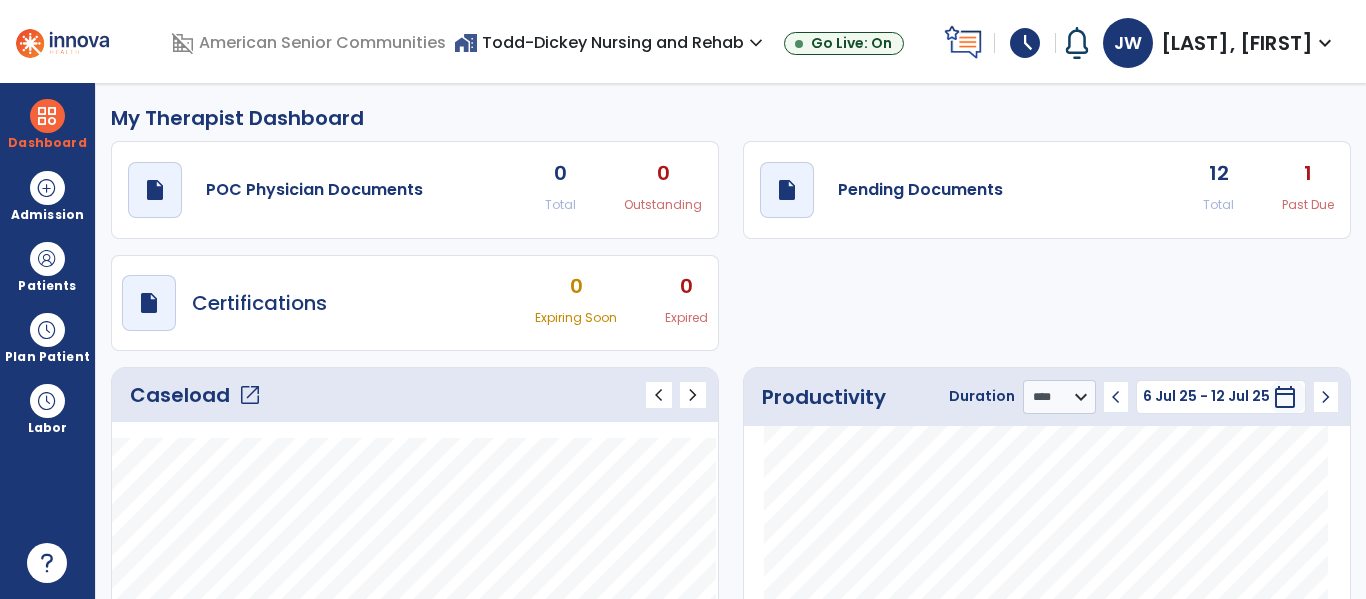 click on "[LAST], [FIRST]" at bounding box center [1237, 43] 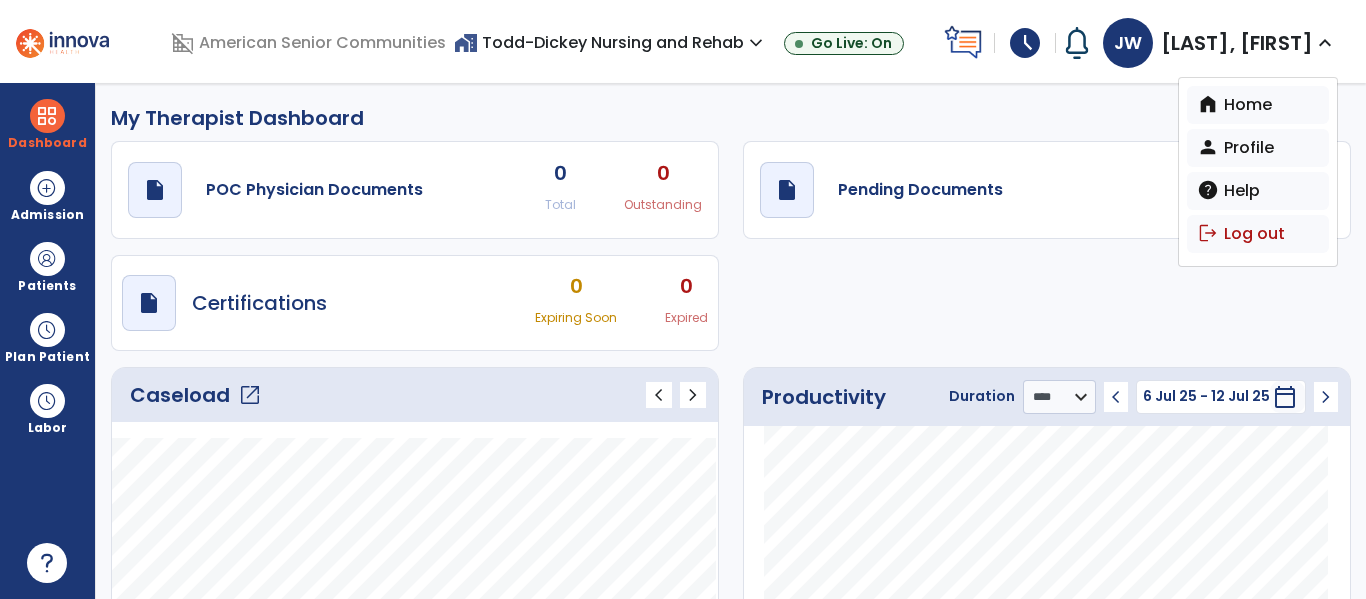 click on "My Therapist Dashboard" 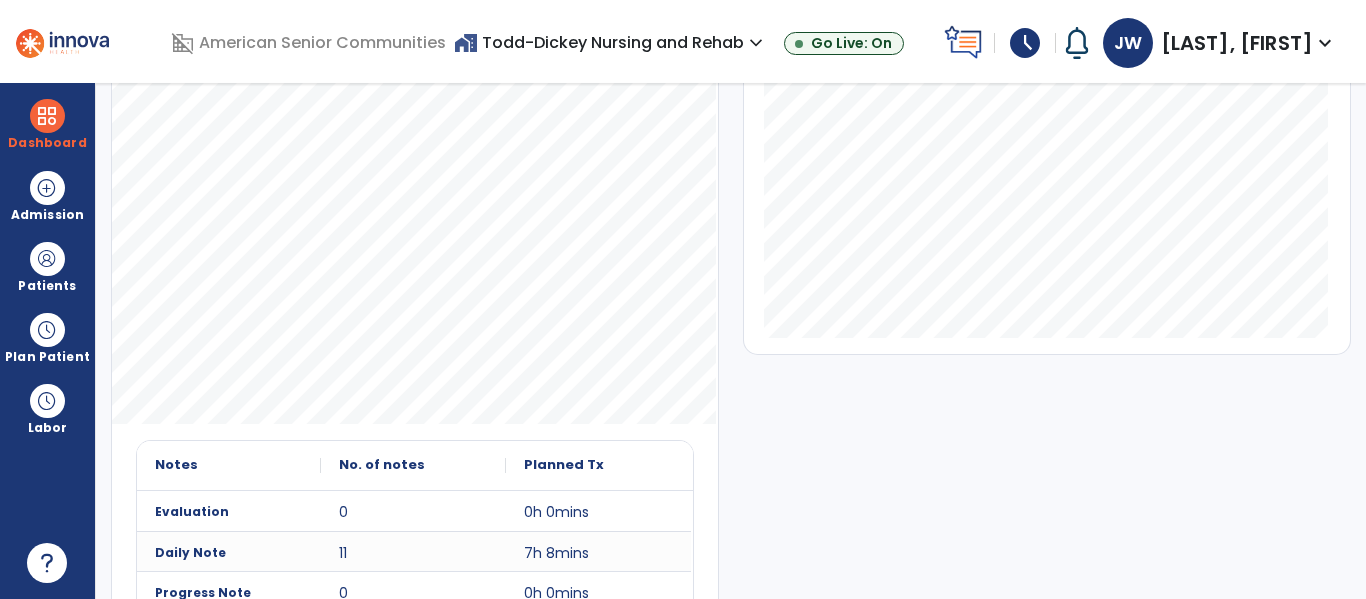 scroll, scrollTop: 548, scrollLeft: 0, axis: vertical 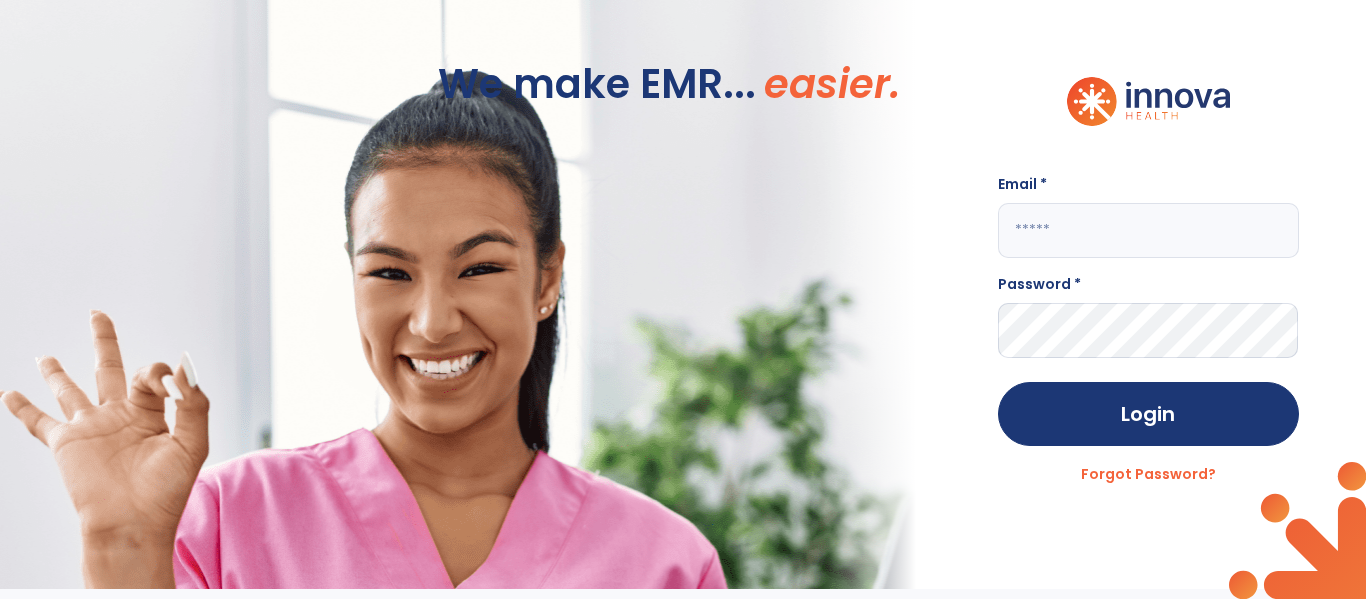 click 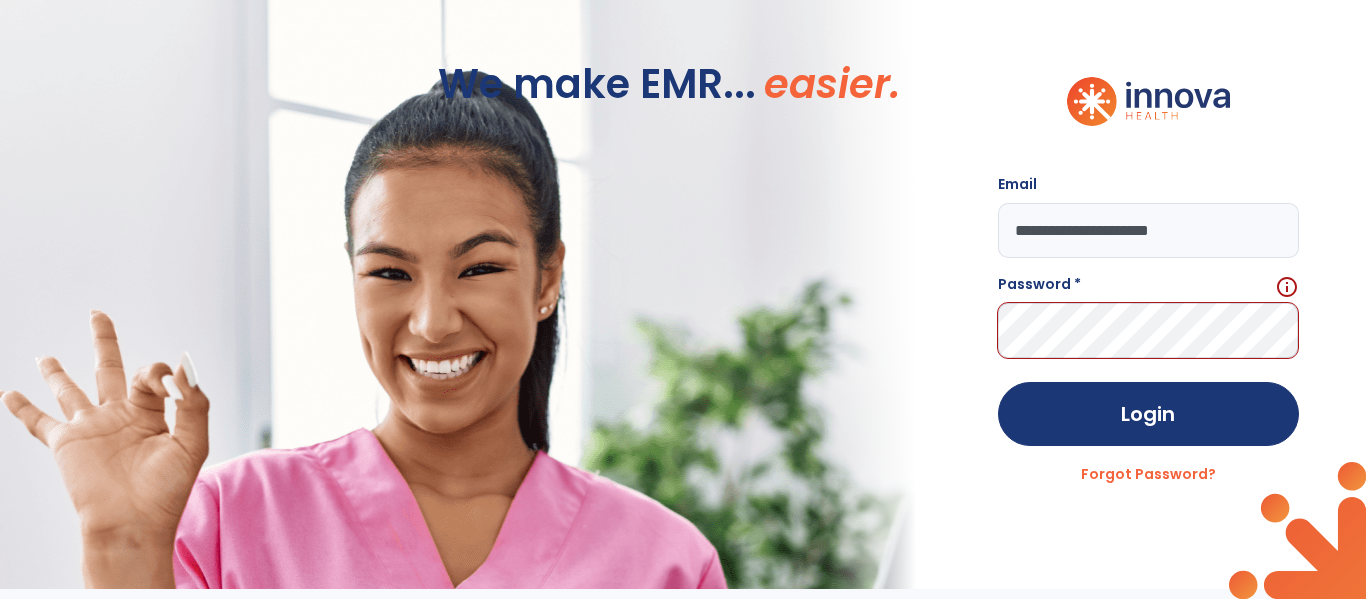 type on "**********" 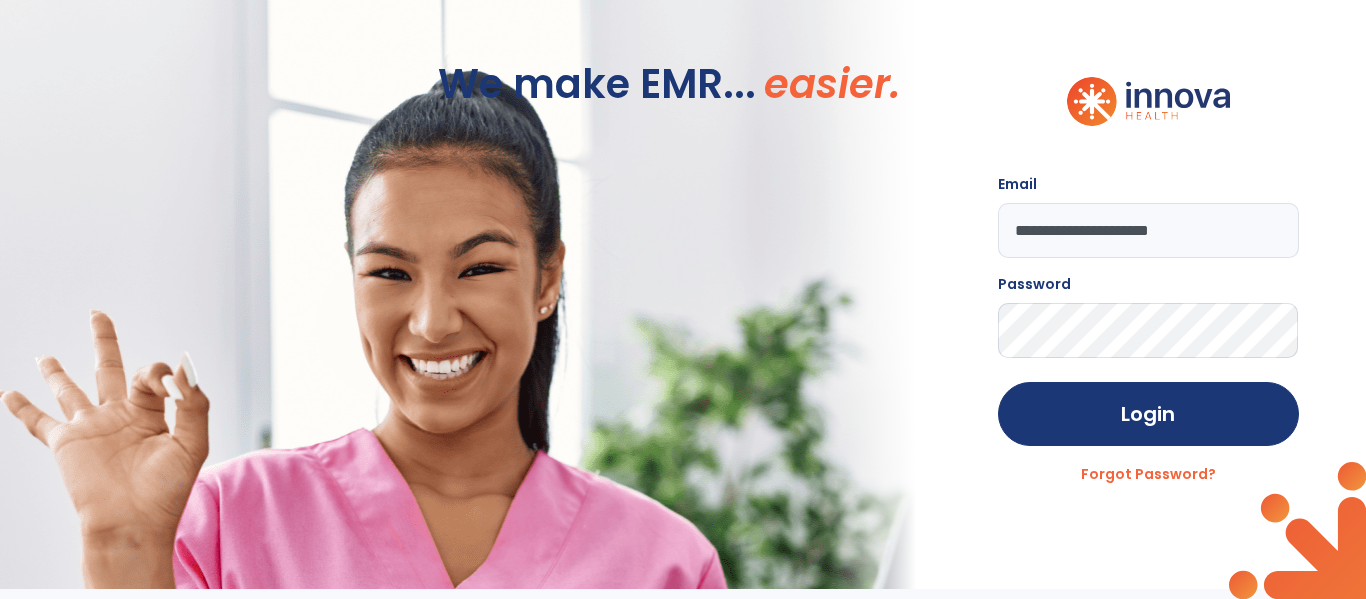 click on "Login" 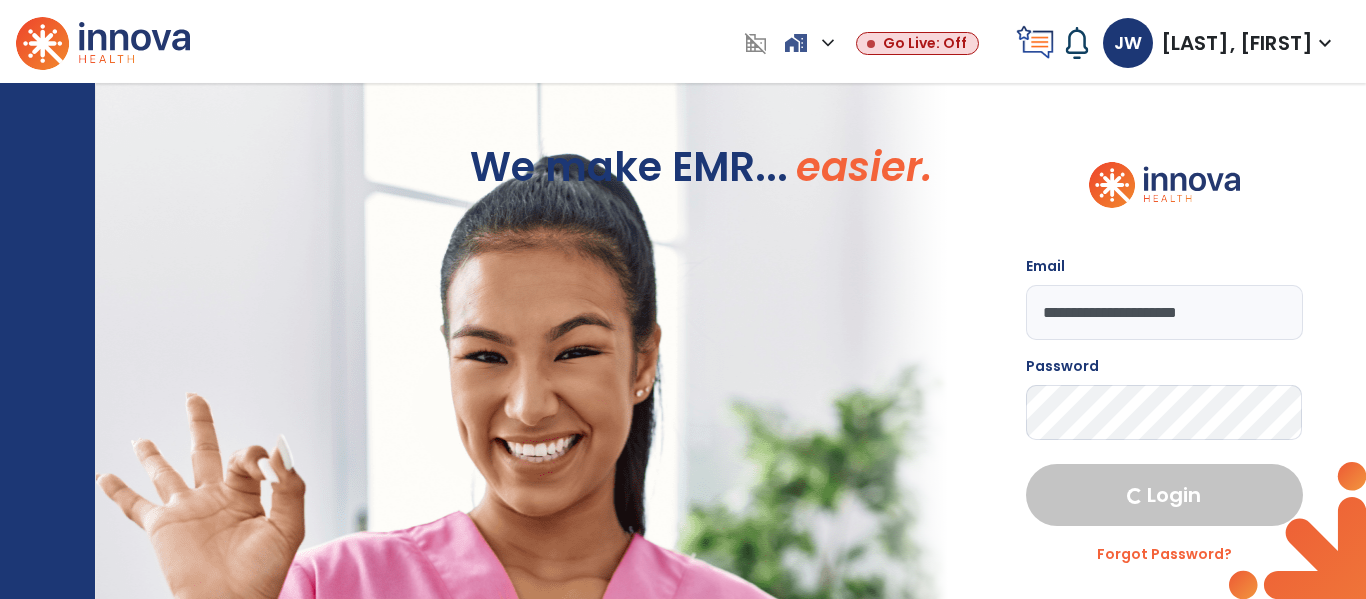 select on "****" 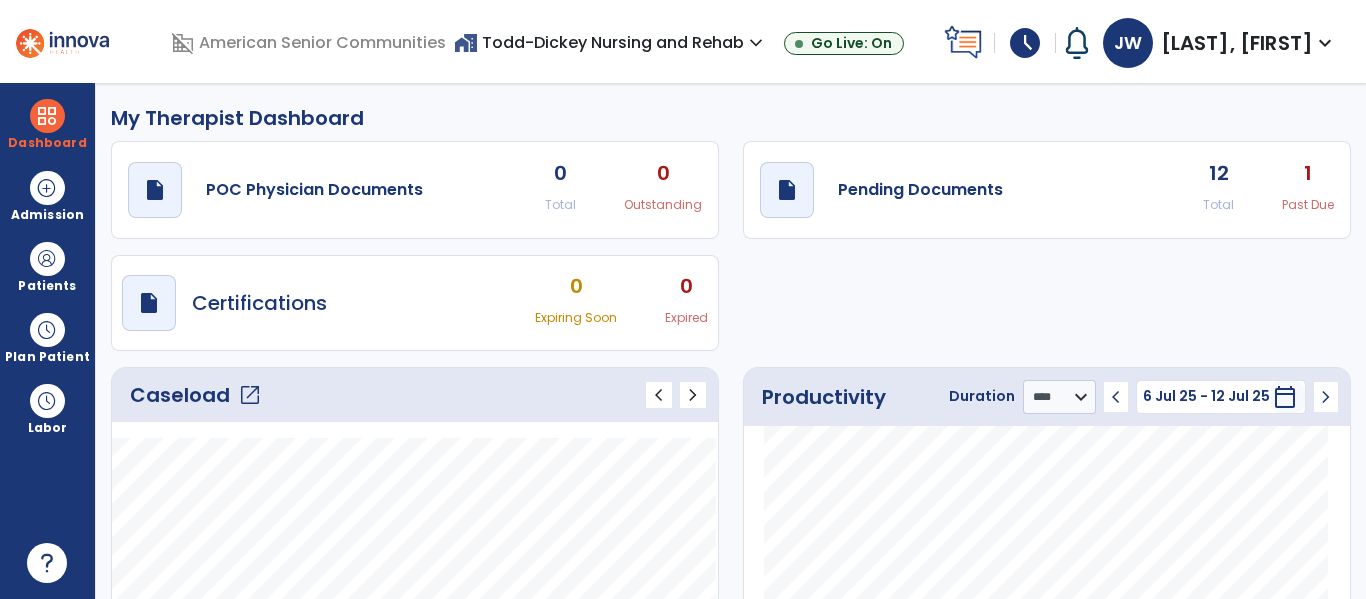 click on "open_in_new" 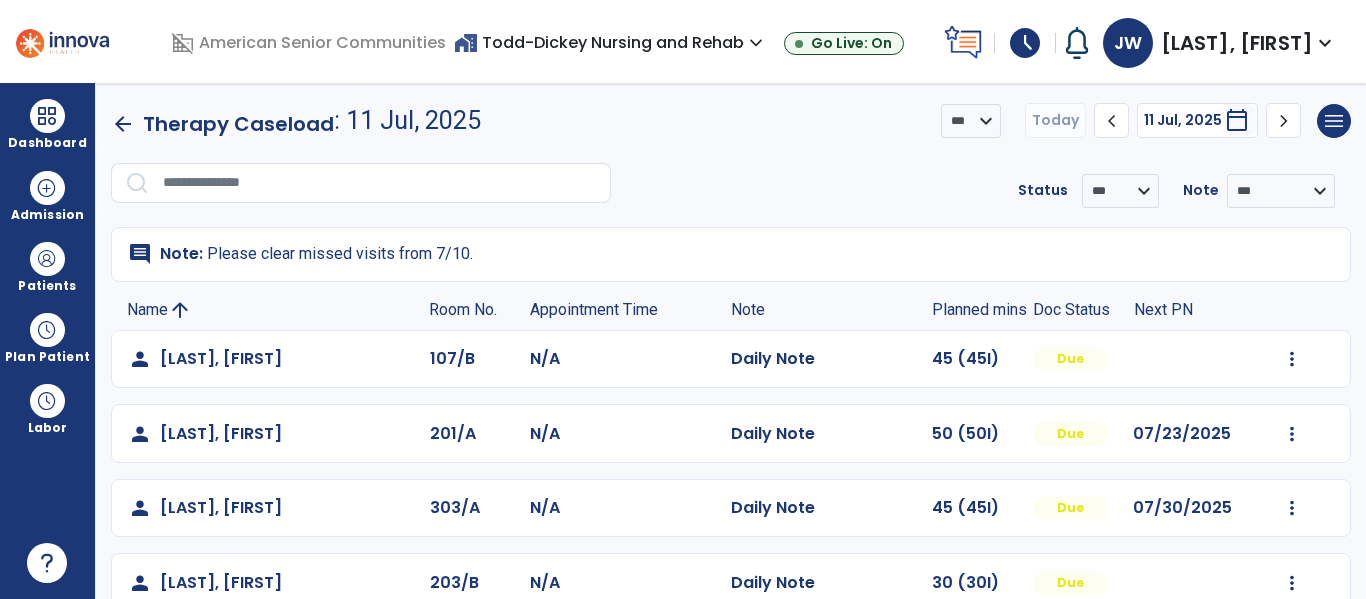 click on "chevron_left" 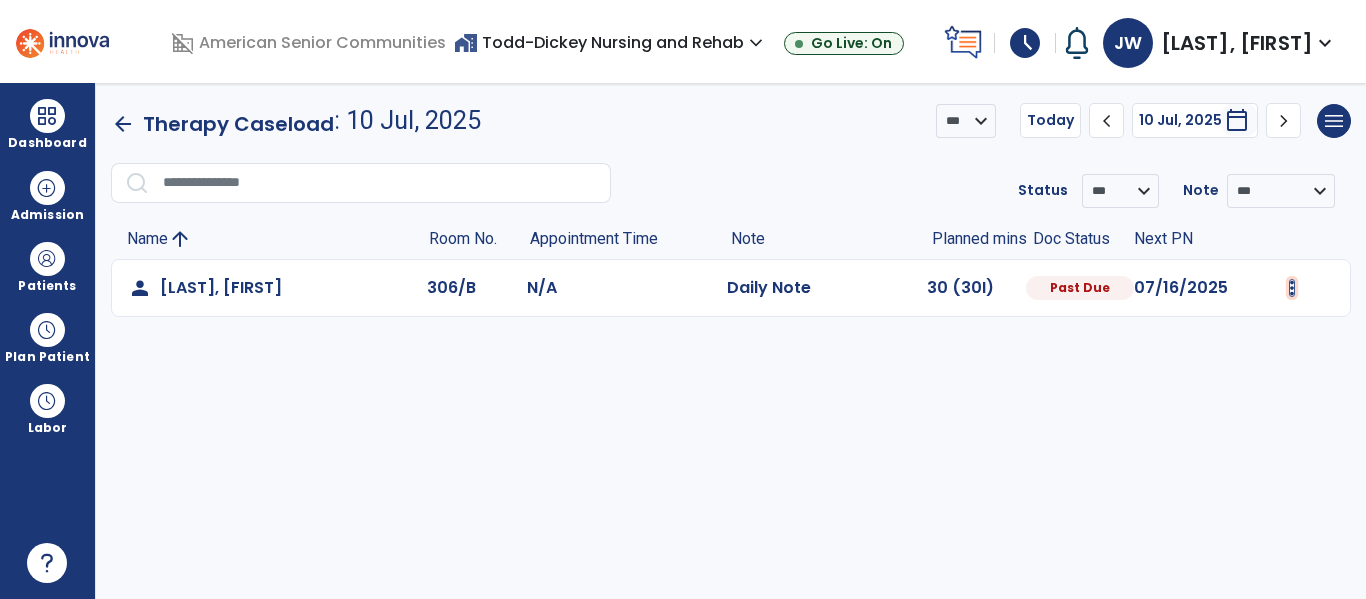 click at bounding box center (1292, 288) 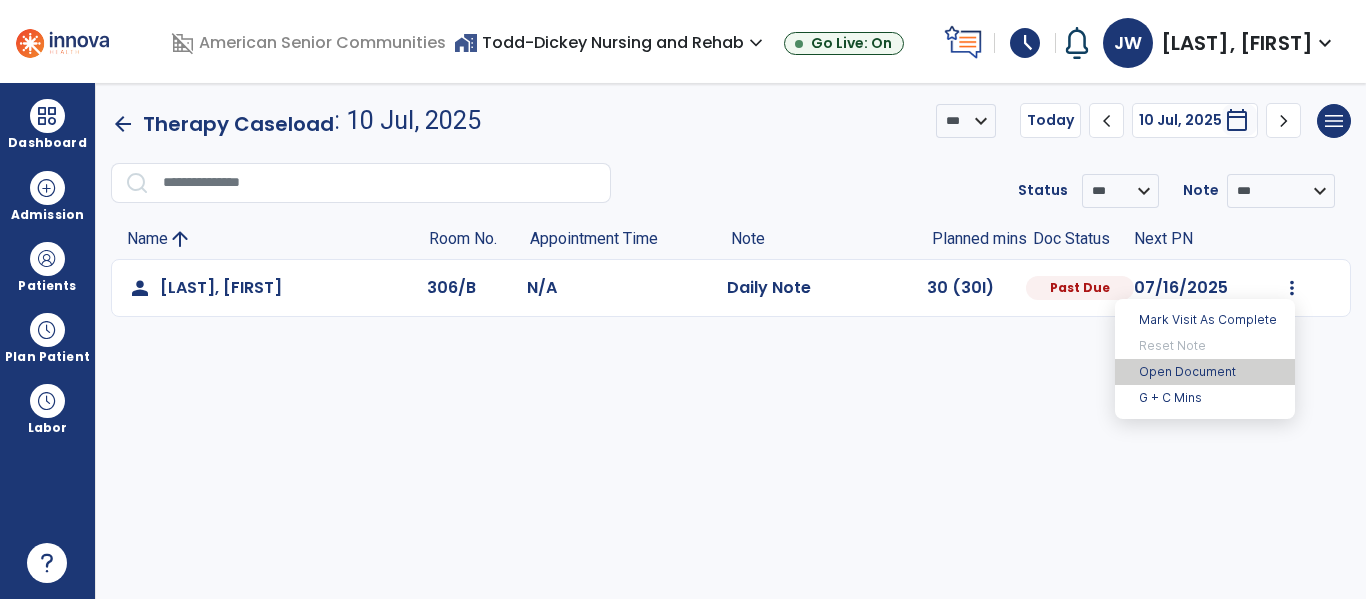 click on "Open Document" at bounding box center [1205, 372] 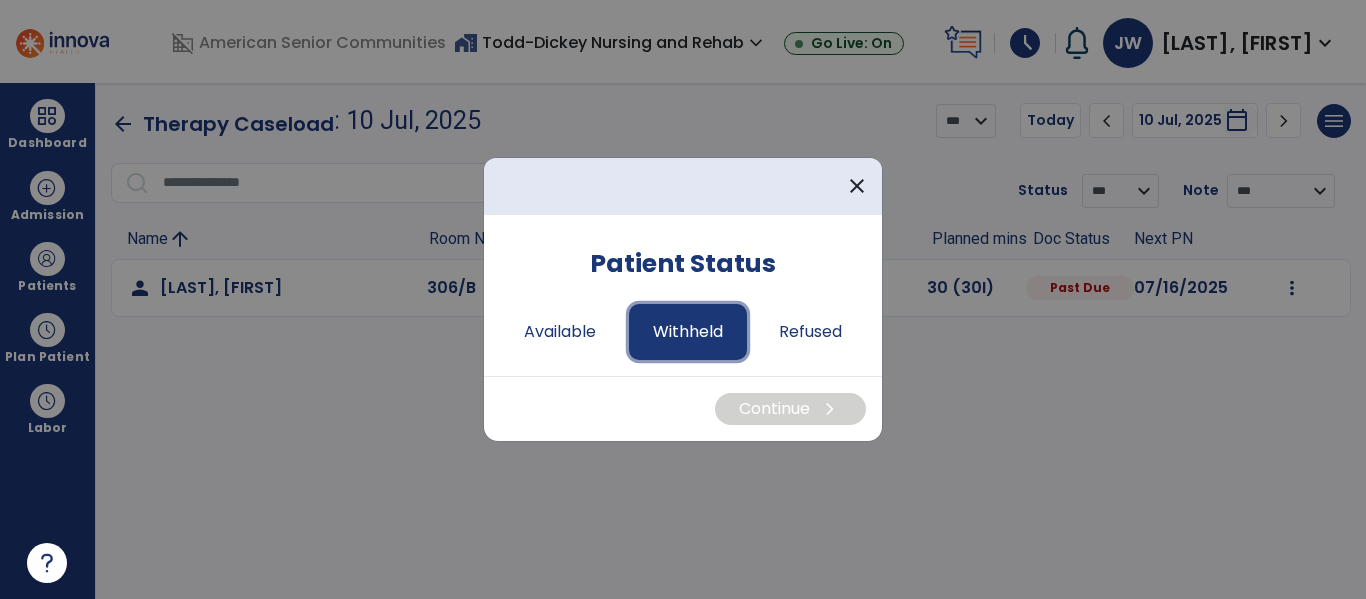 click on "Withheld" at bounding box center (688, 332) 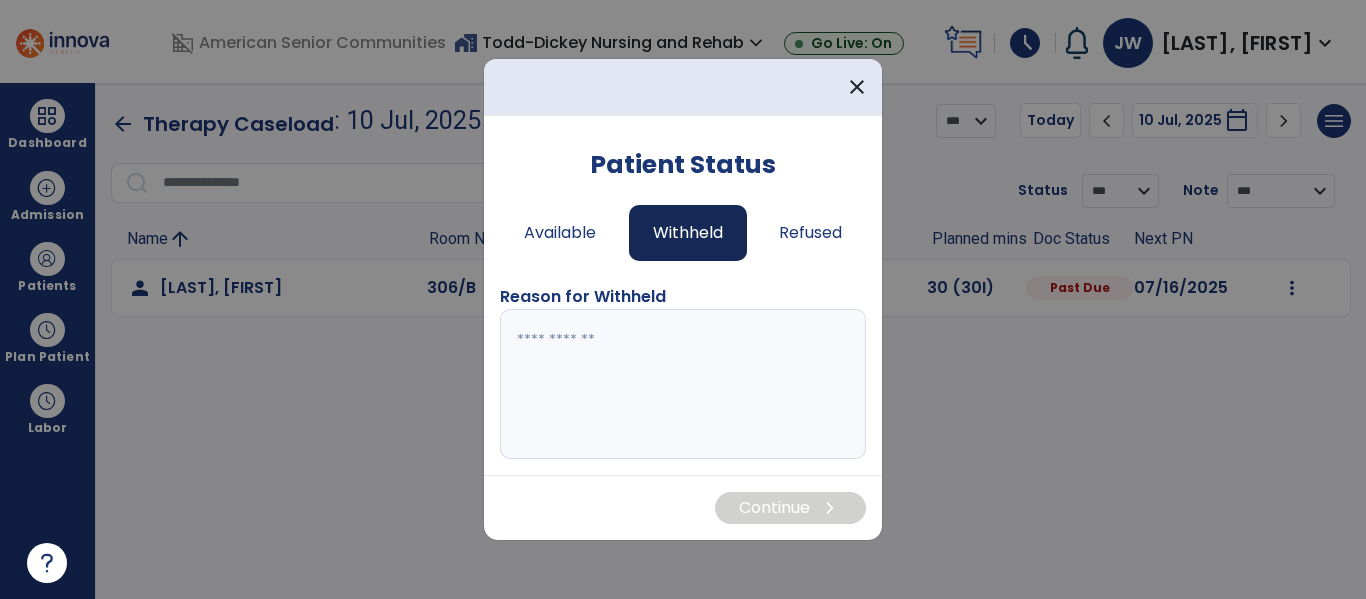 click at bounding box center [683, 384] 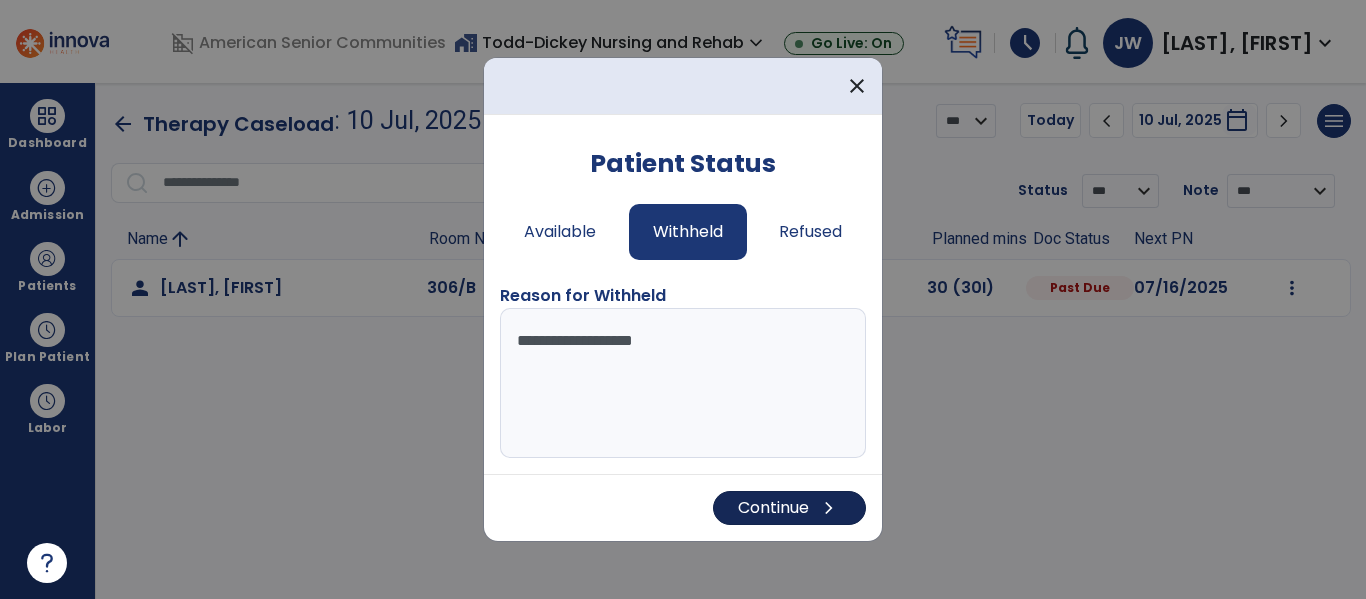 type on "**********" 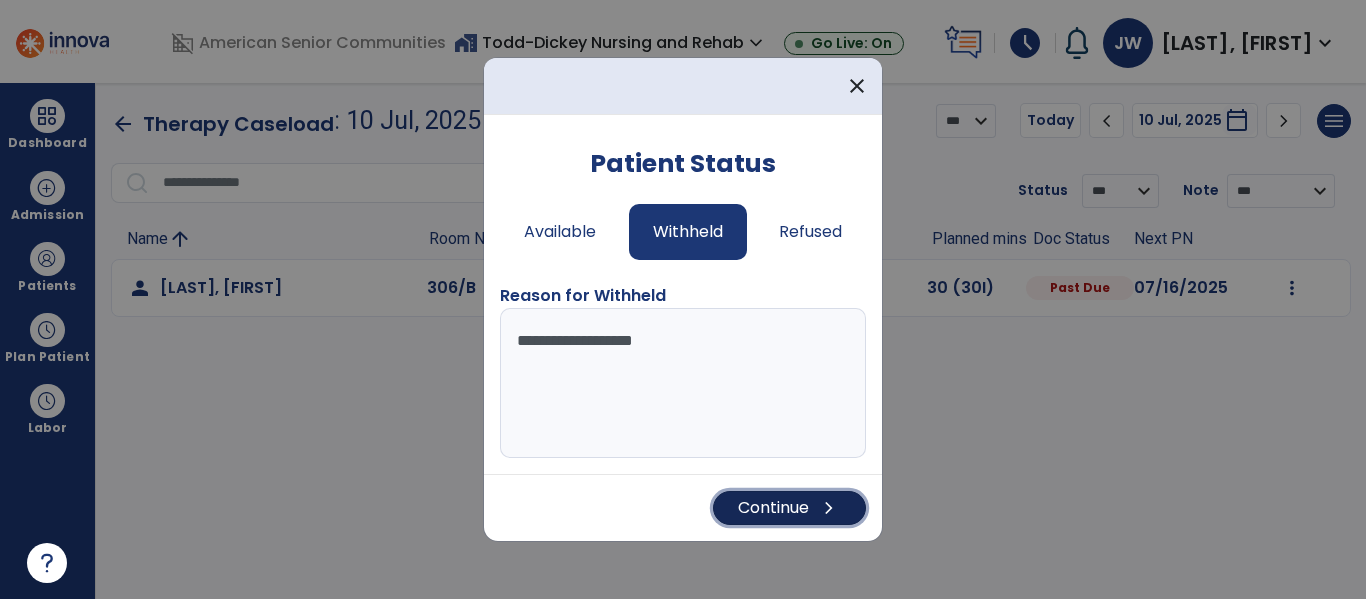 click on "Continue   chevron_right" at bounding box center [789, 508] 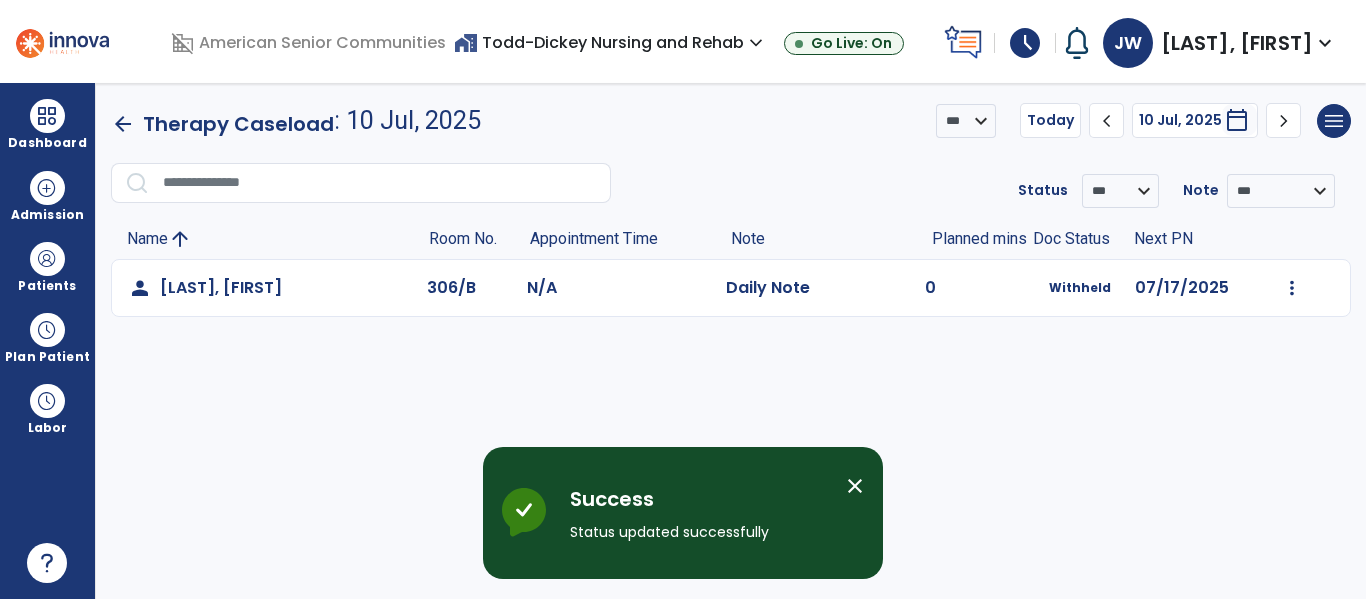 click on "chevron_right" 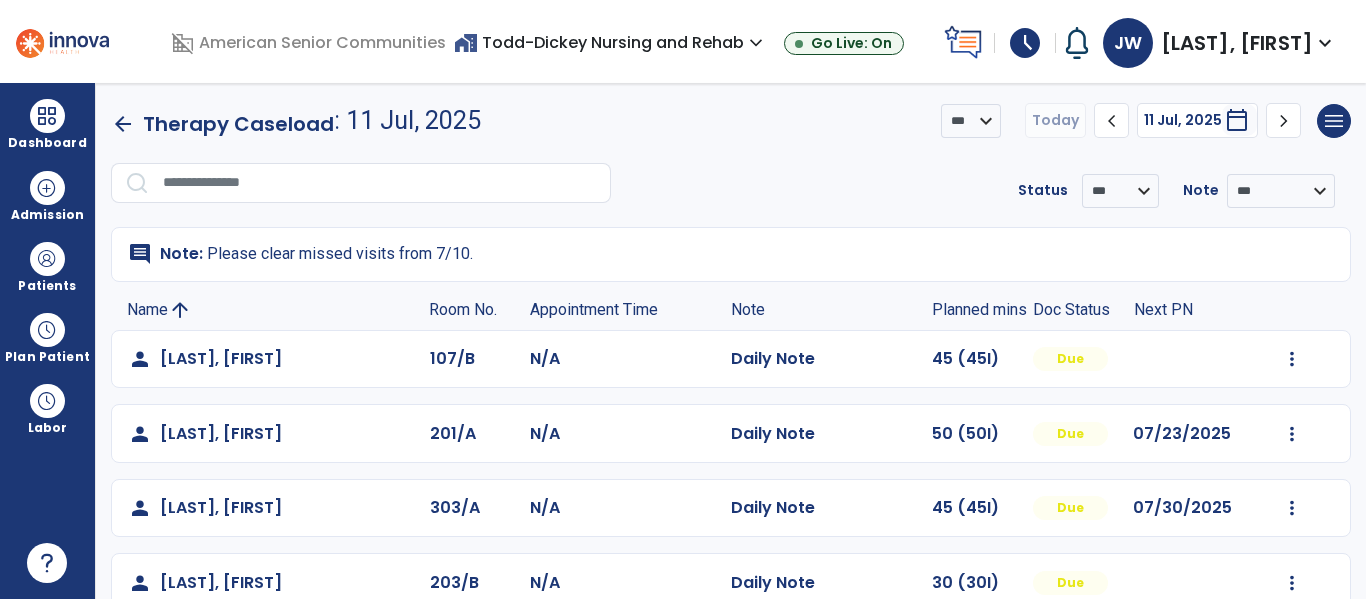 click on "arrow_back   Therapy Caseload  : 11 Jul, 2025 *** ****  Today  chevron_left 11 Jul, 2025  *********  calendar_today  chevron_right  menu   Export List   Print List" 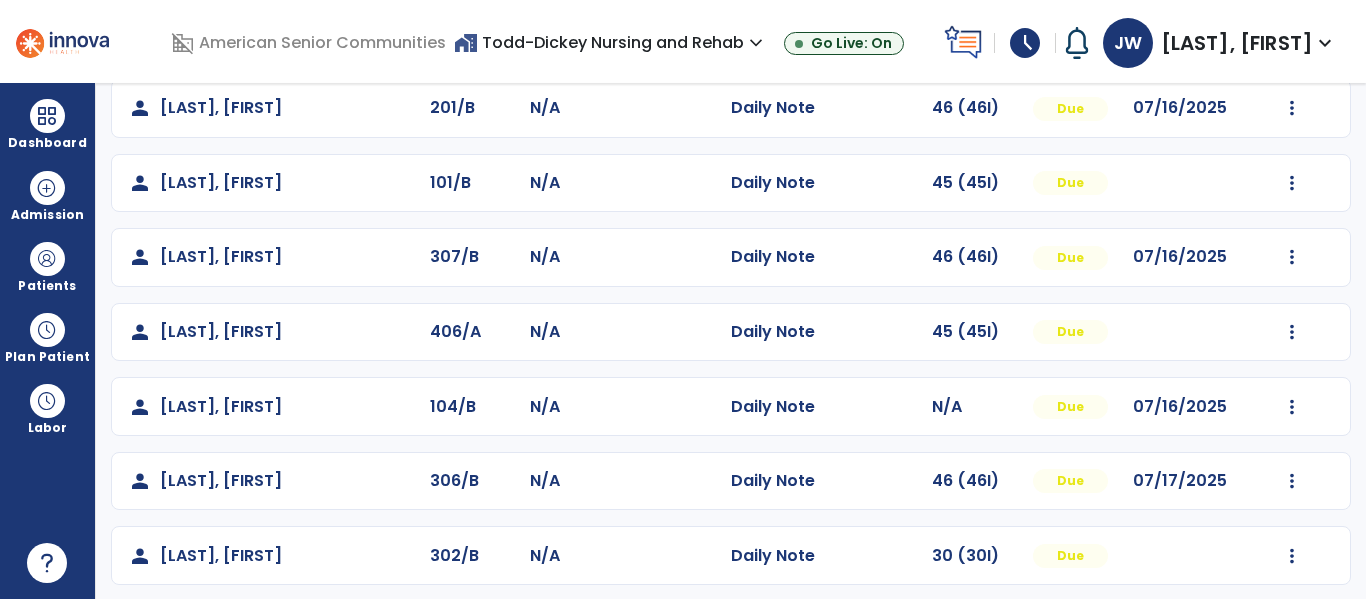 scroll, scrollTop: 559, scrollLeft: 0, axis: vertical 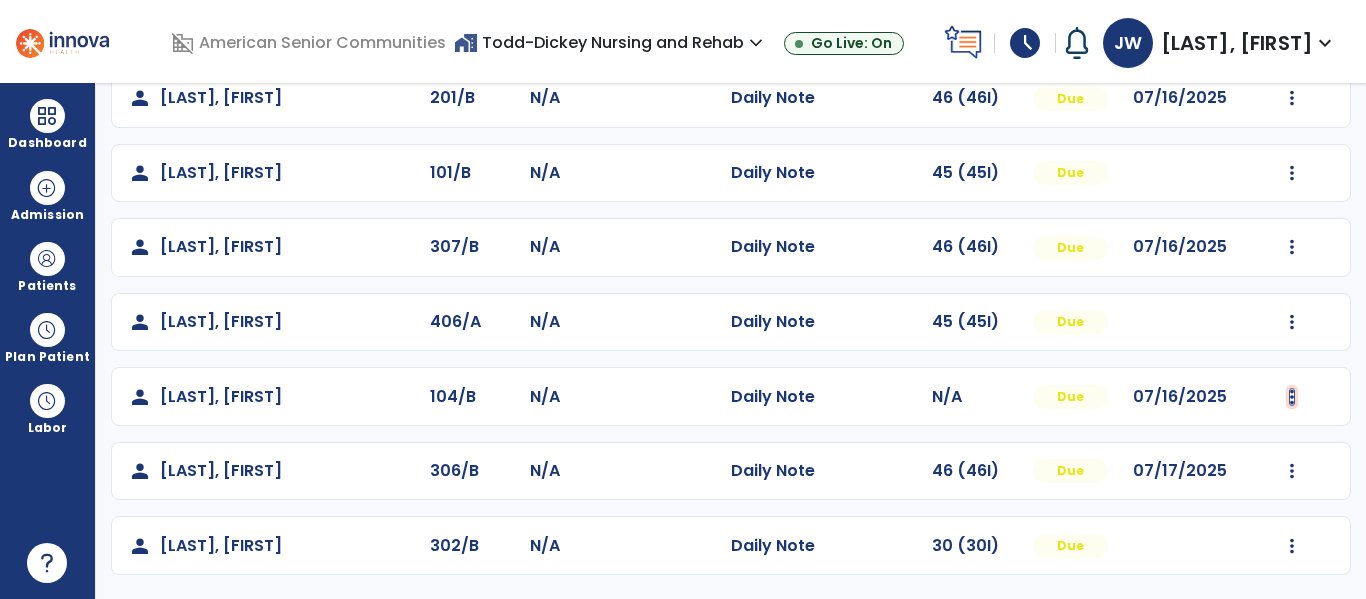 click at bounding box center (1292, -200) 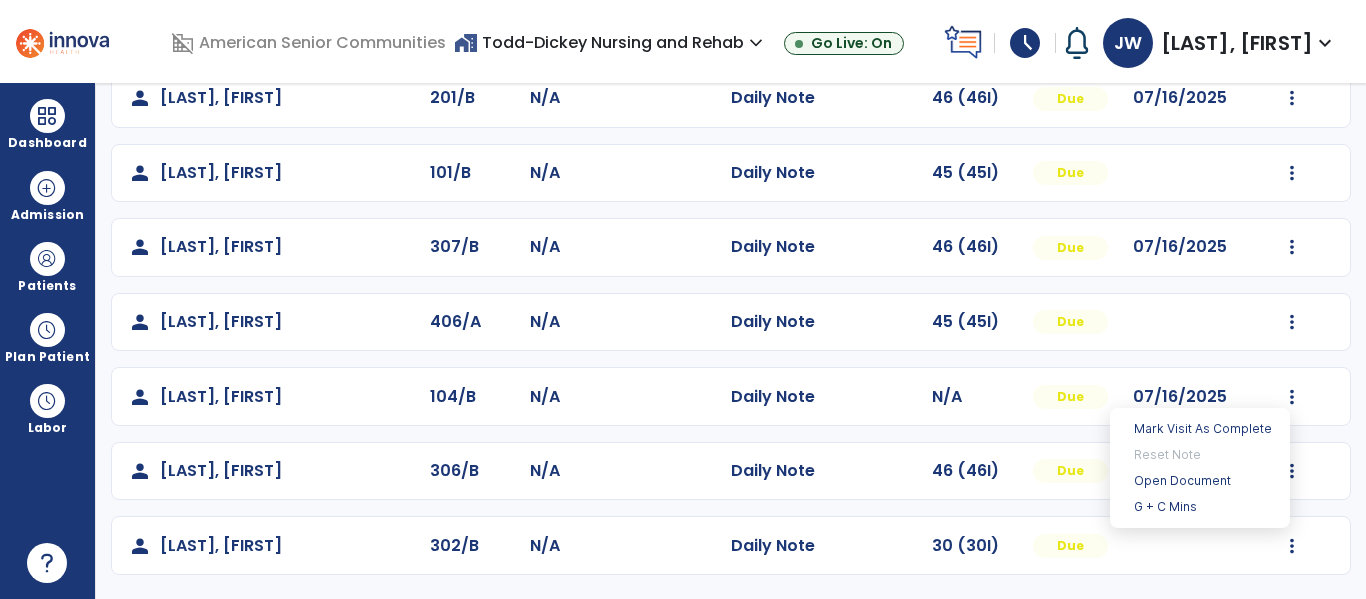 click on "person   Vanasse, Paul  104/B N/A  Daily Note   N/A  Due 07/16/2025" 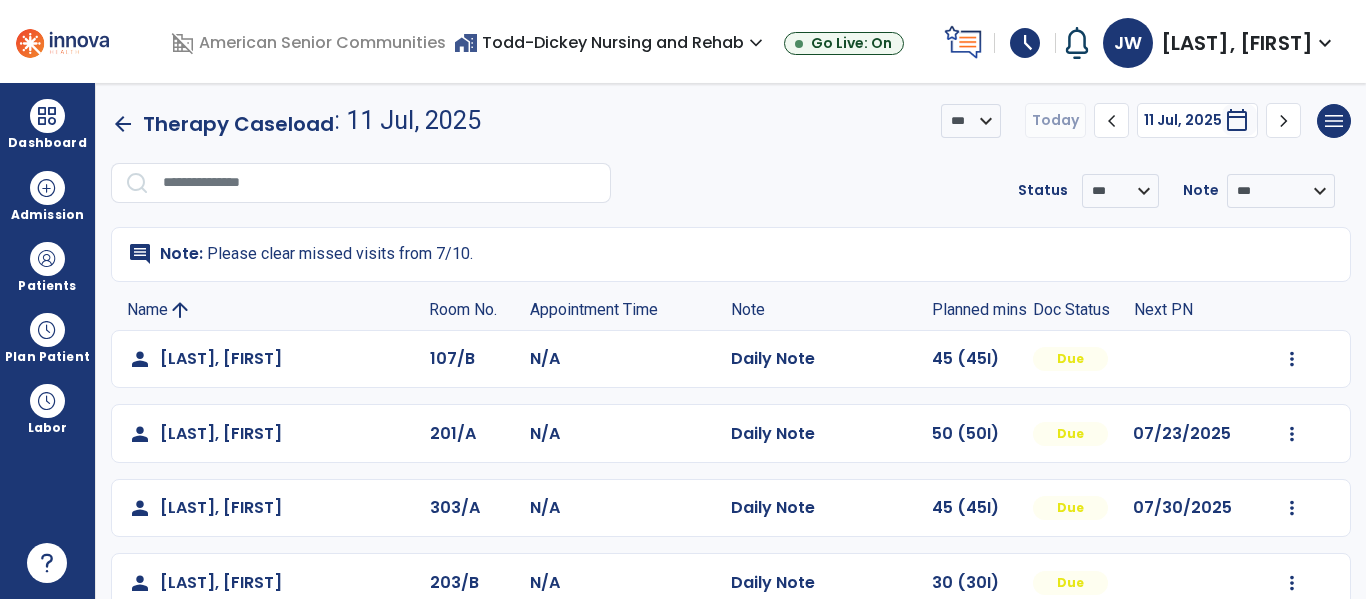 scroll, scrollTop: 559, scrollLeft: 0, axis: vertical 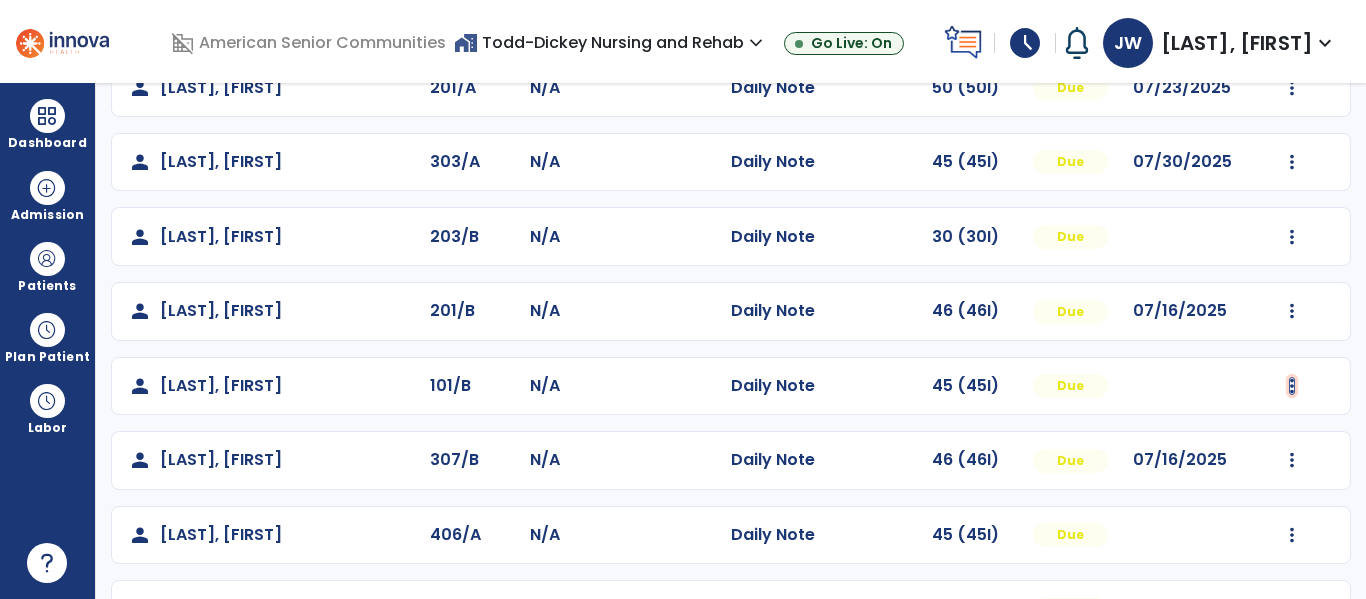 click at bounding box center [1292, 13] 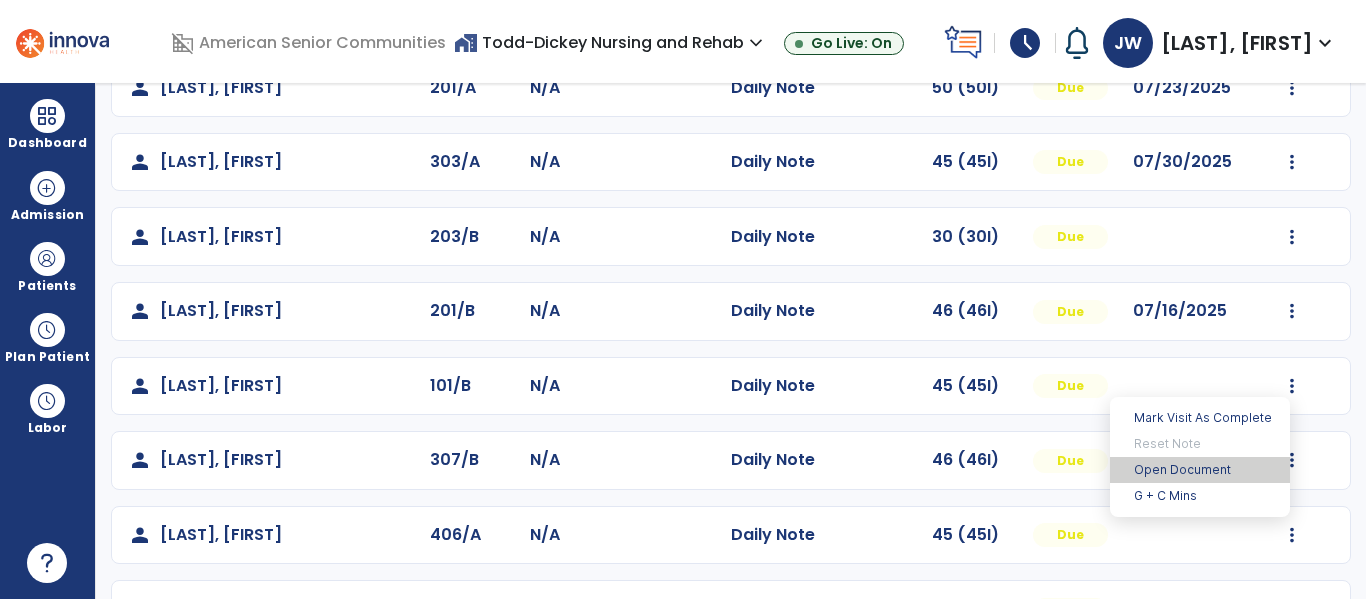 click on "Open Document" at bounding box center (1200, 470) 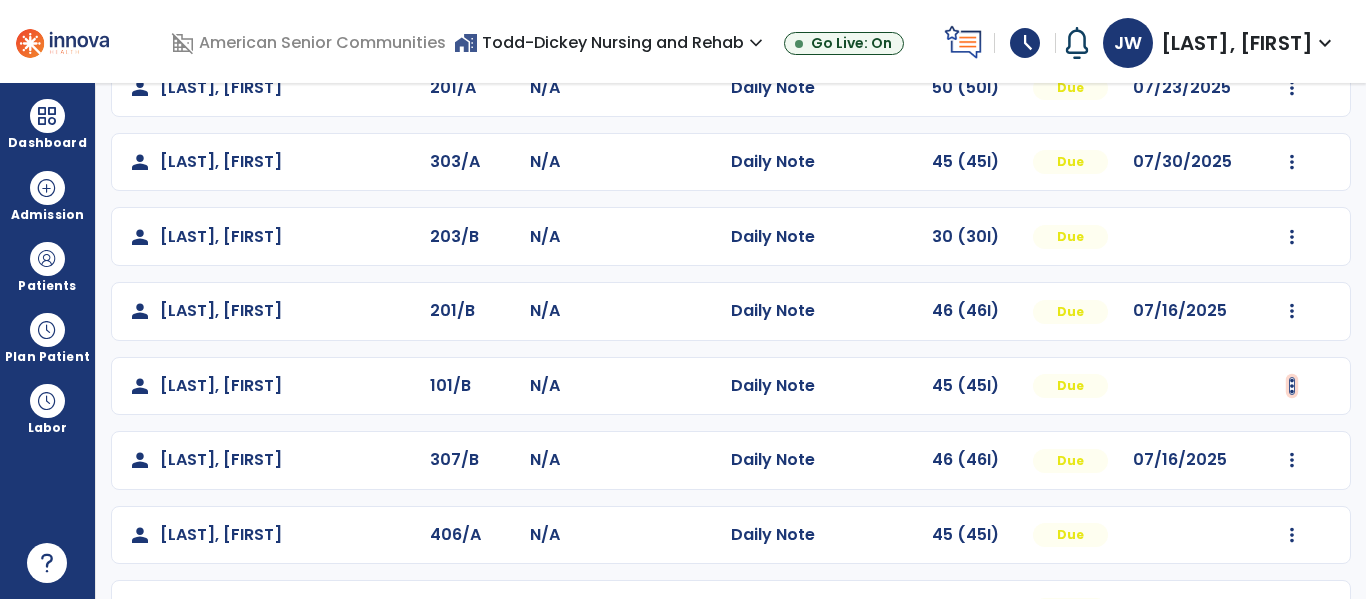 click at bounding box center (1292, 13) 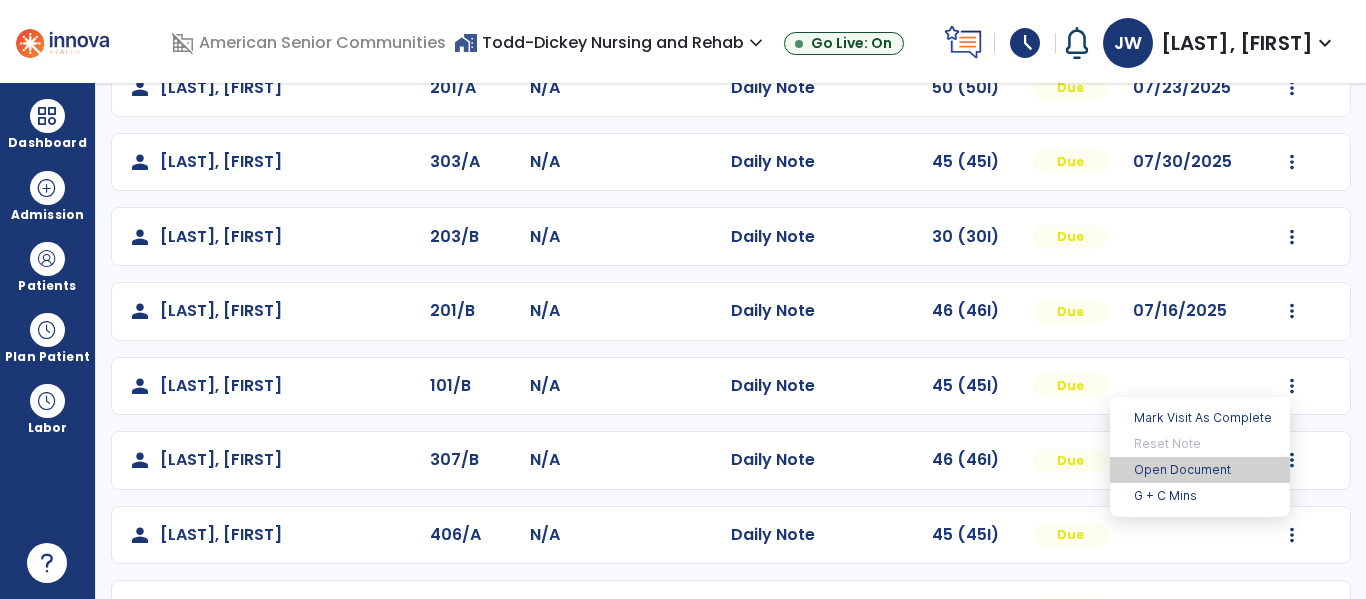 click on "Open Document" at bounding box center [1200, 470] 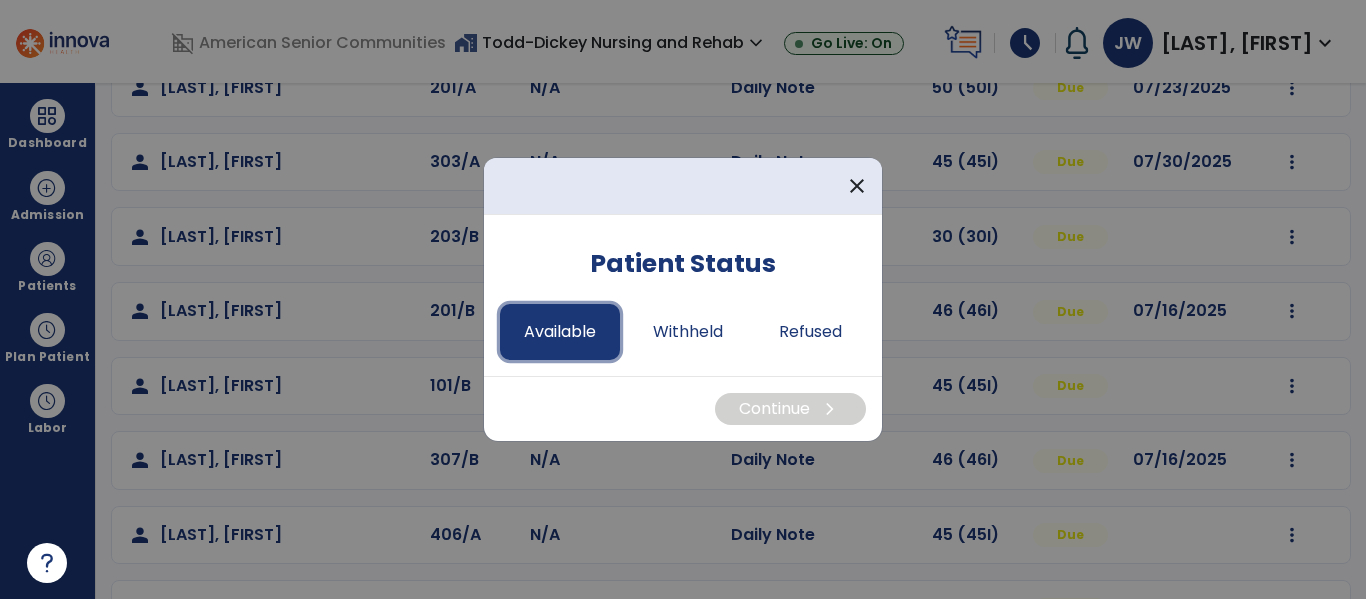 click on "Available" at bounding box center [560, 332] 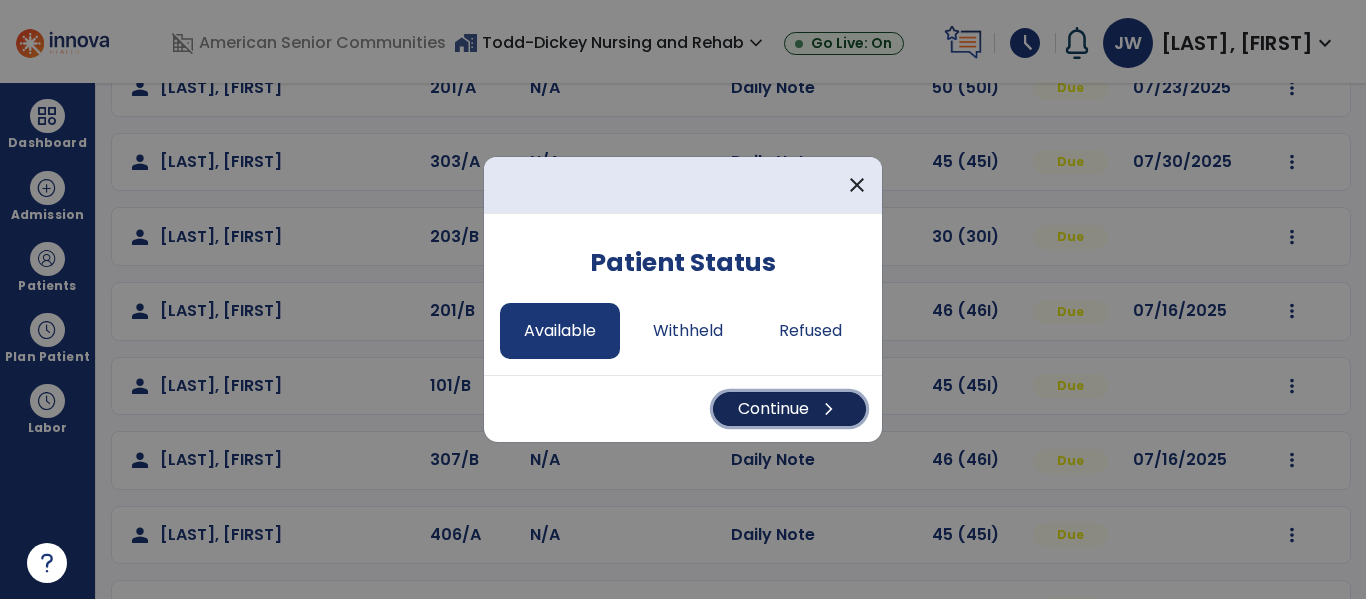 click on "Continue   chevron_right" at bounding box center [789, 409] 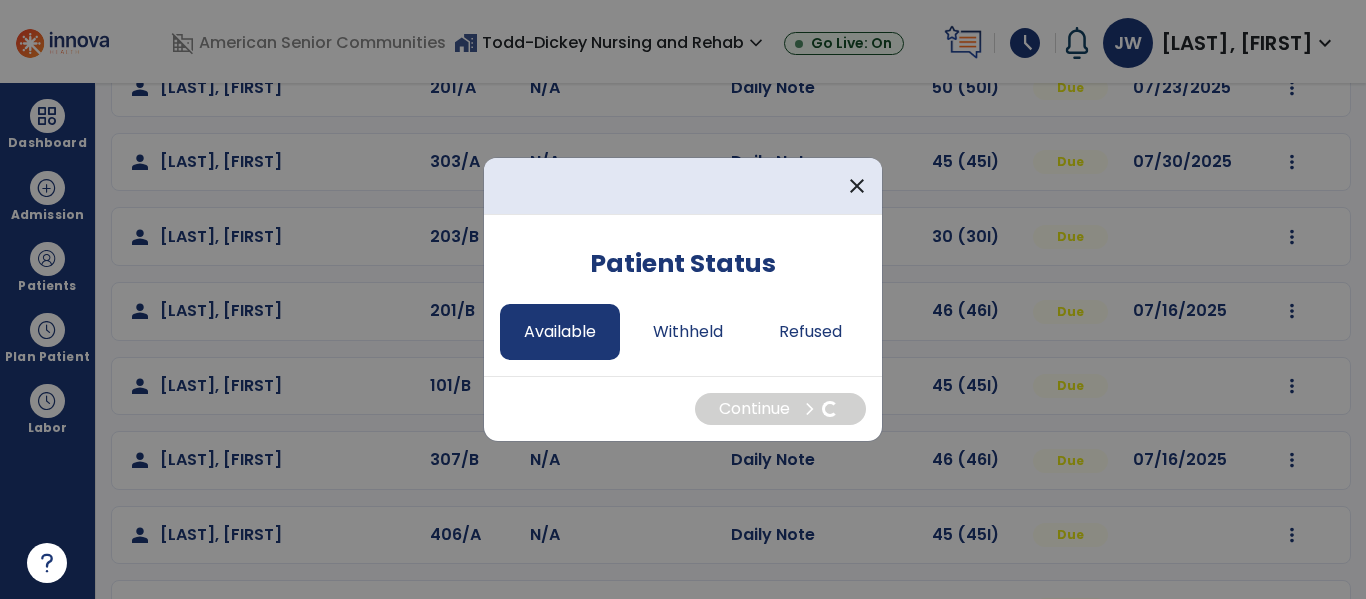 select on "*" 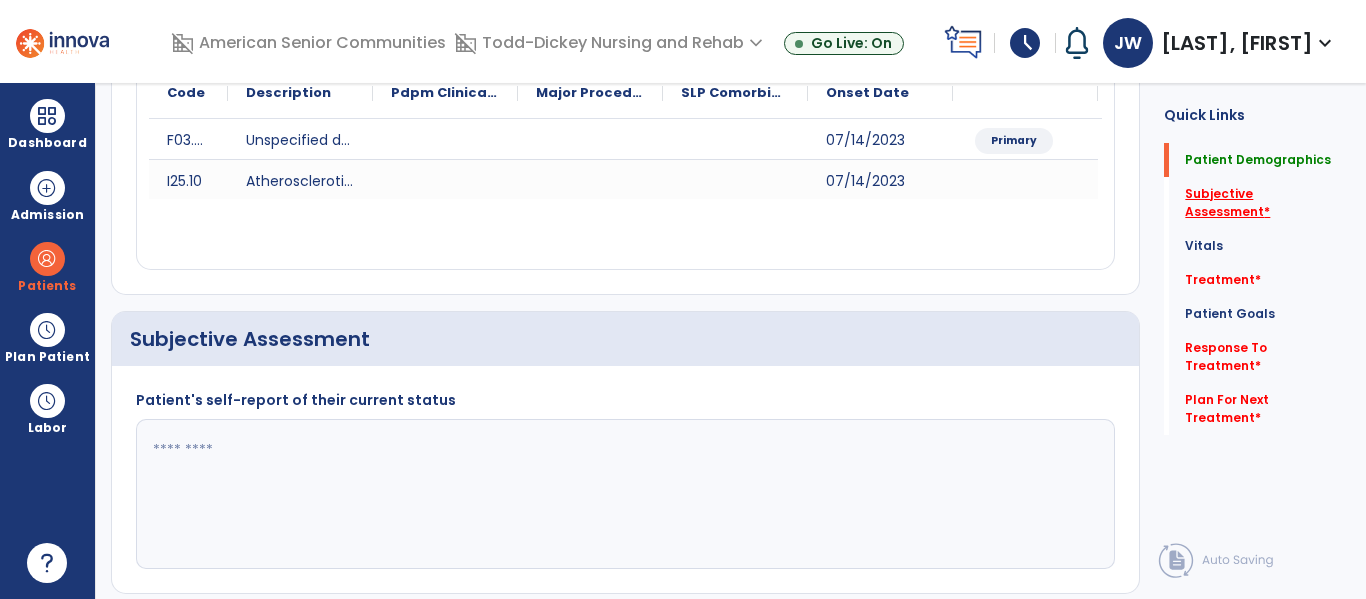click on "Subjective Assessment   *" 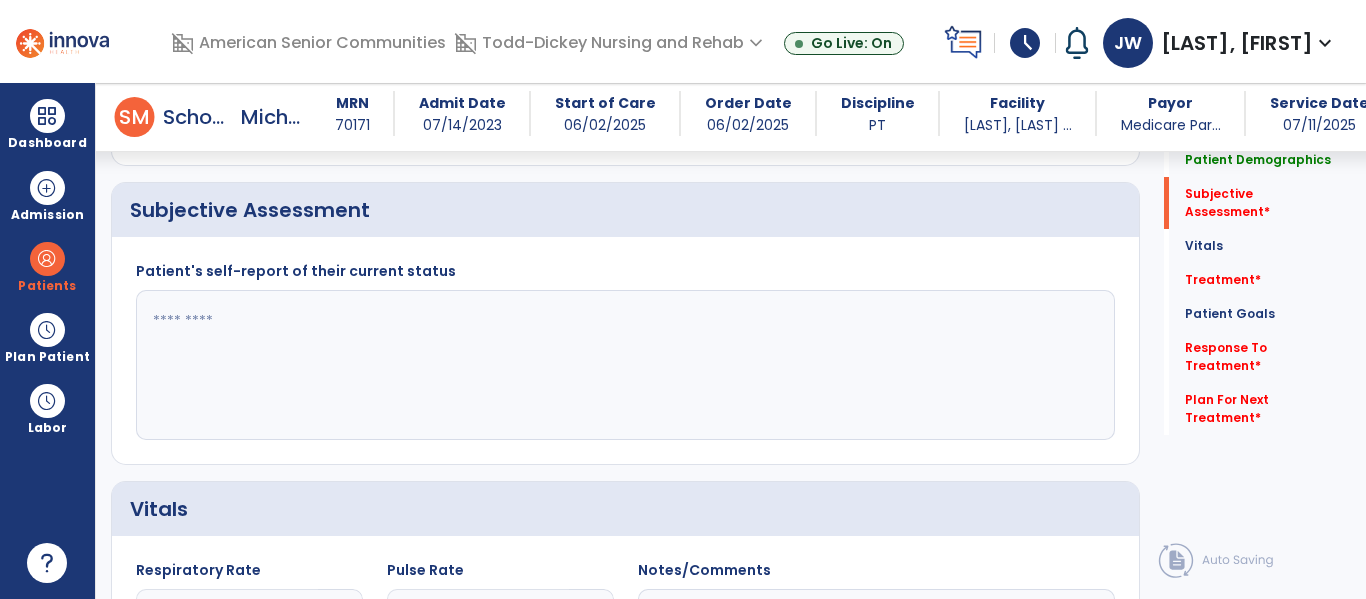 scroll, scrollTop: 457, scrollLeft: 0, axis: vertical 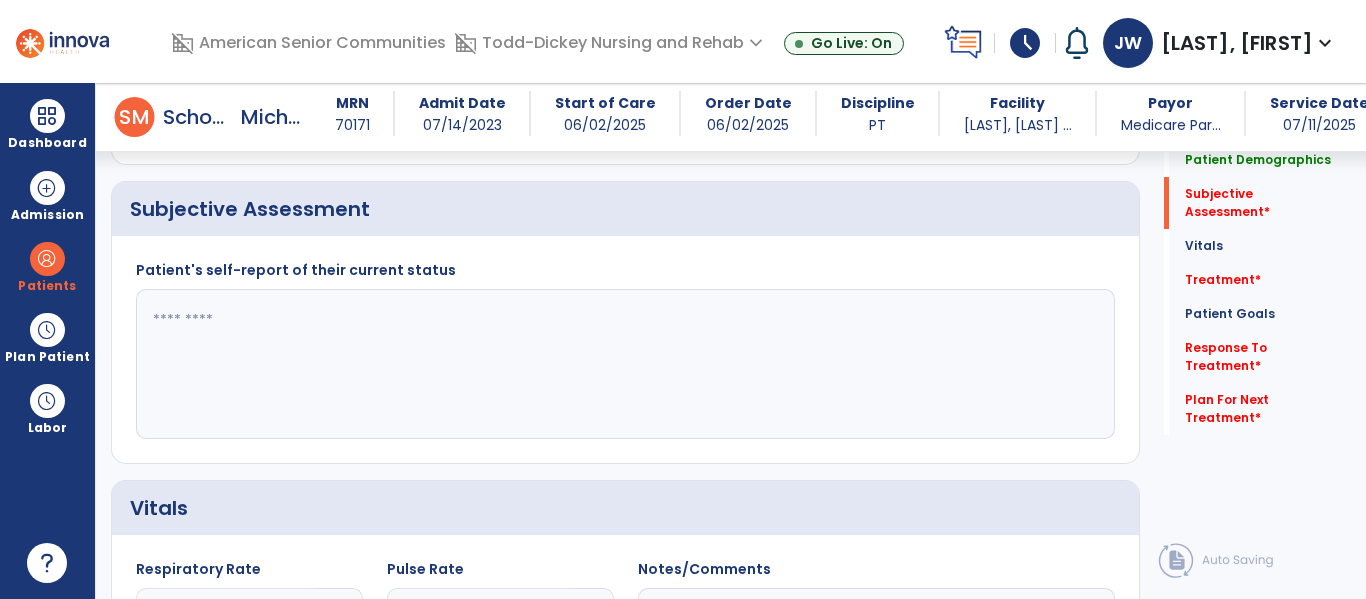 click 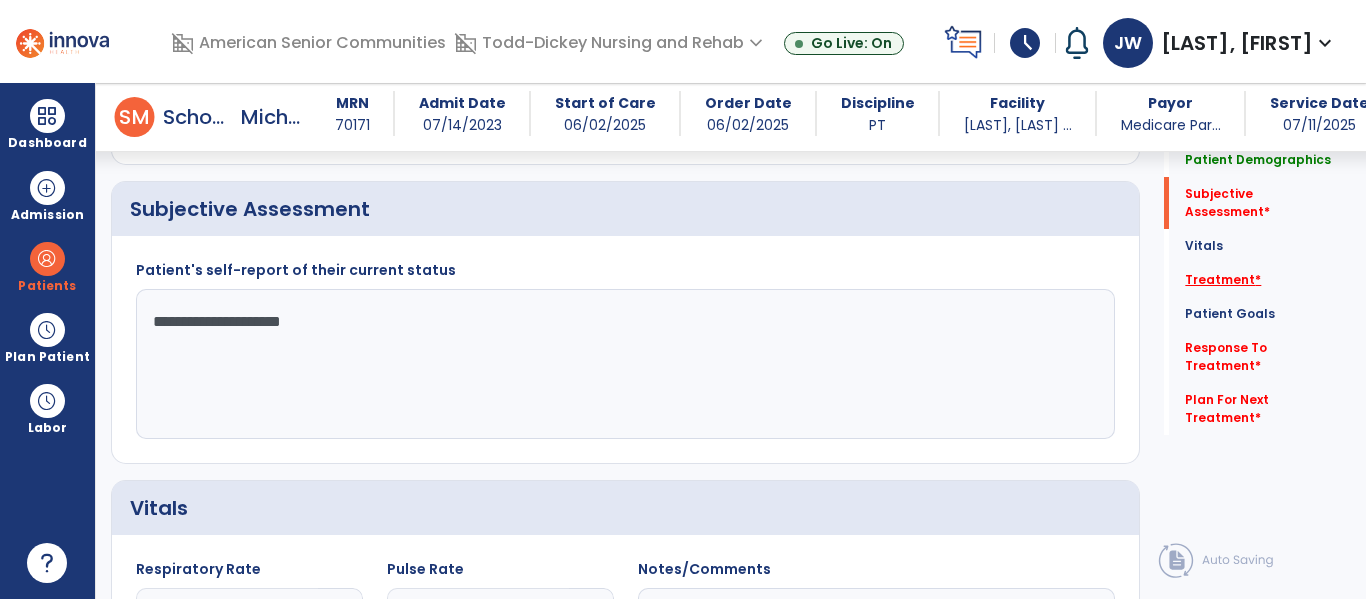 type on "**********" 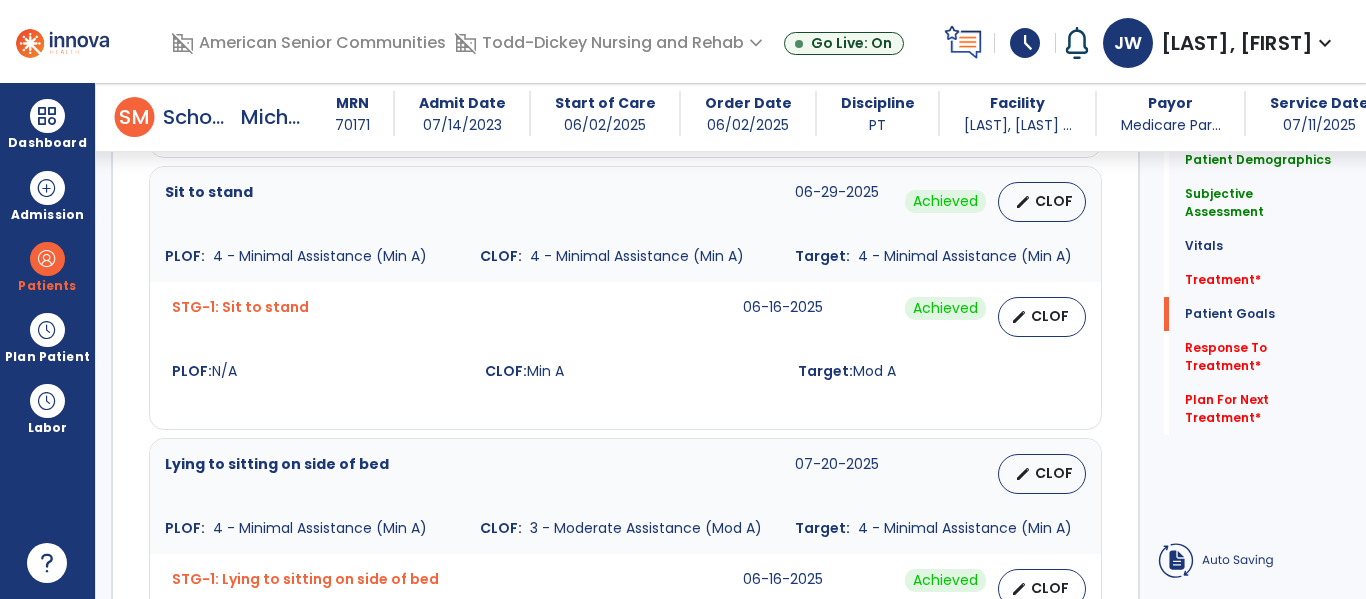 scroll, scrollTop: 1866, scrollLeft: 0, axis: vertical 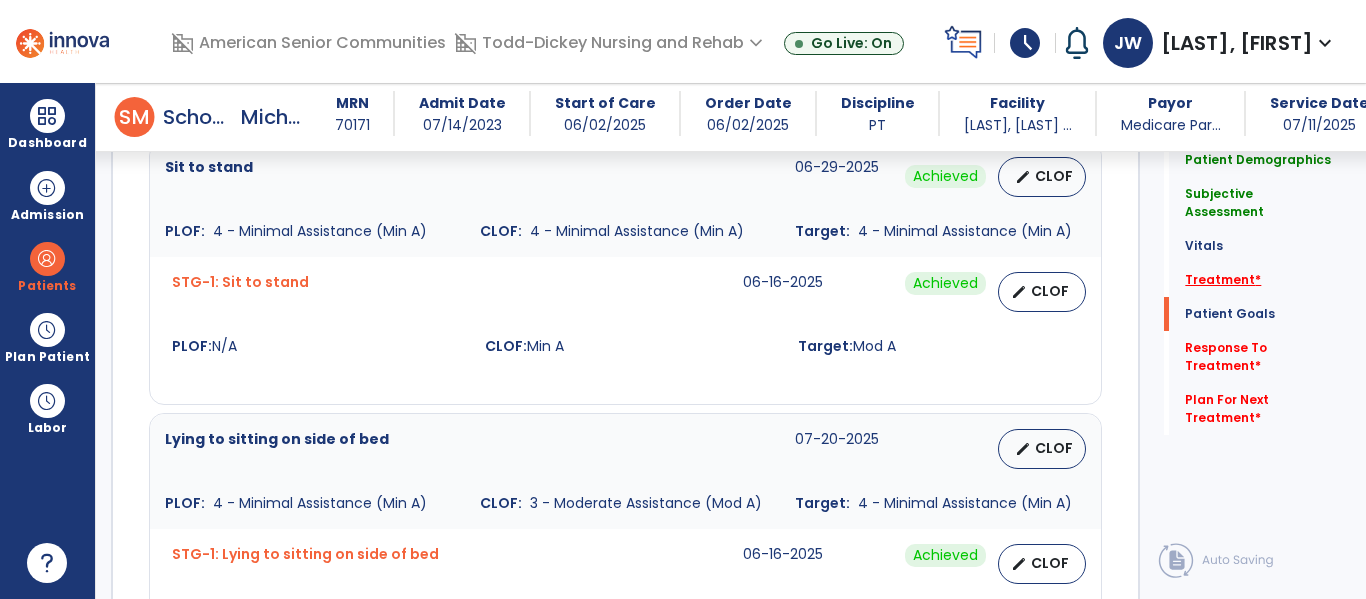 click on "Treatment   *" 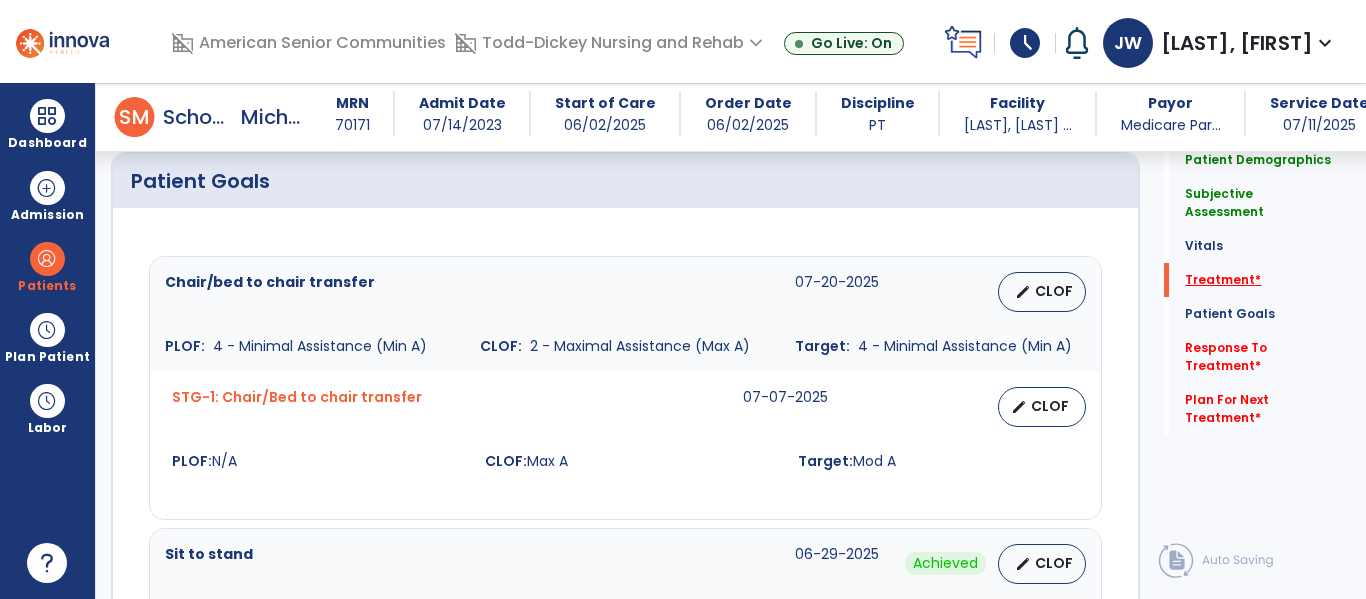 scroll, scrollTop: 1146, scrollLeft: 0, axis: vertical 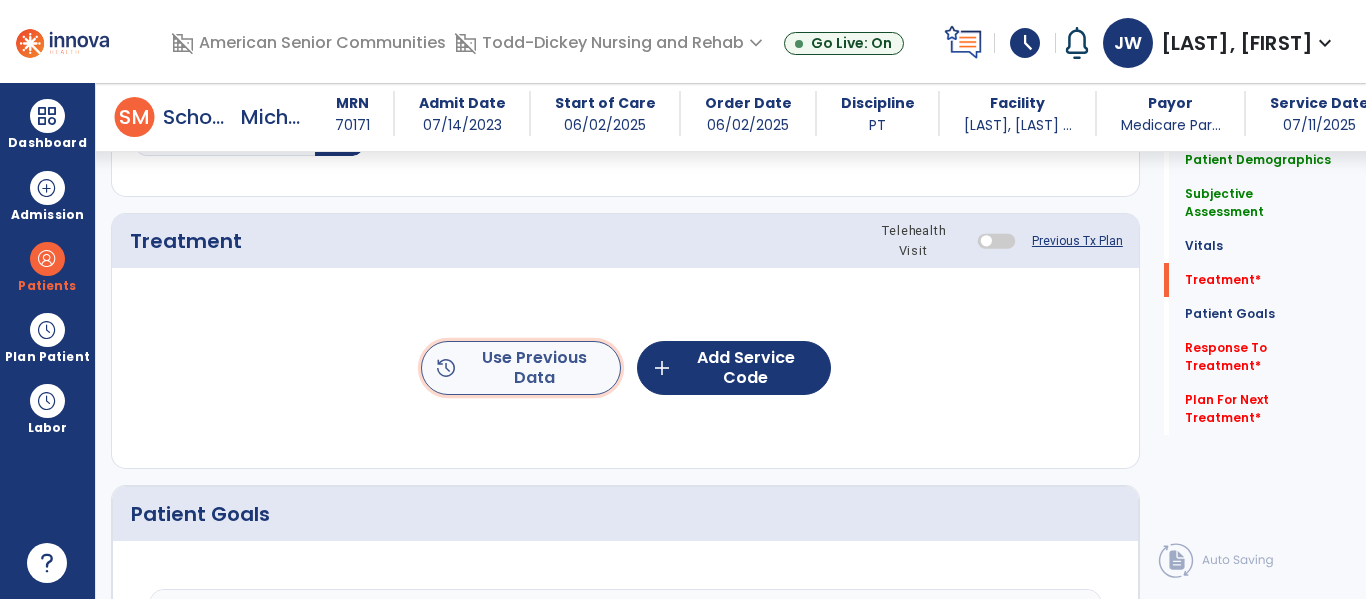 click on "history  Use Previous Data" 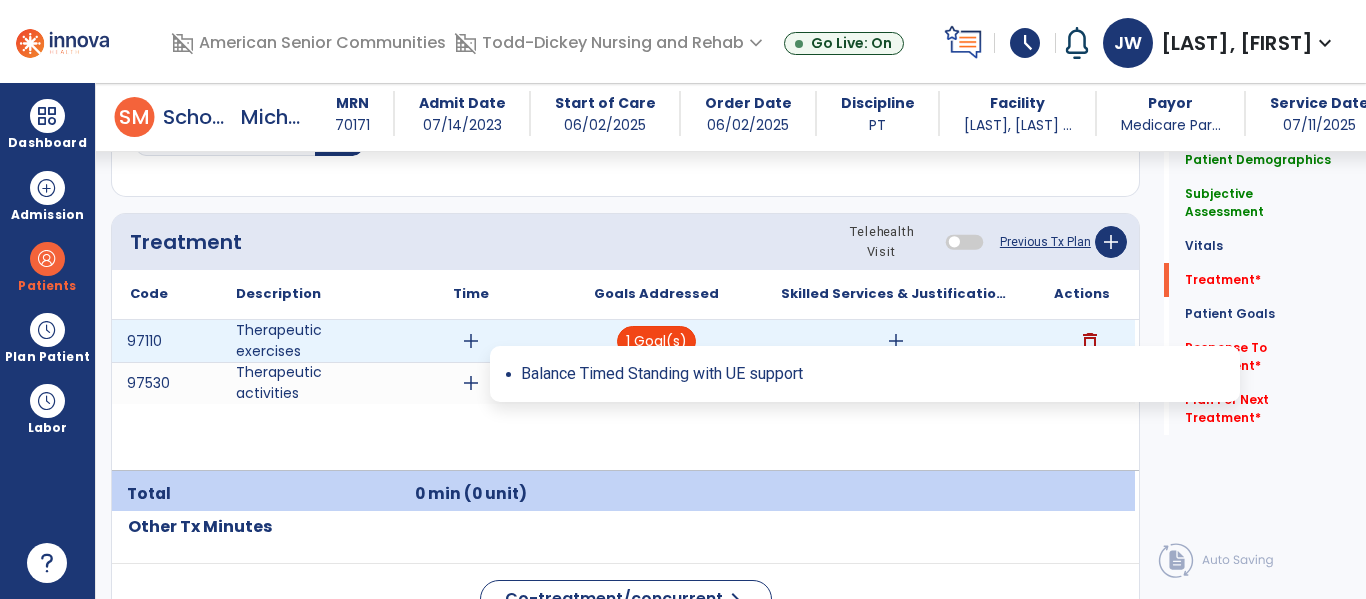 type 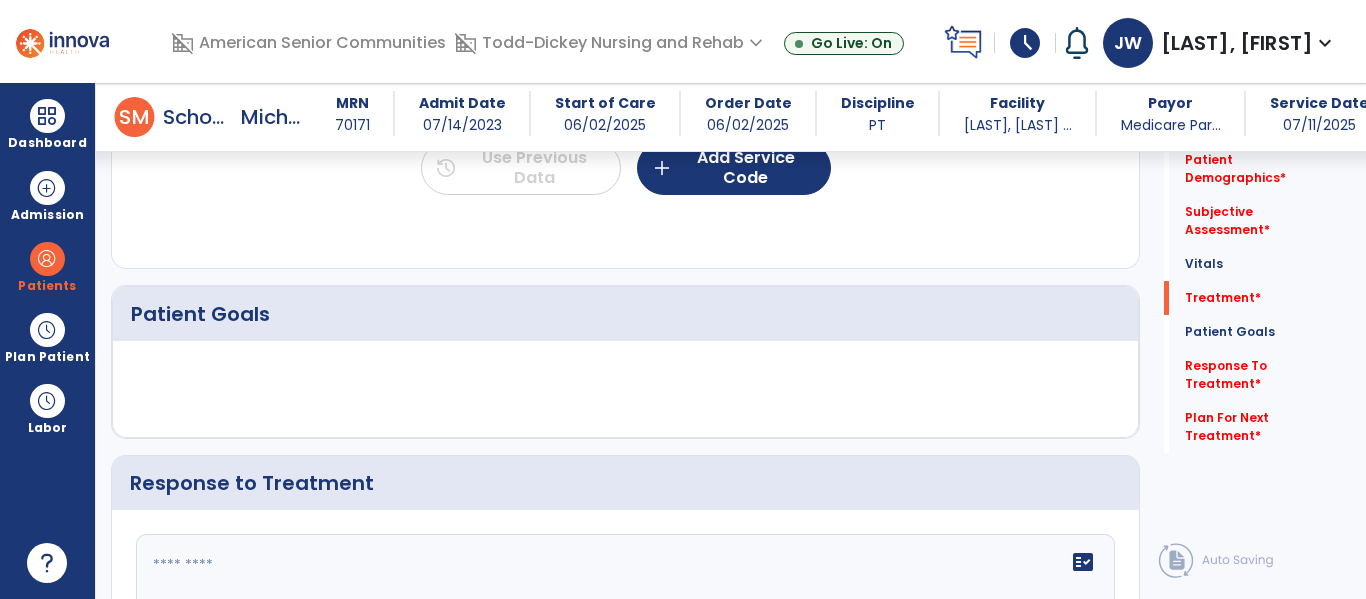 scroll, scrollTop: 946, scrollLeft: 0, axis: vertical 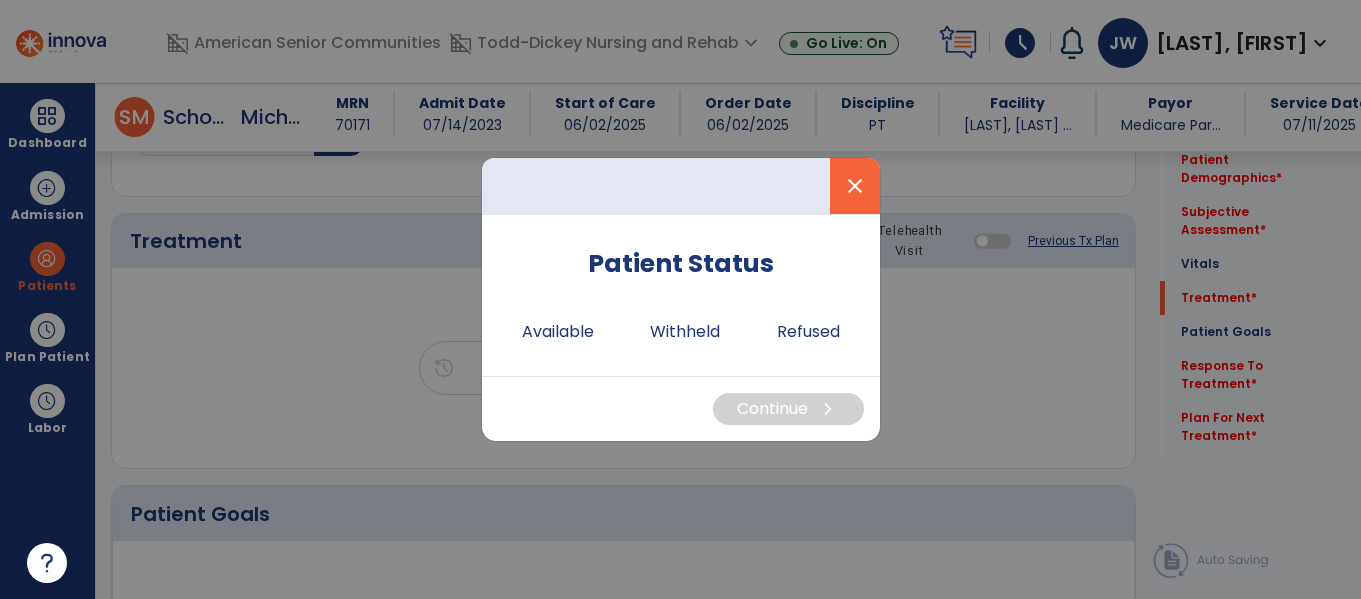 click on "close" at bounding box center (855, 186) 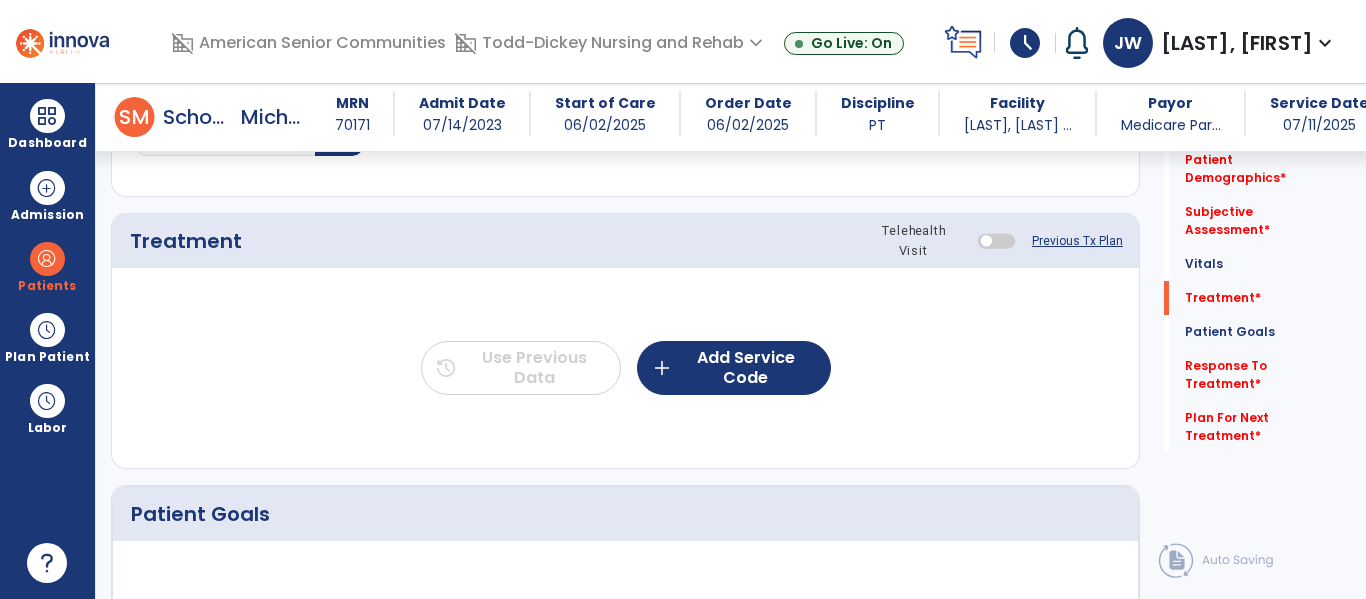 scroll, scrollTop: 1398, scrollLeft: 0, axis: vertical 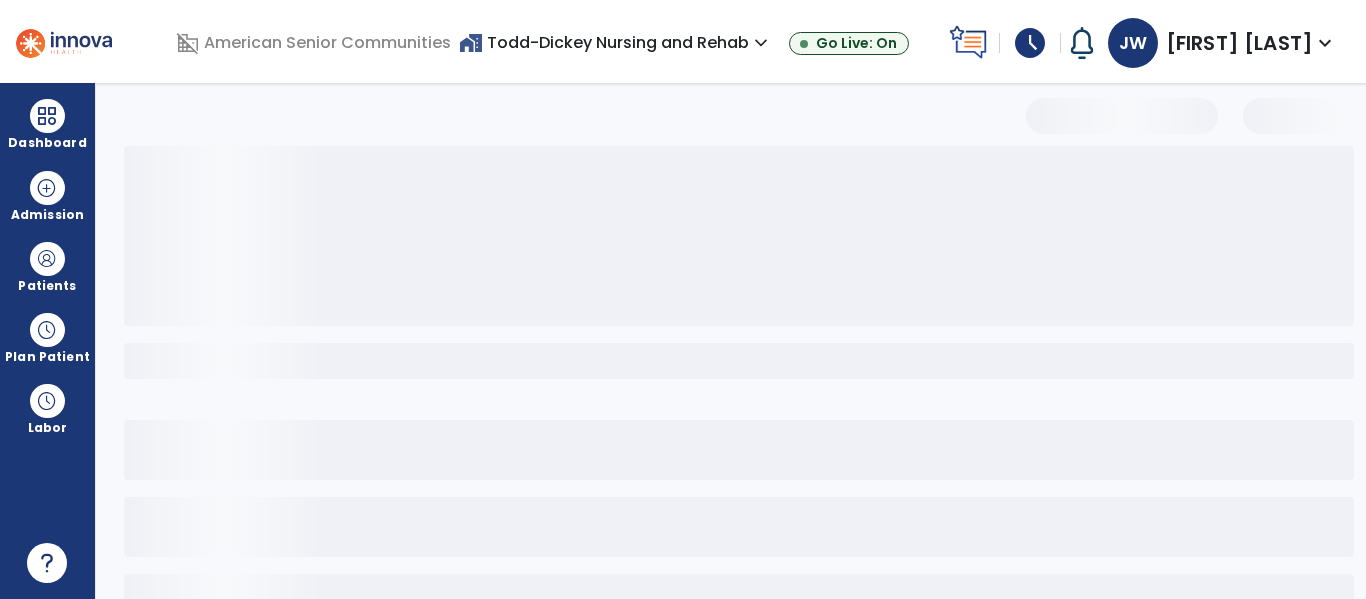 select on "*" 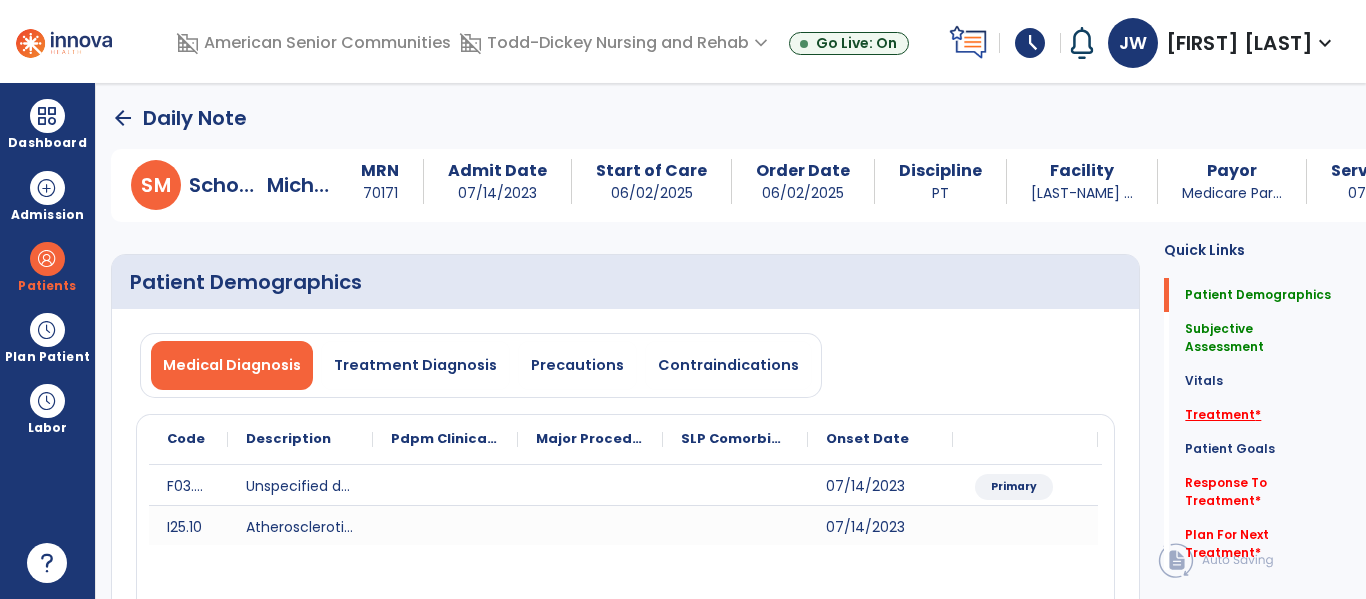 click on "Treatment   *" 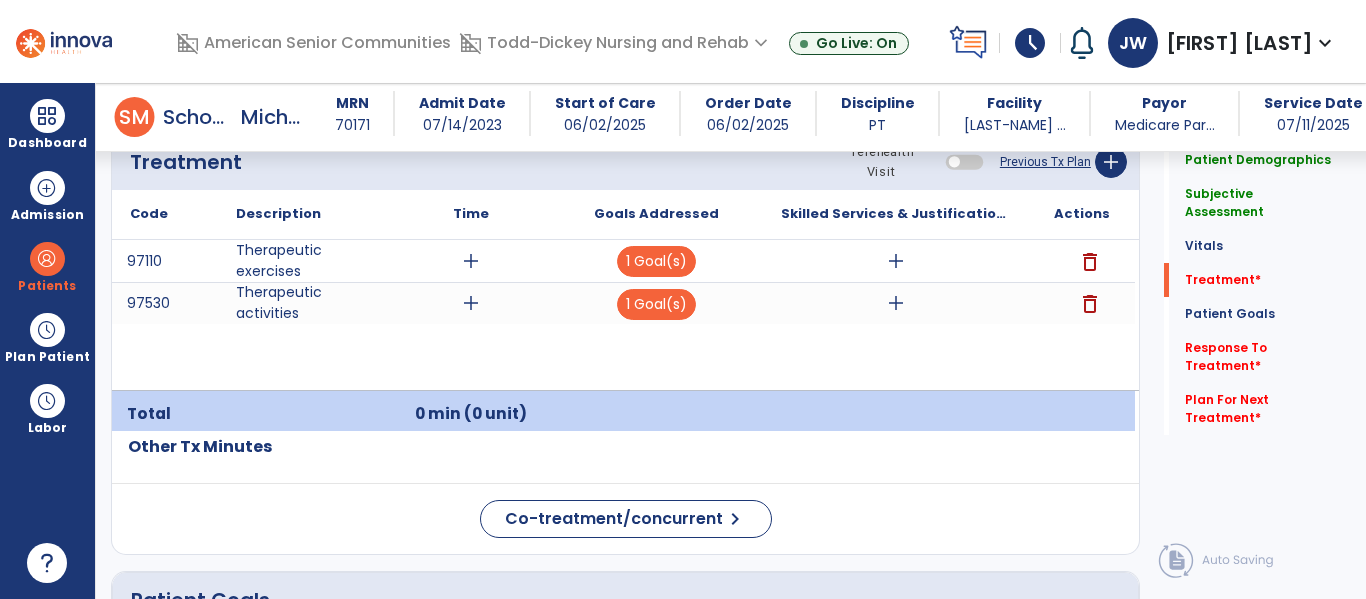 scroll, scrollTop: 1248, scrollLeft: 0, axis: vertical 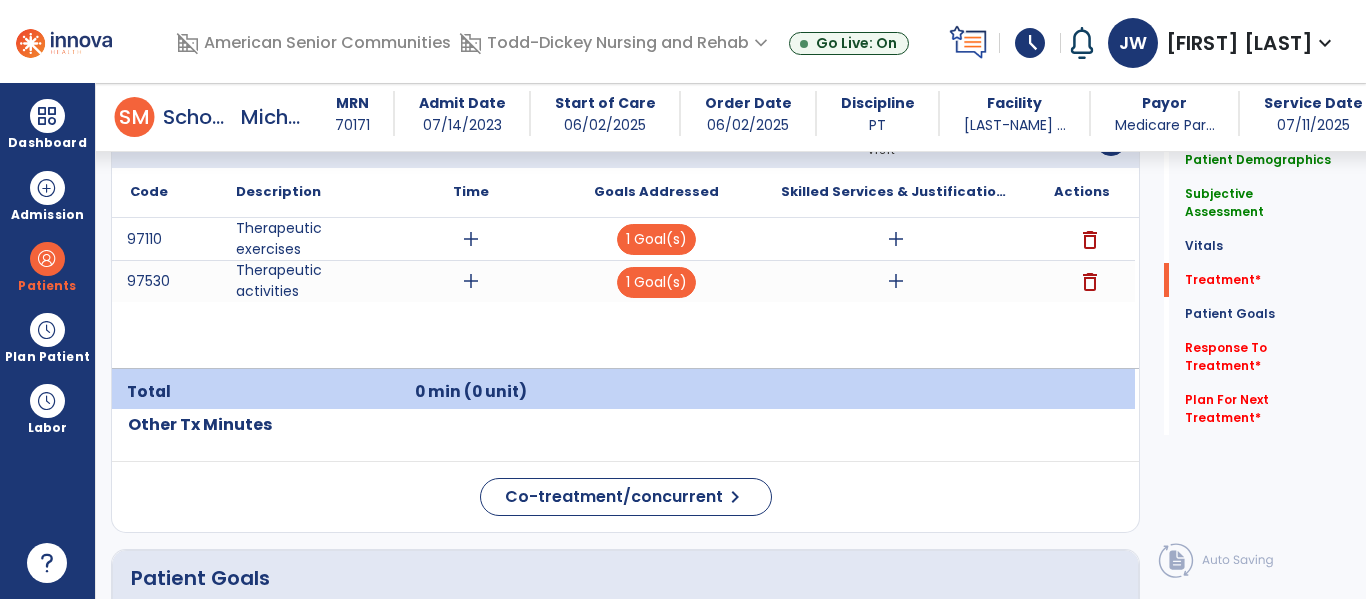 click at bounding box center (1082, 392) 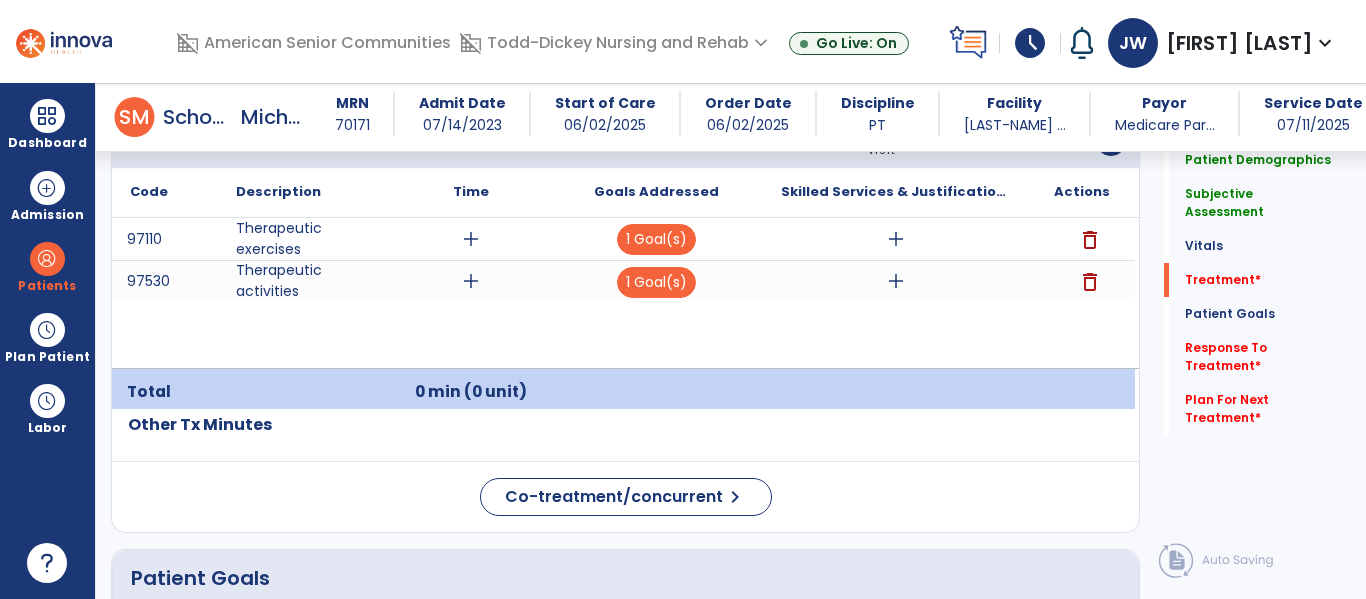 click on "Other Tx Minutes" 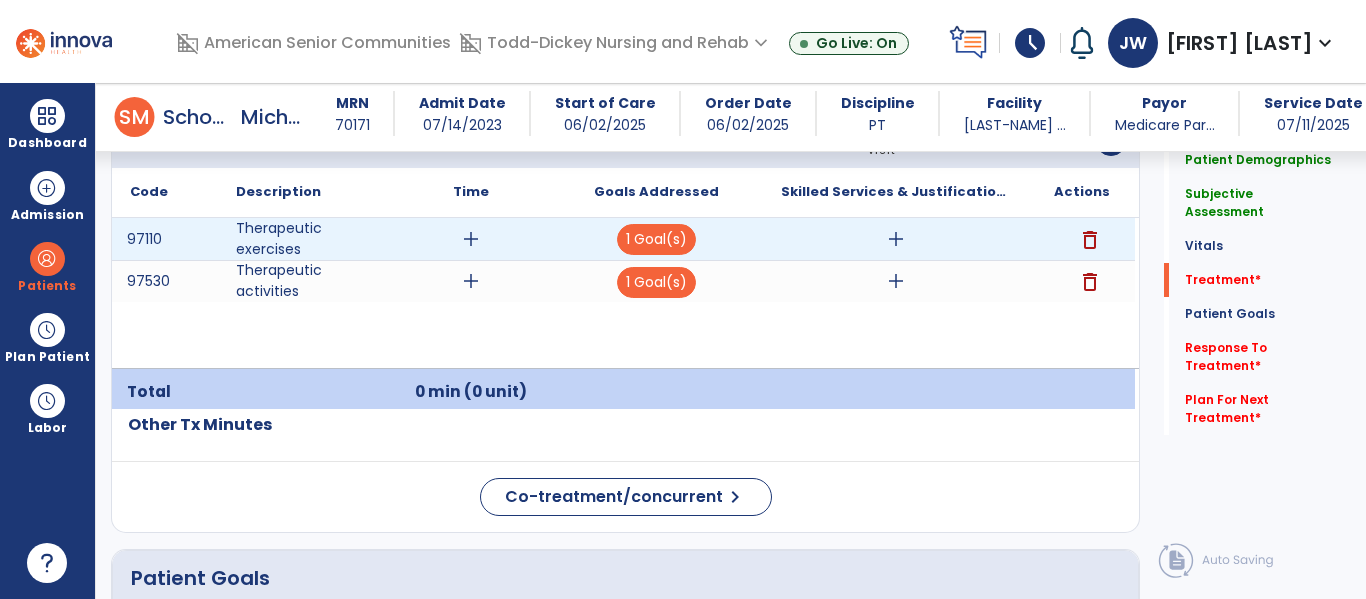 click on "add" at bounding box center (470, 239) 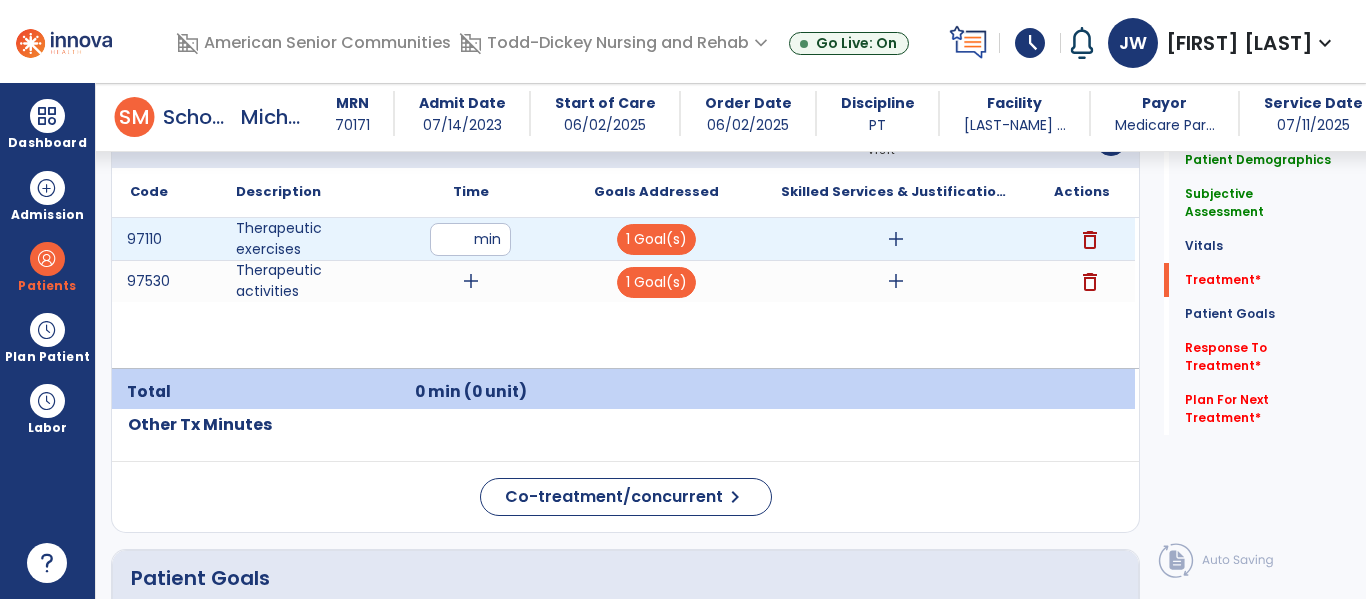 type on "**" 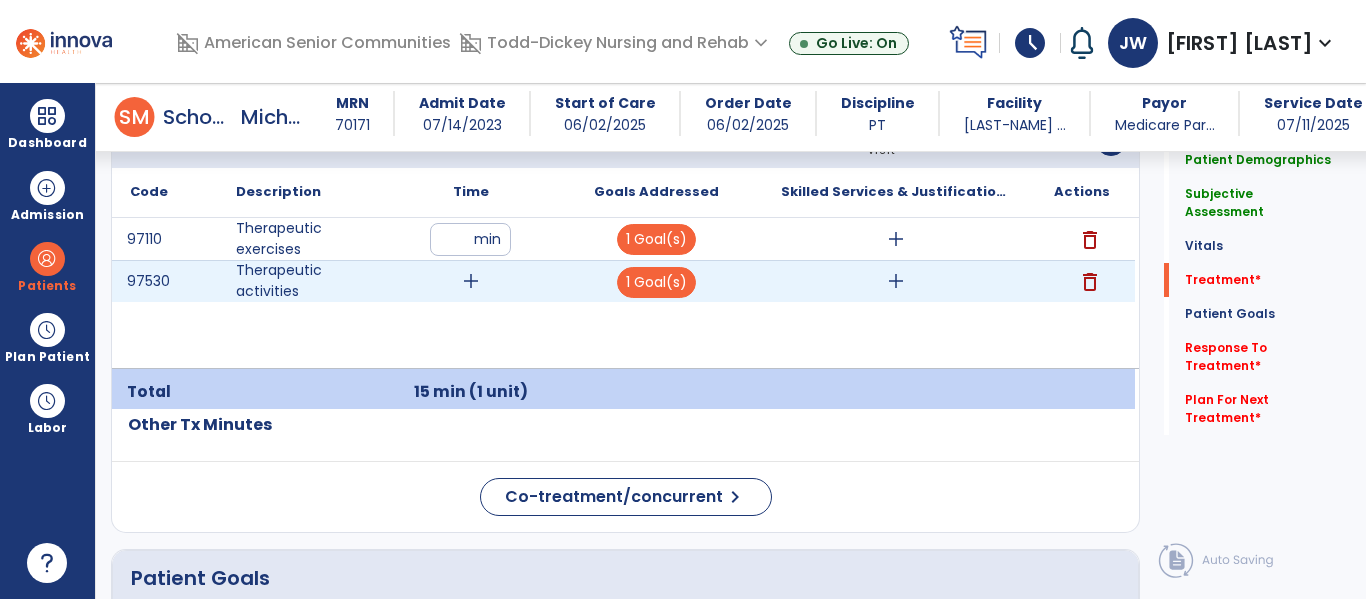 click on "add" at bounding box center [471, 281] 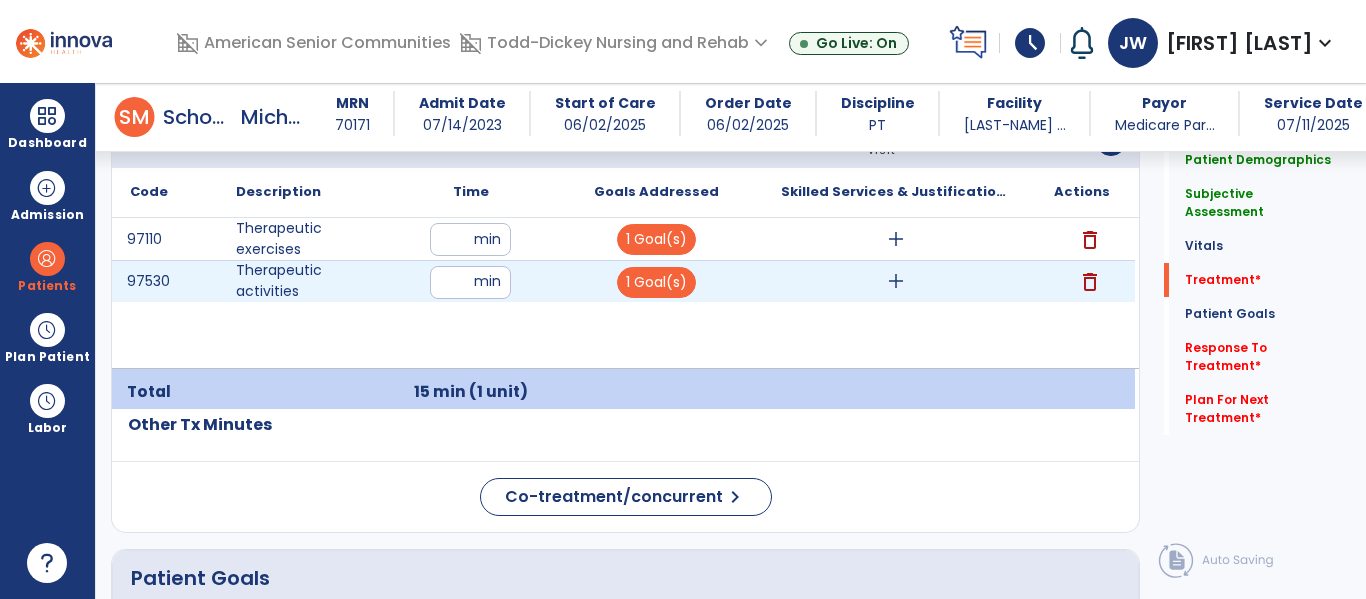 type on "**" 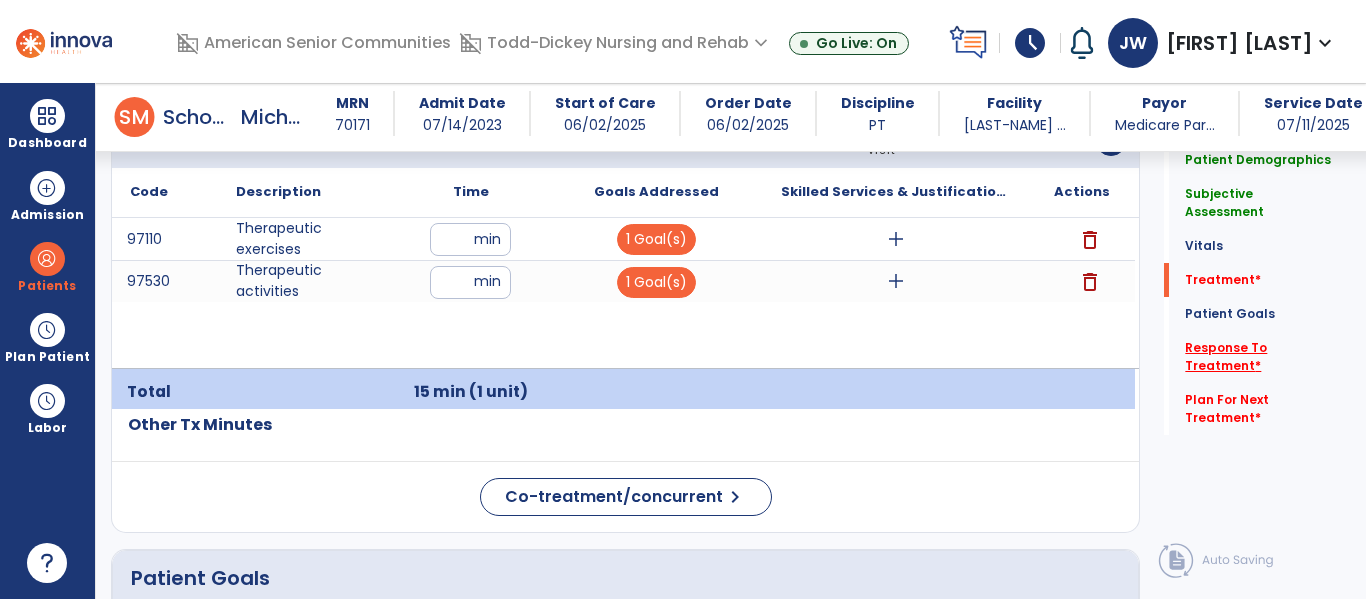click on "Response To Treatment   *" 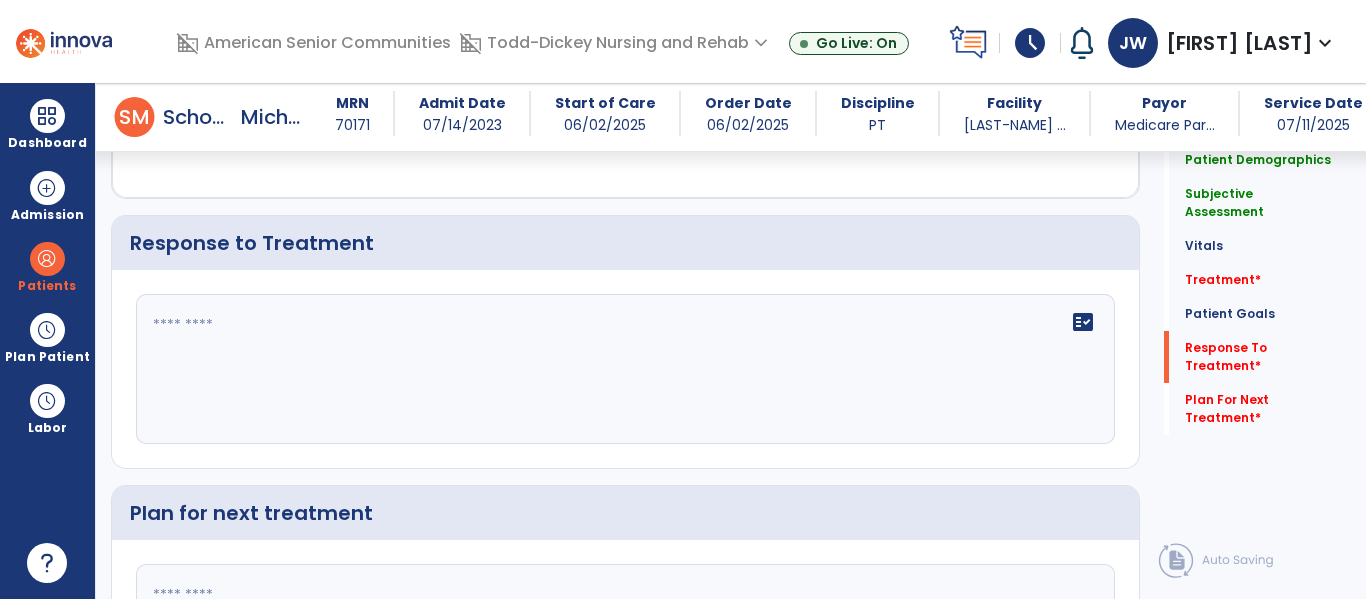 scroll, scrollTop: 2751, scrollLeft: 0, axis: vertical 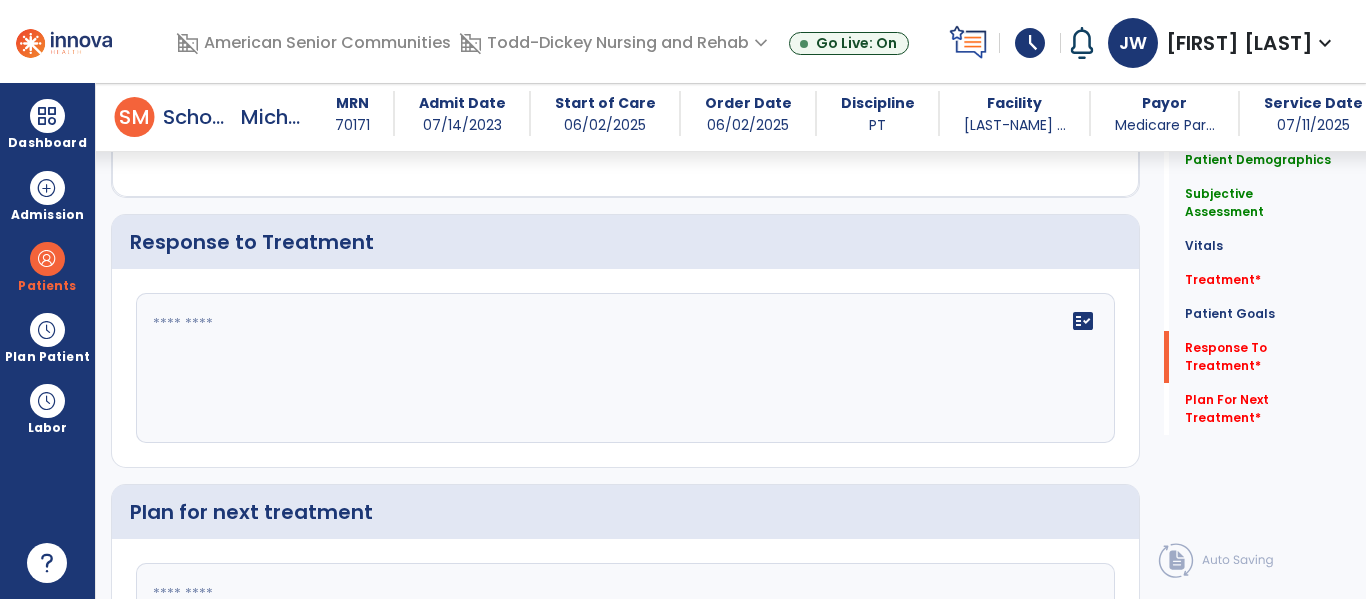 click 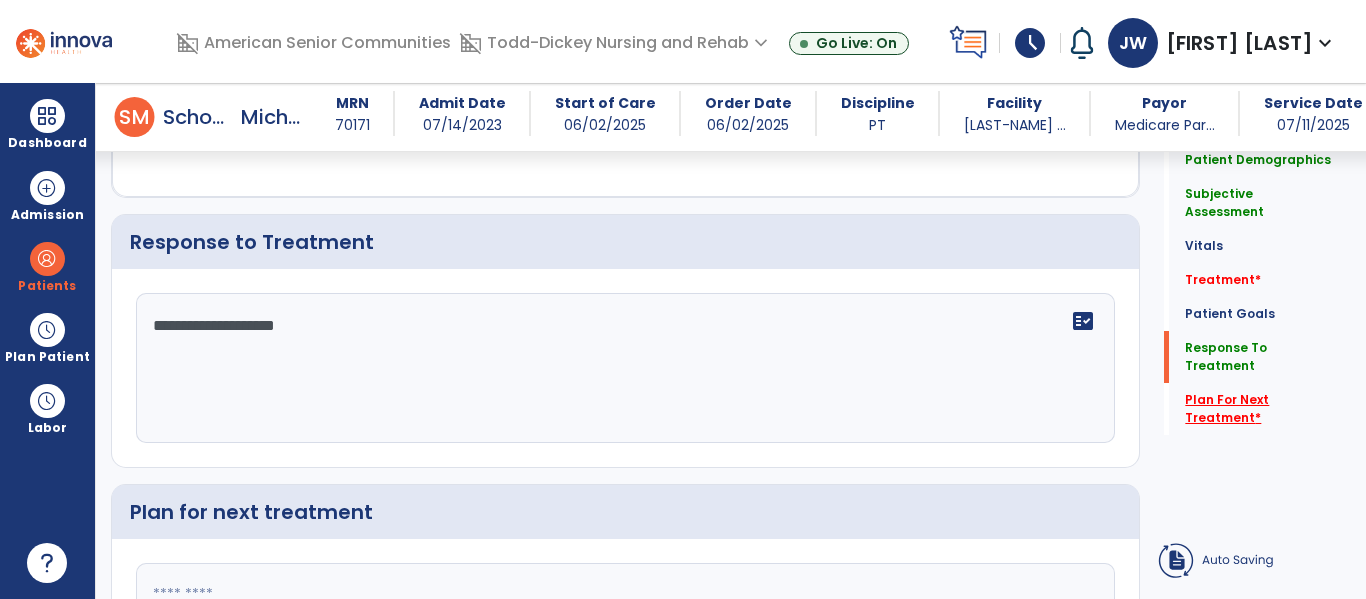 type on "**********" 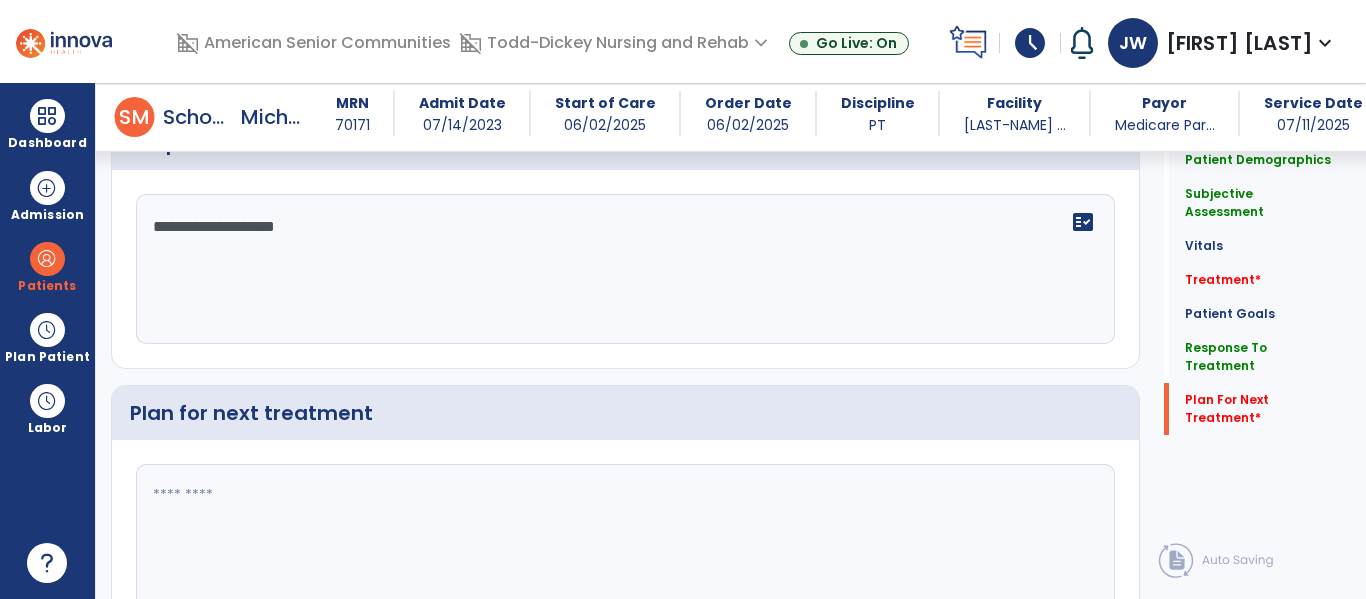 scroll, scrollTop: 2956, scrollLeft: 0, axis: vertical 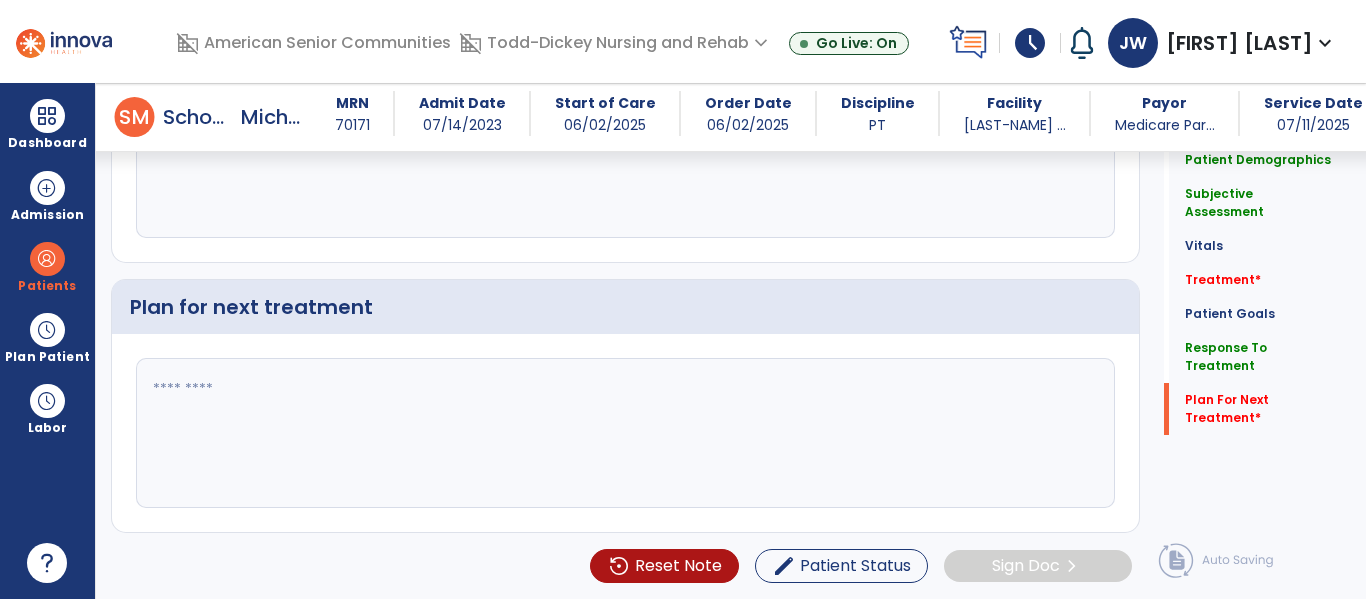 click 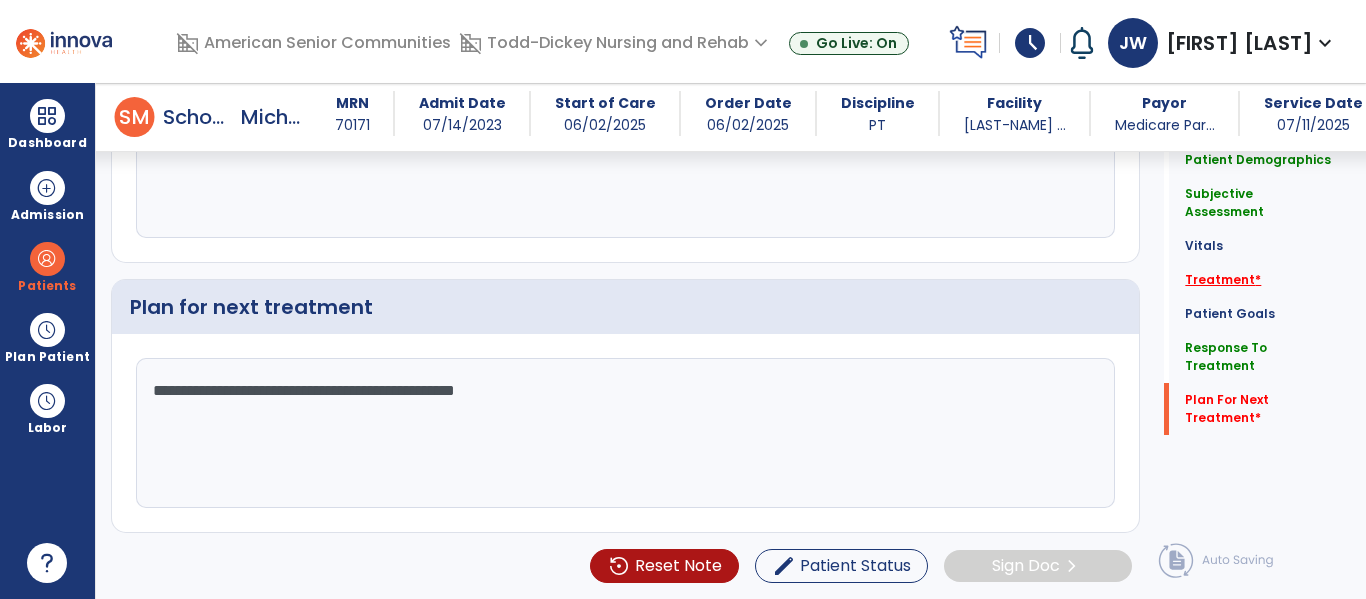 type on "**********" 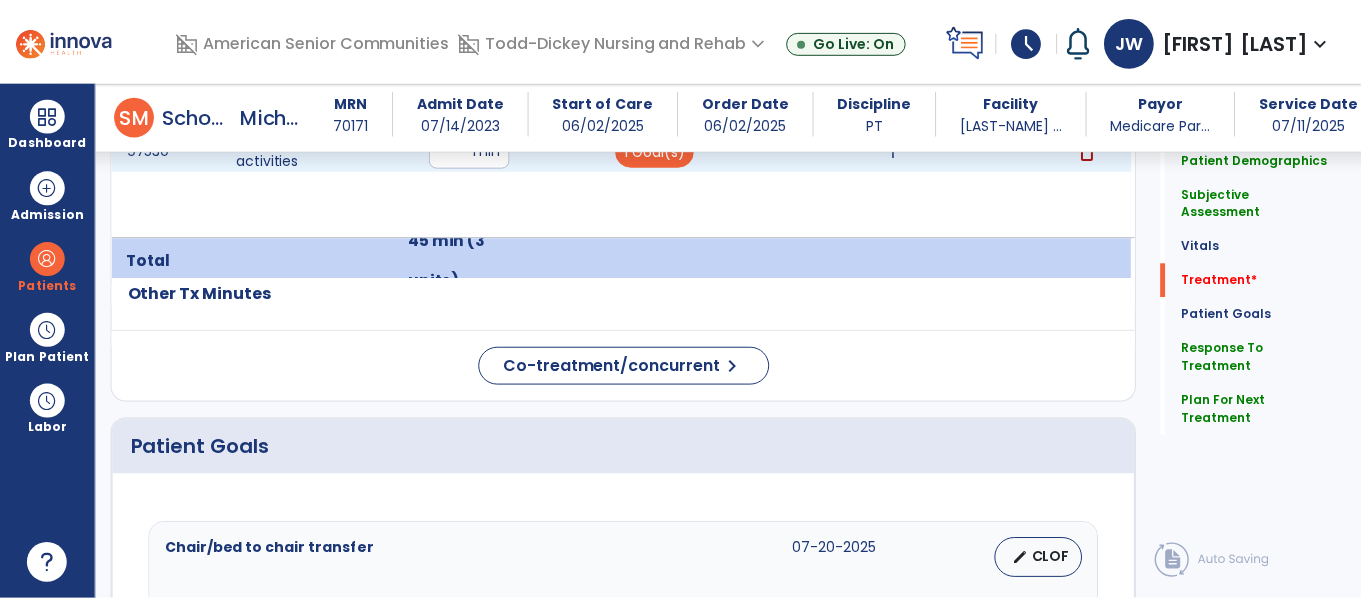 scroll, scrollTop: 1229, scrollLeft: 0, axis: vertical 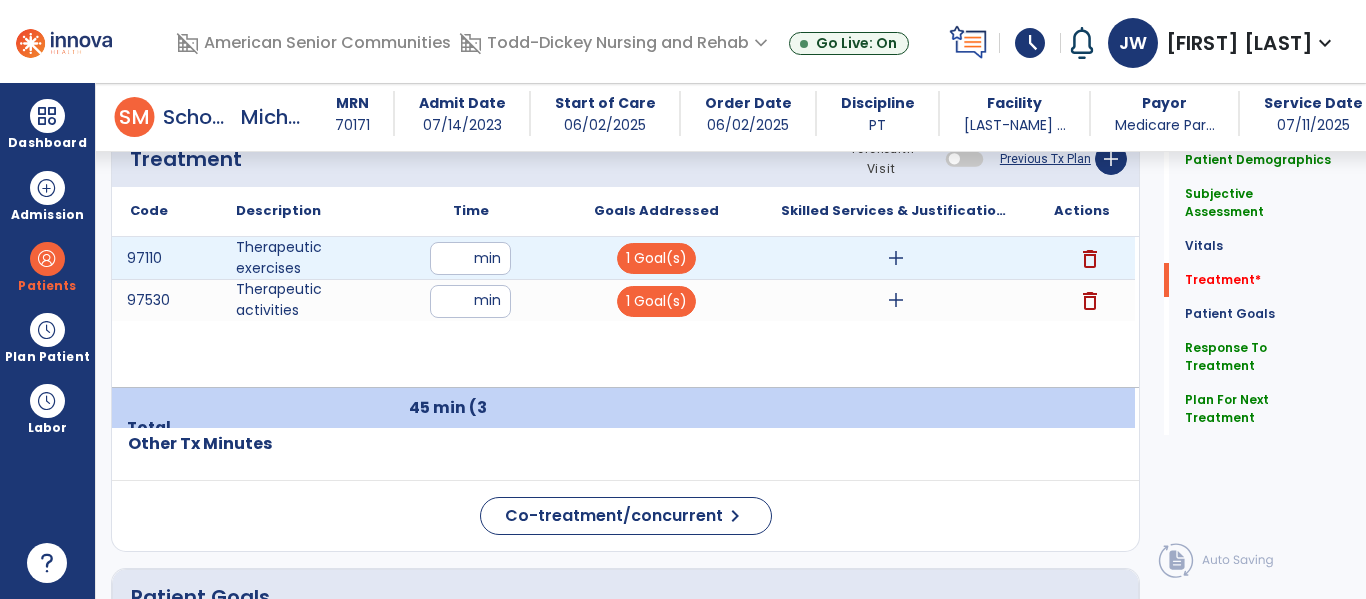 click on "add" at bounding box center [896, 258] 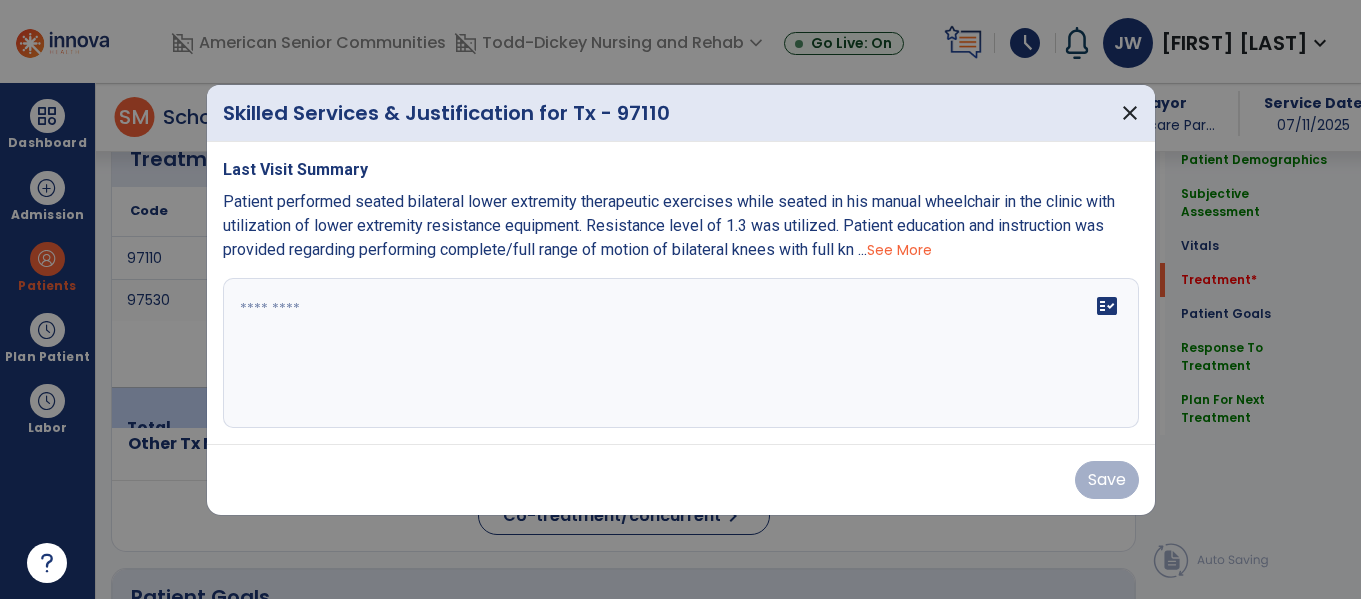 scroll, scrollTop: 1229, scrollLeft: 0, axis: vertical 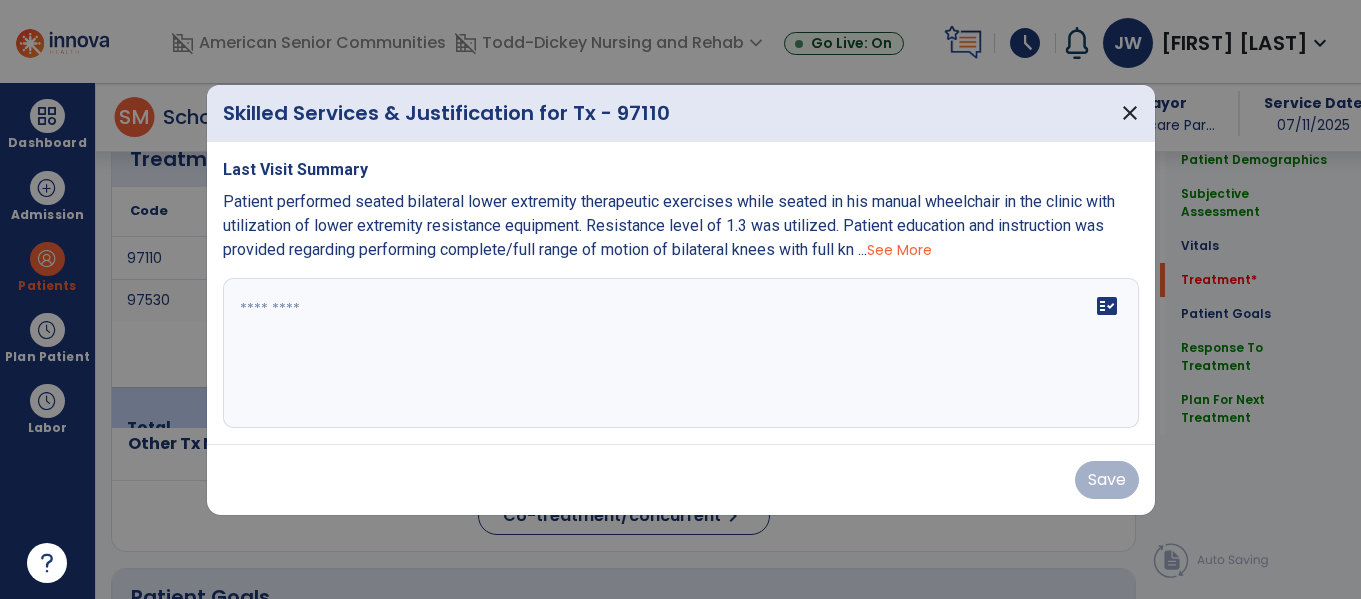 click on "fact_check" at bounding box center (681, 353) 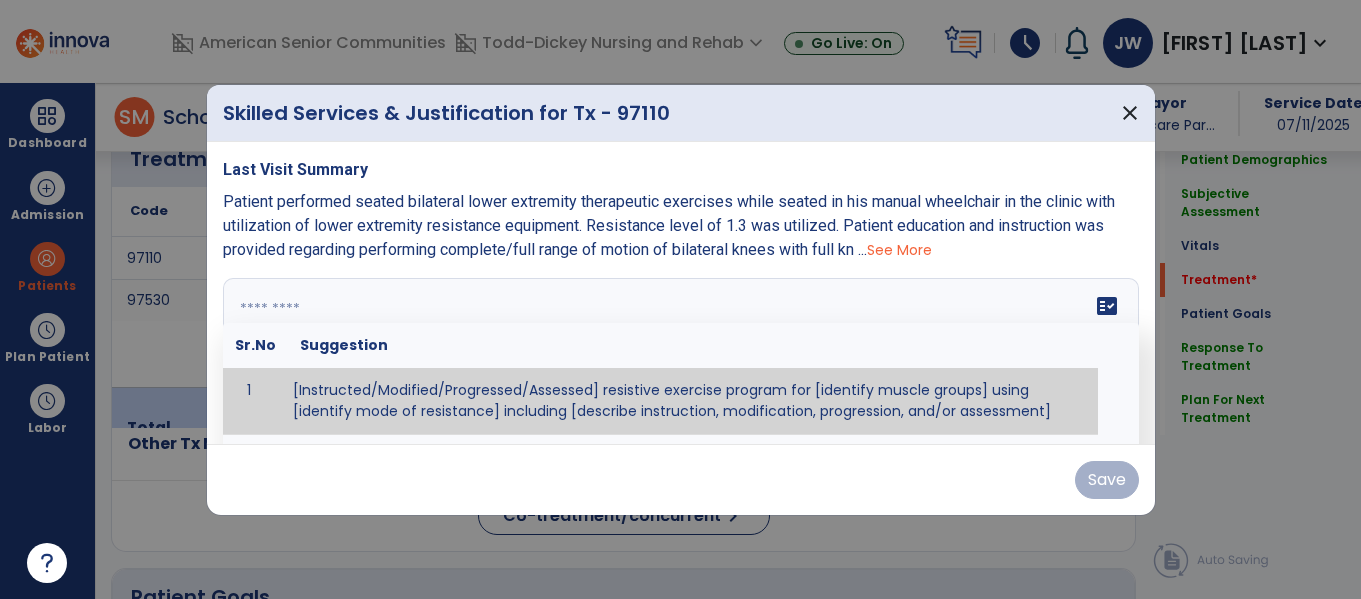 click on "See More" at bounding box center [899, 250] 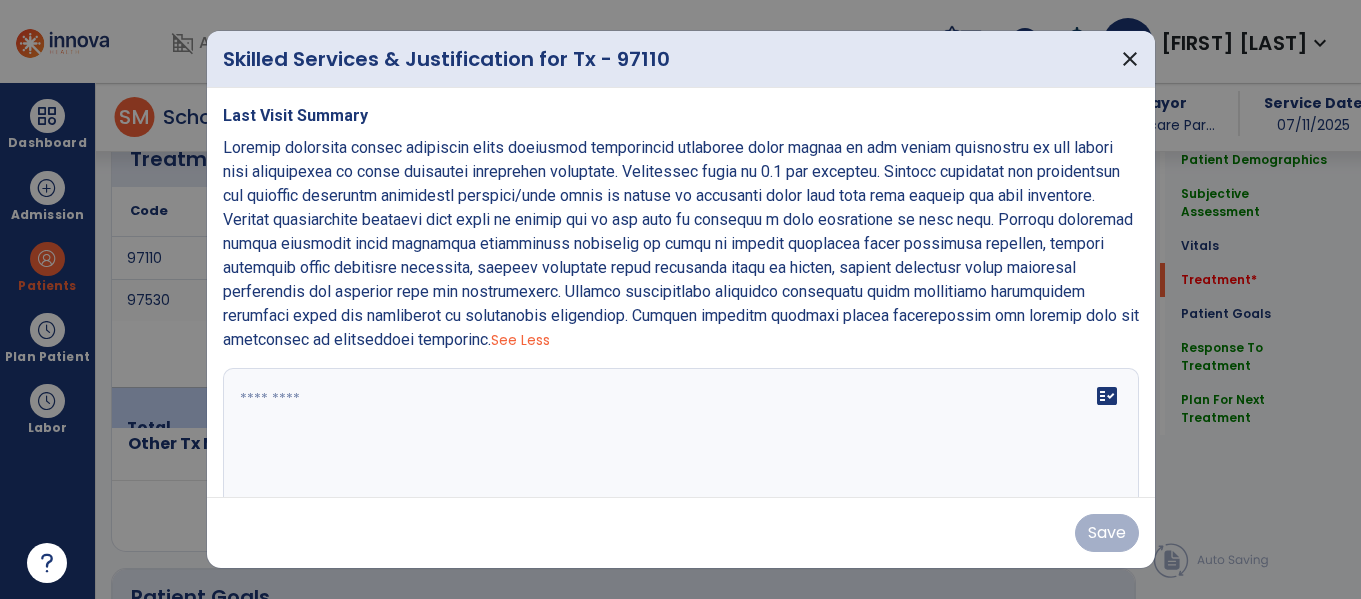 click on "fact_check" at bounding box center [681, 443] 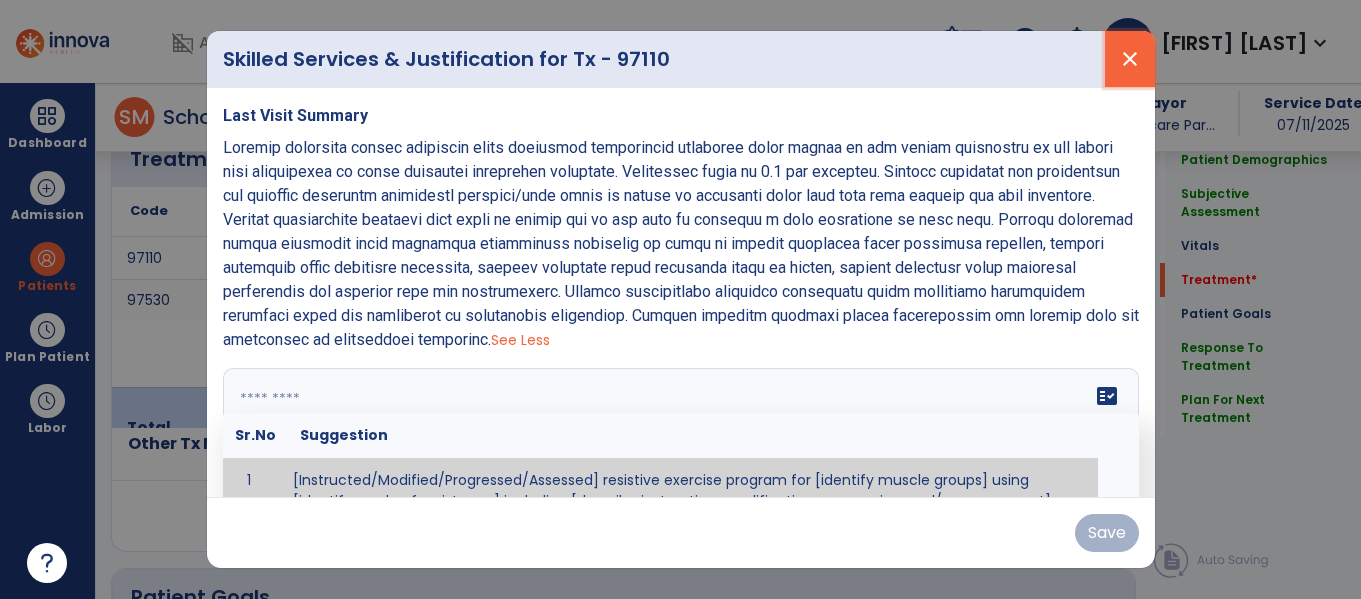click on "close" at bounding box center (1130, 59) 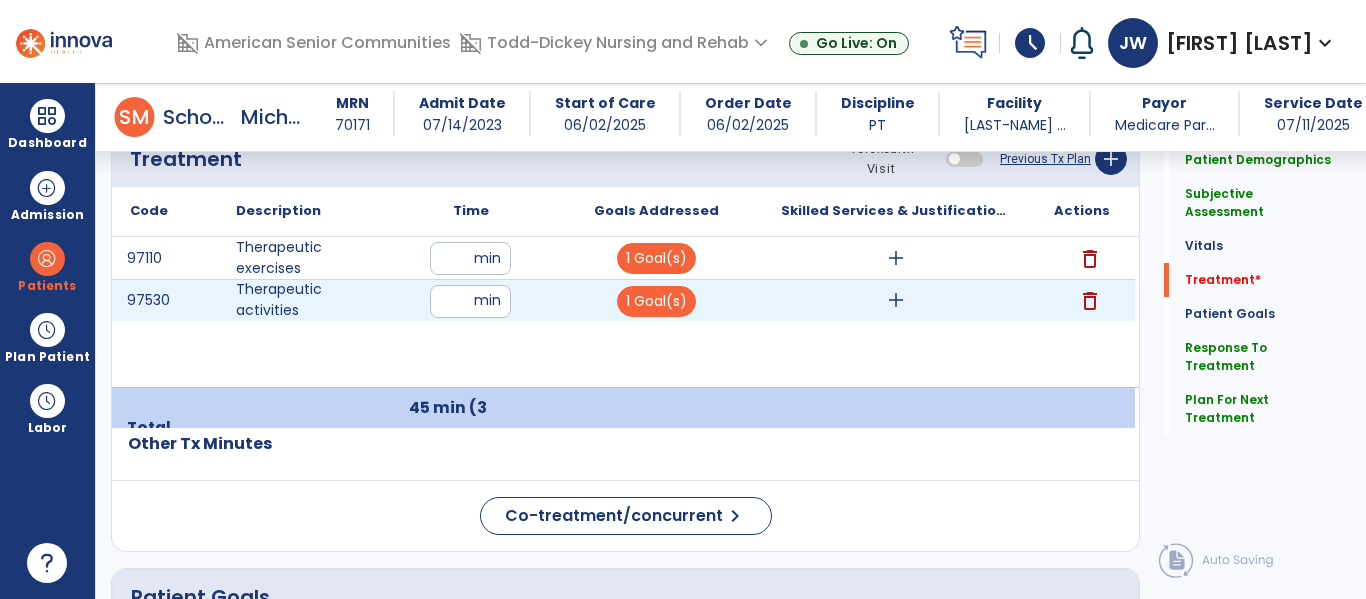 click on "add" at bounding box center (896, 300) 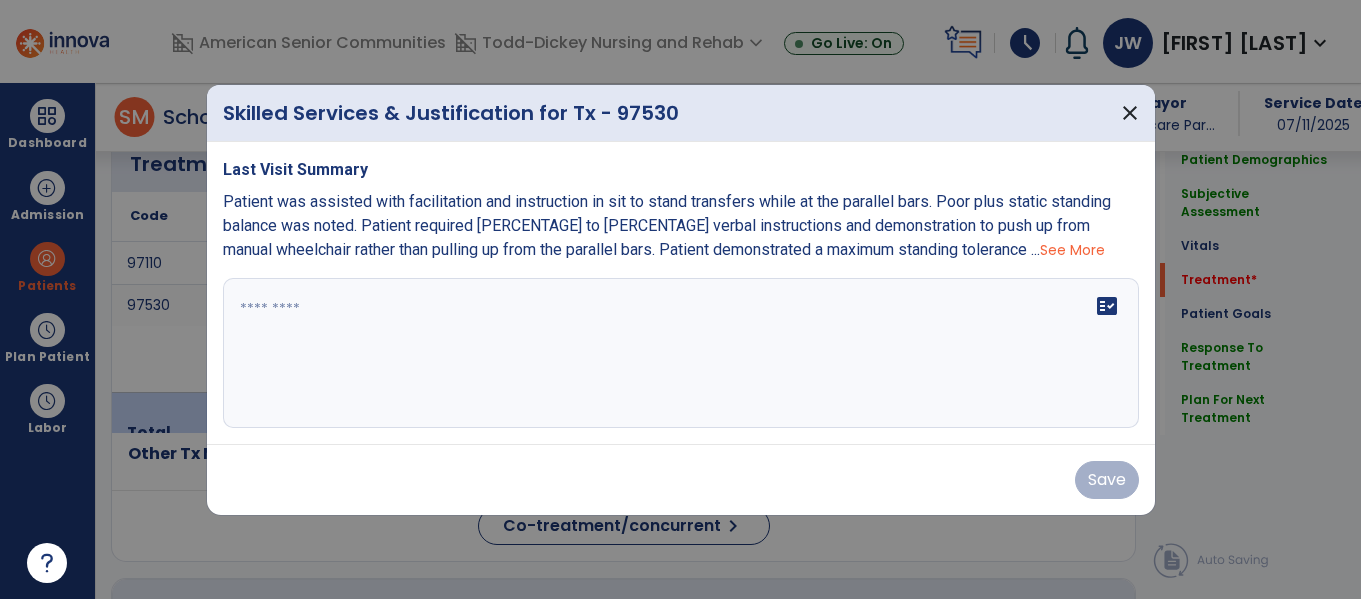 scroll, scrollTop: 1229, scrollLeft: 0, axis: vertical 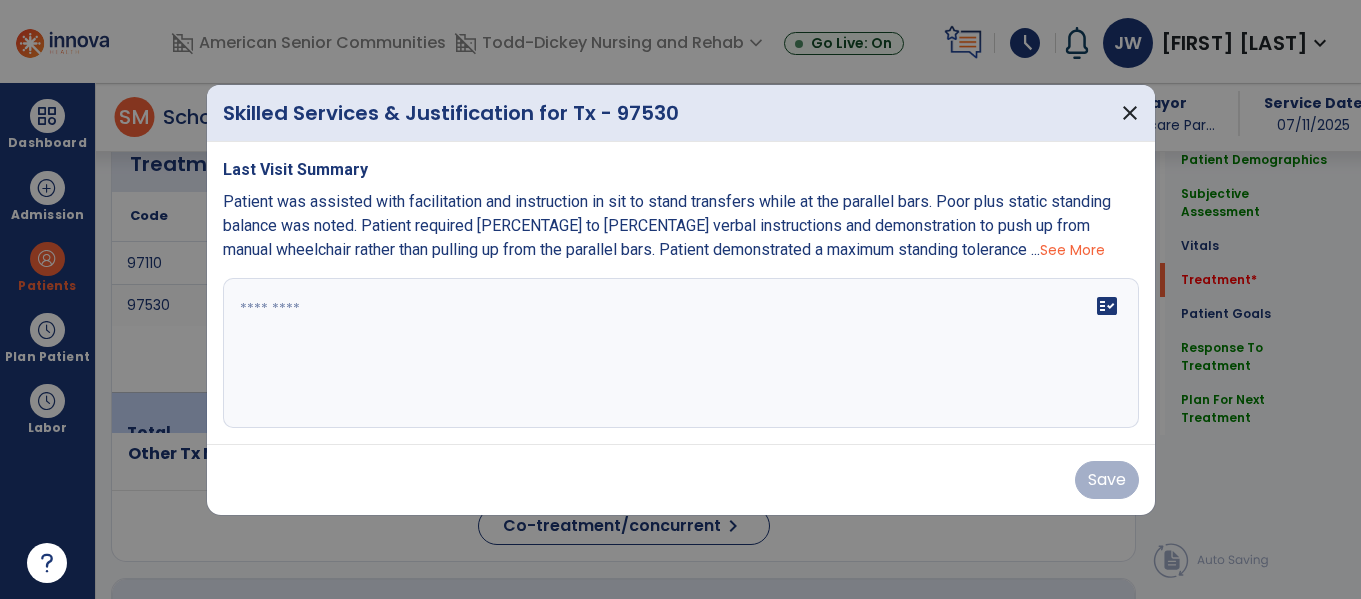 click at bounding box center [681, 353] 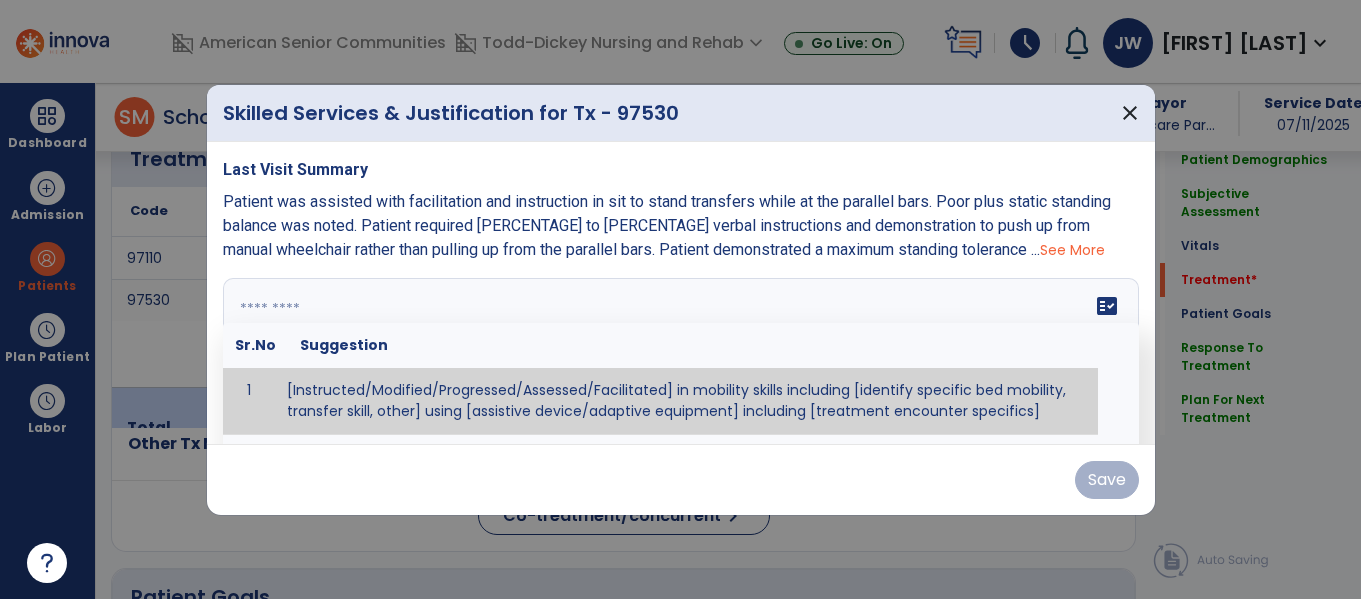 click on "See More" at bounding box center (1072, 250) 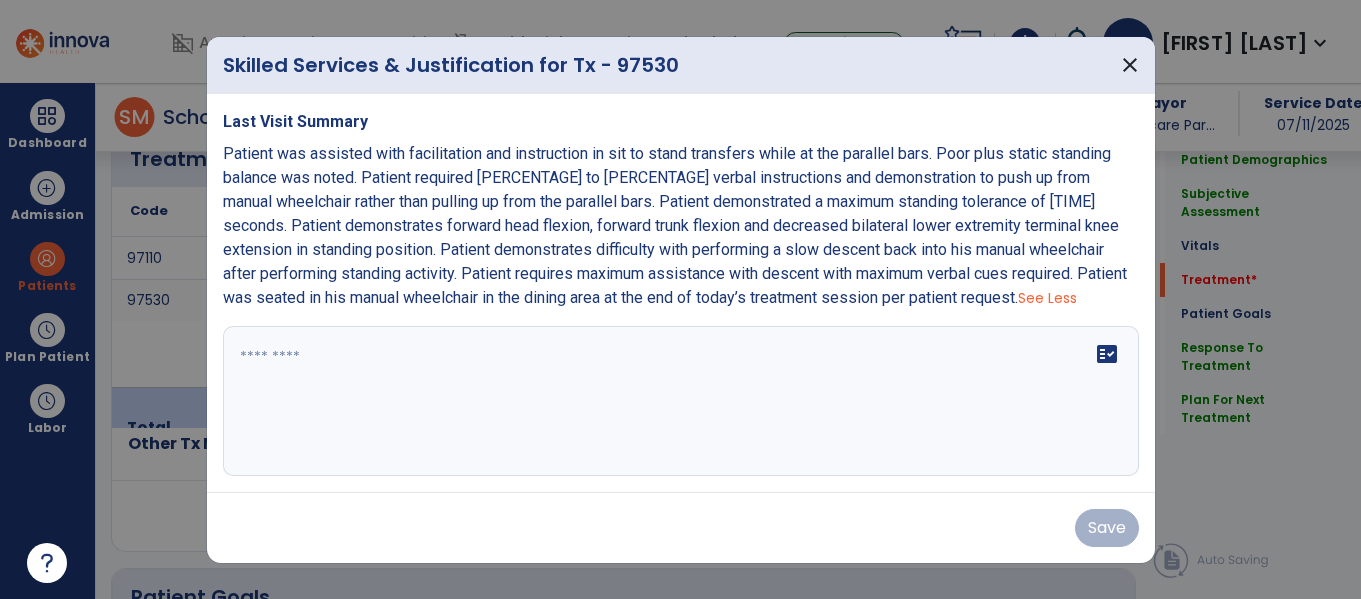 click on "fact_check" at bounding box center (681, 401) 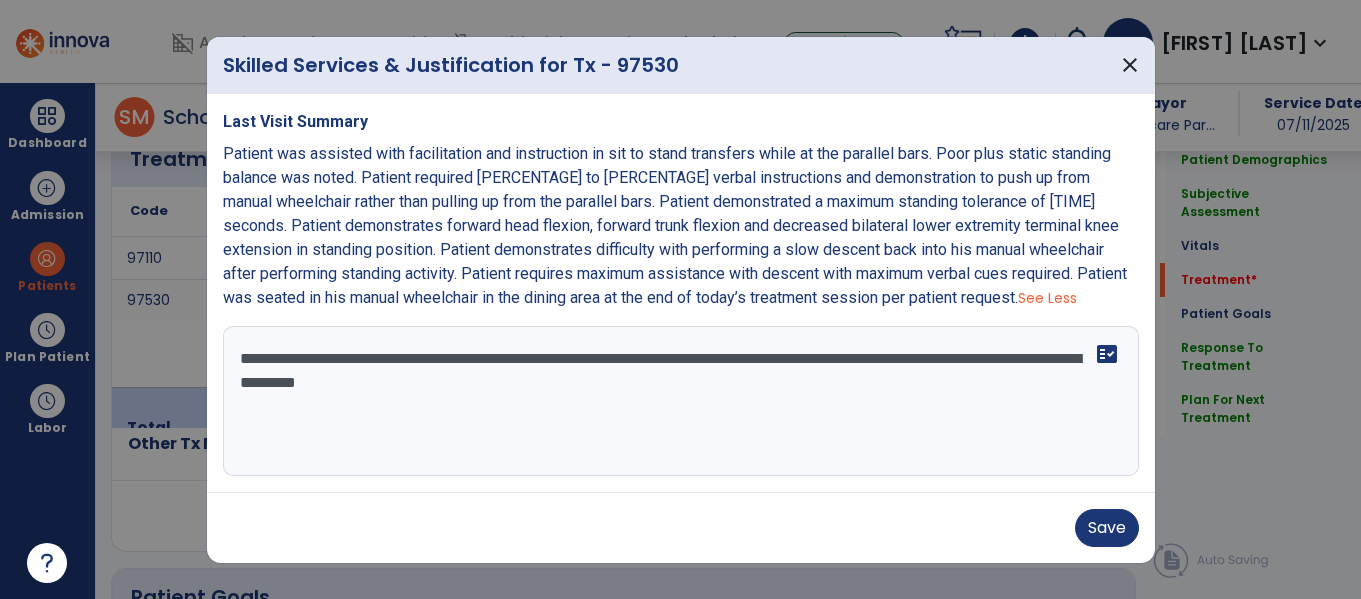 click on "**********" at bounding box center (681, 401) 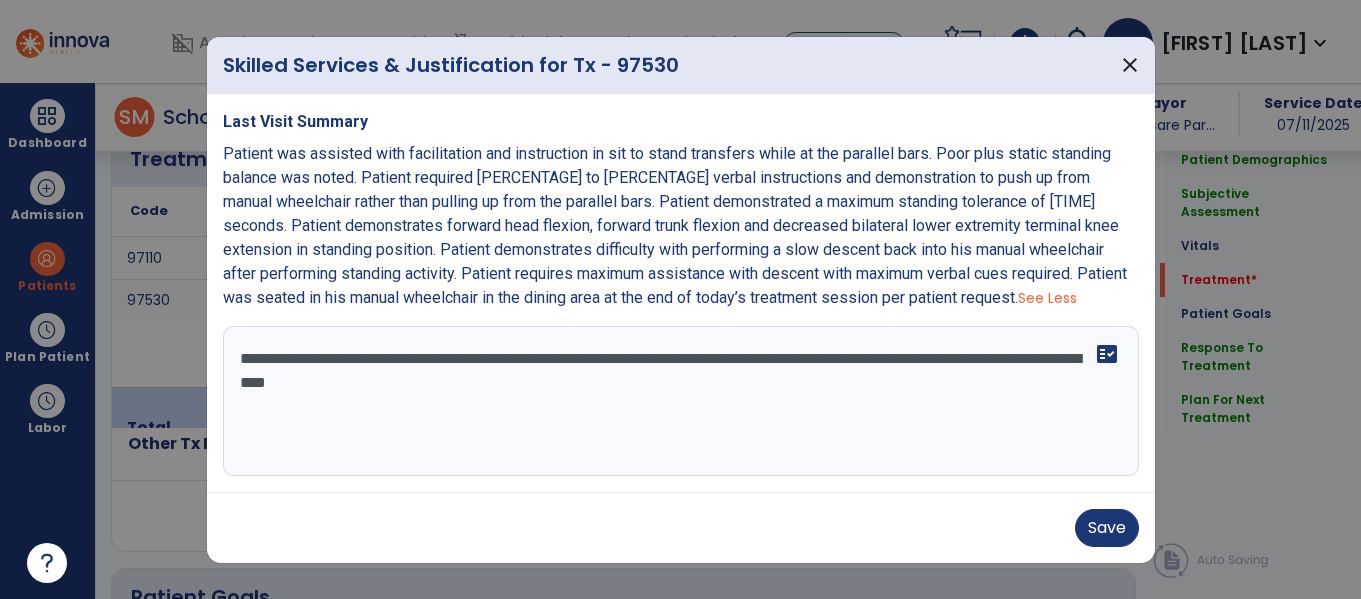click on "**********" at bounding box center [681, 401] 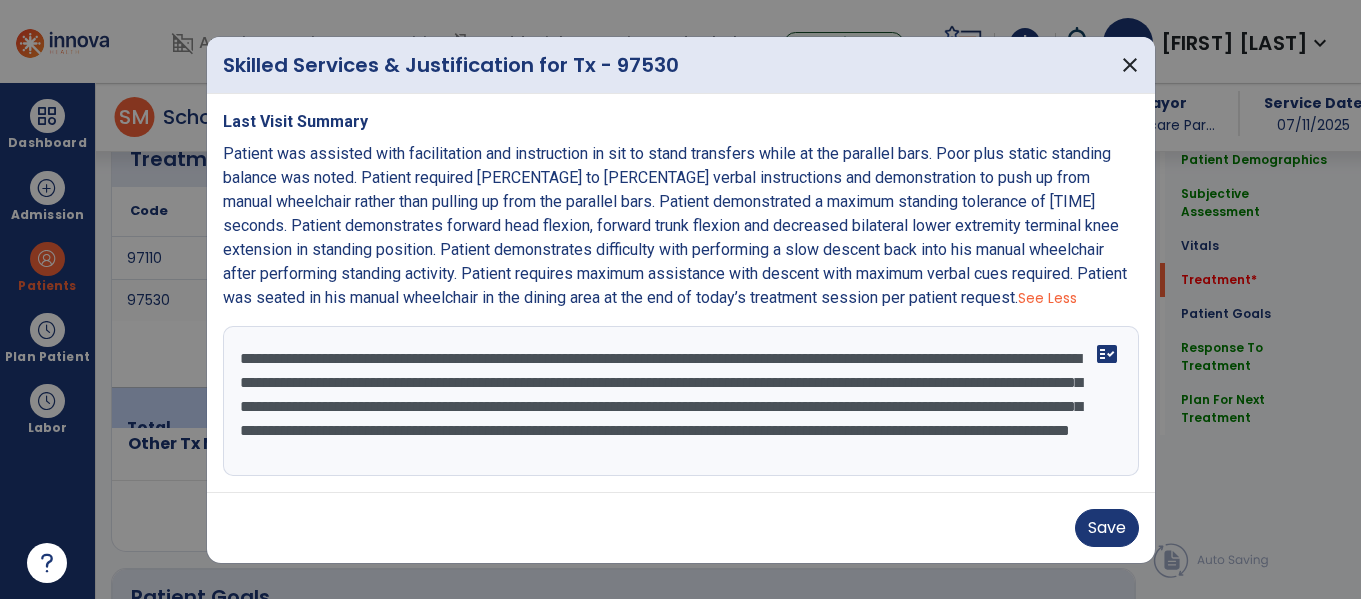 scroll, scrollTop: 16, scrollLeft: 0, axis: vertical 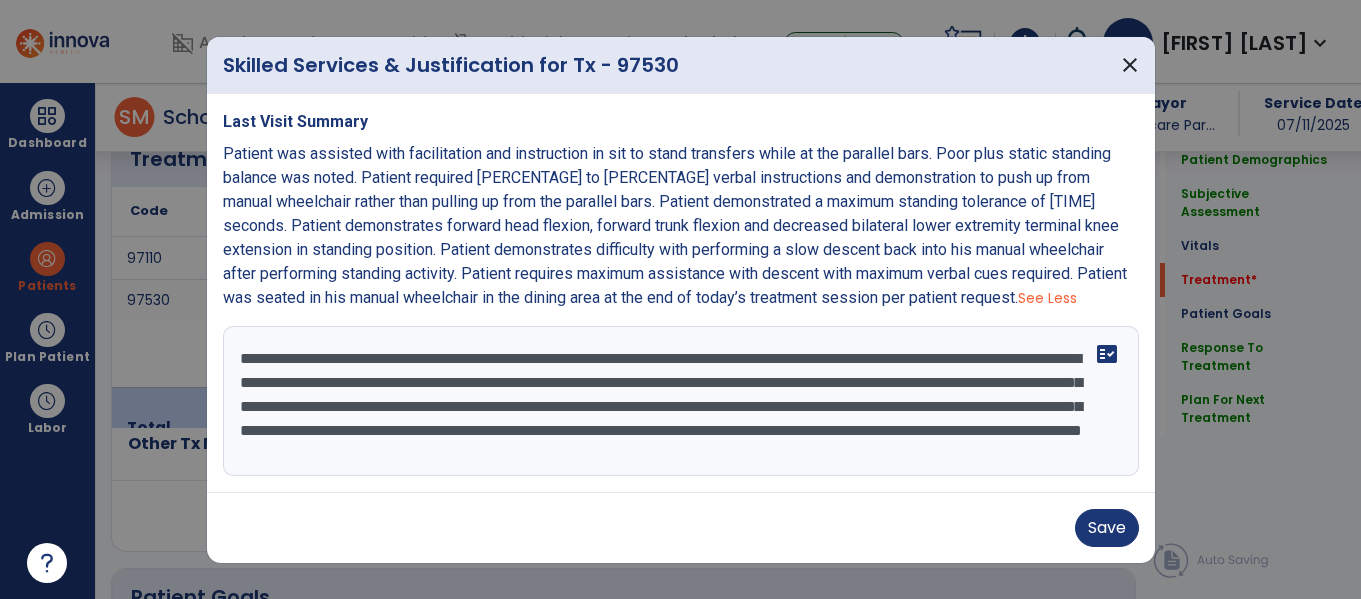 click on "**********" at bounding box center (681, 401) 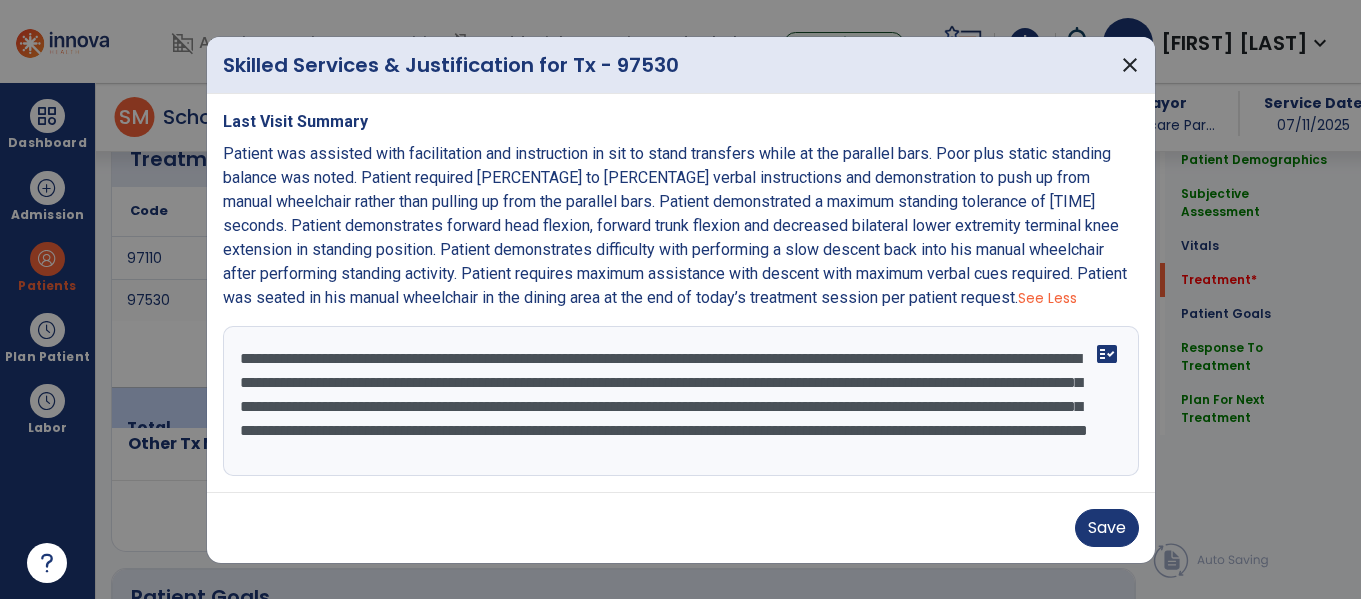 click on "**********" at bounding box center [681, 401] 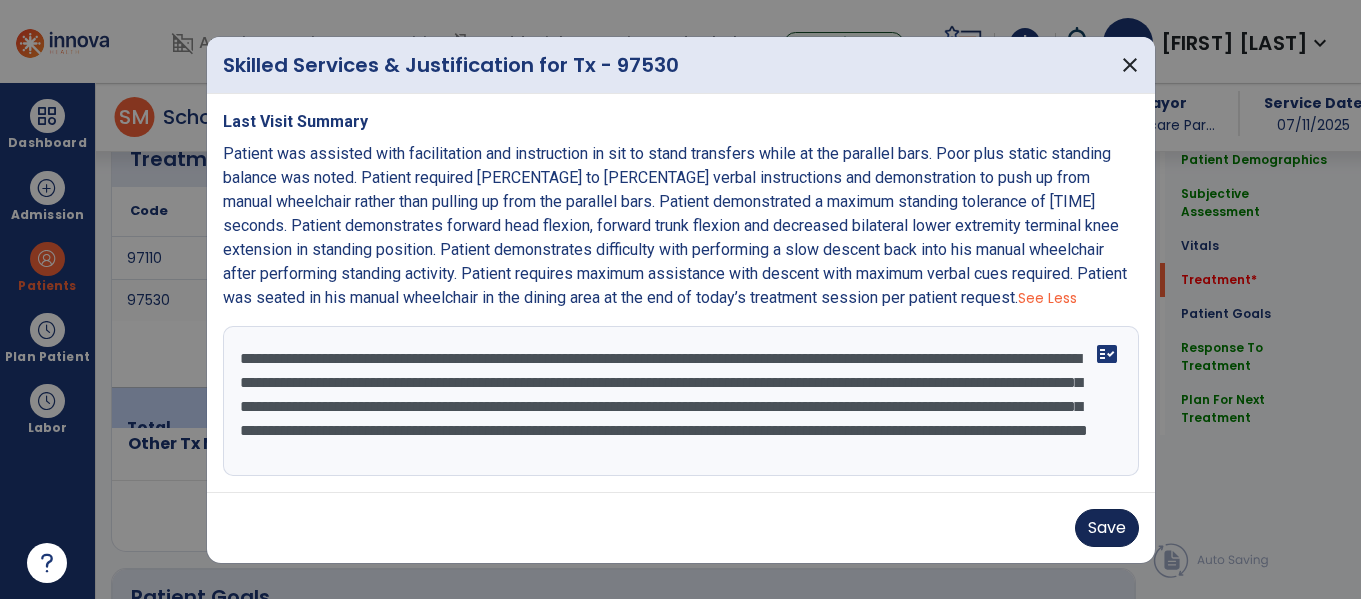 type on "**********" 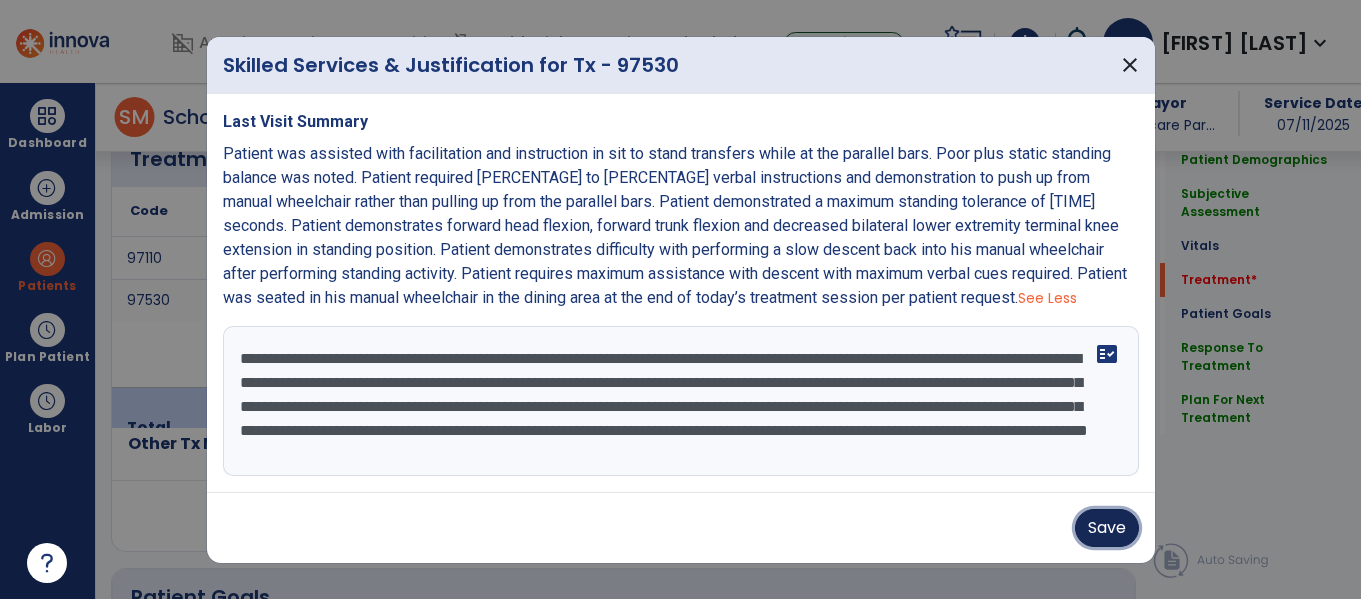 click on "Save" at bounding box center (1107, 528) 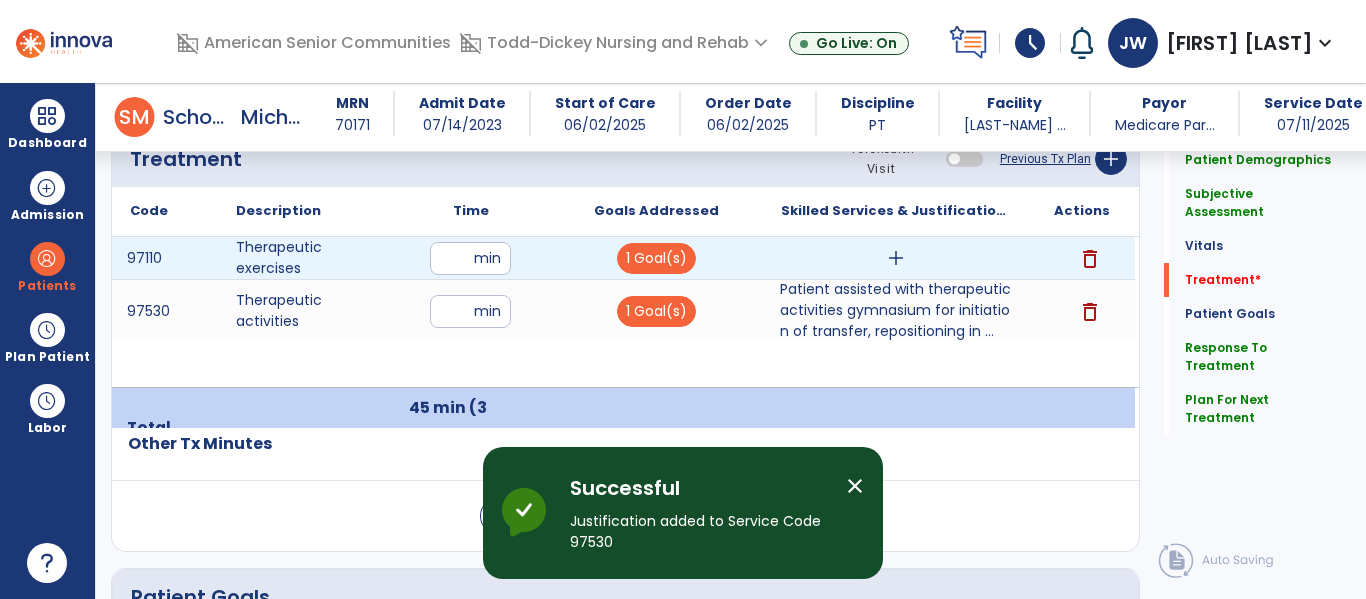 click on "add" at bounding box center (896, 258) 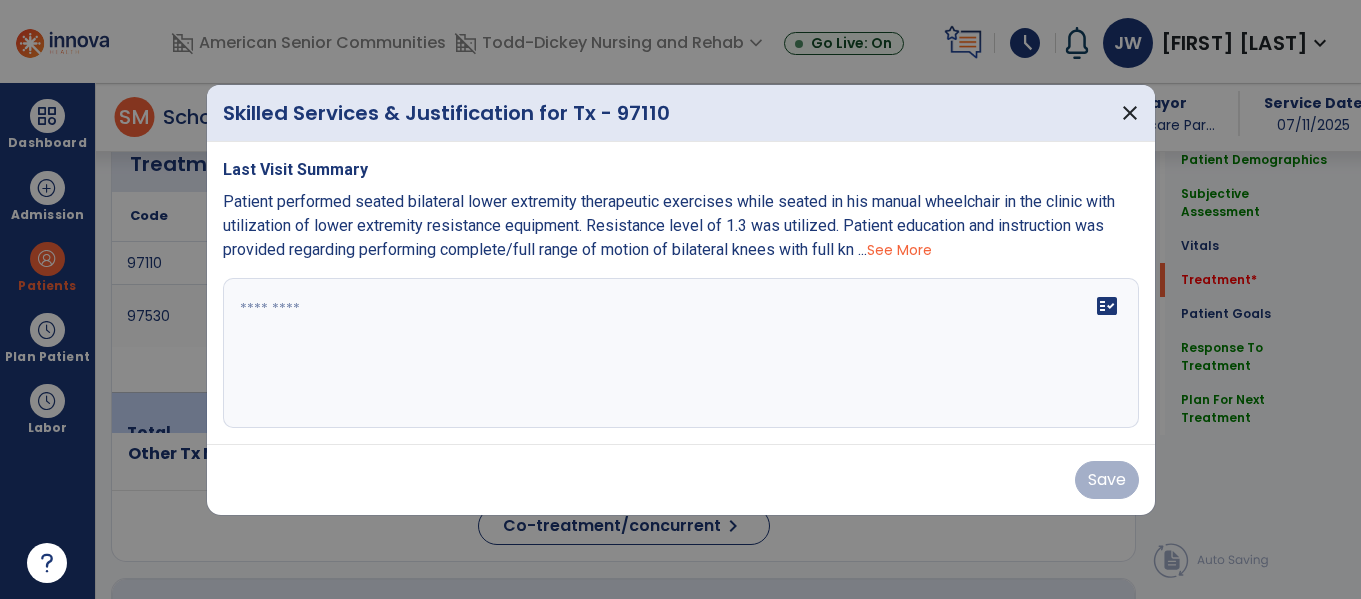 scroll, scrollTop: 1229, scrollLeft: 0, axis: vertical 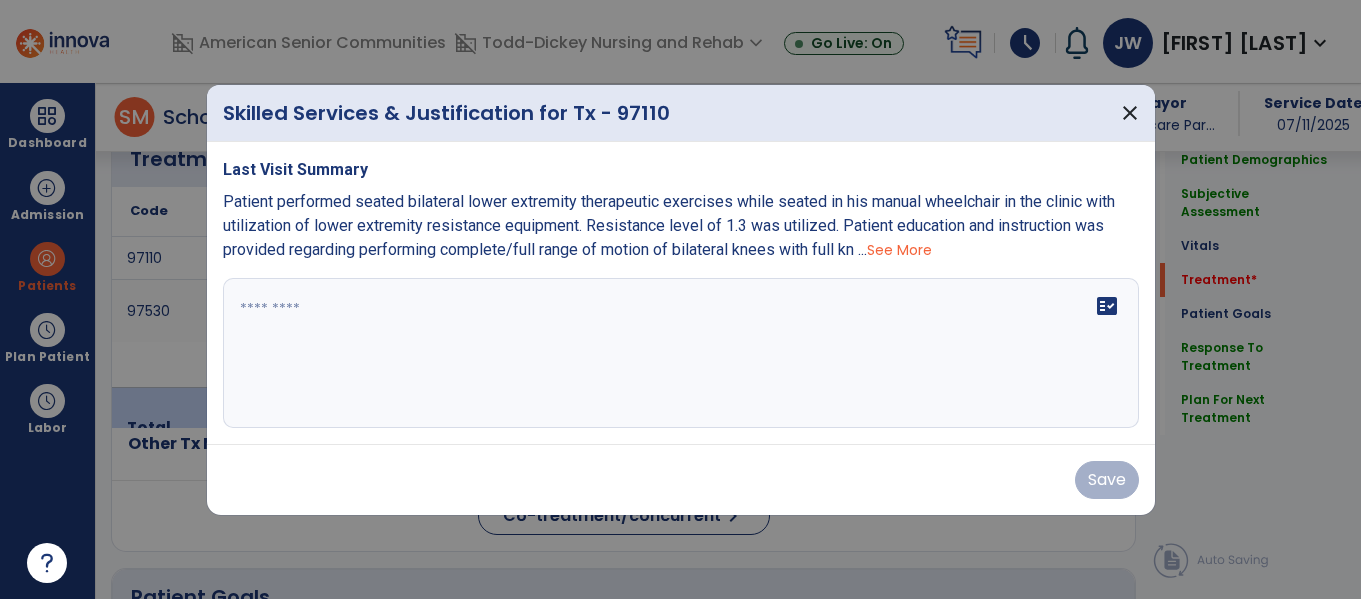 click on "fact_check" at bounding box center [681, 353] 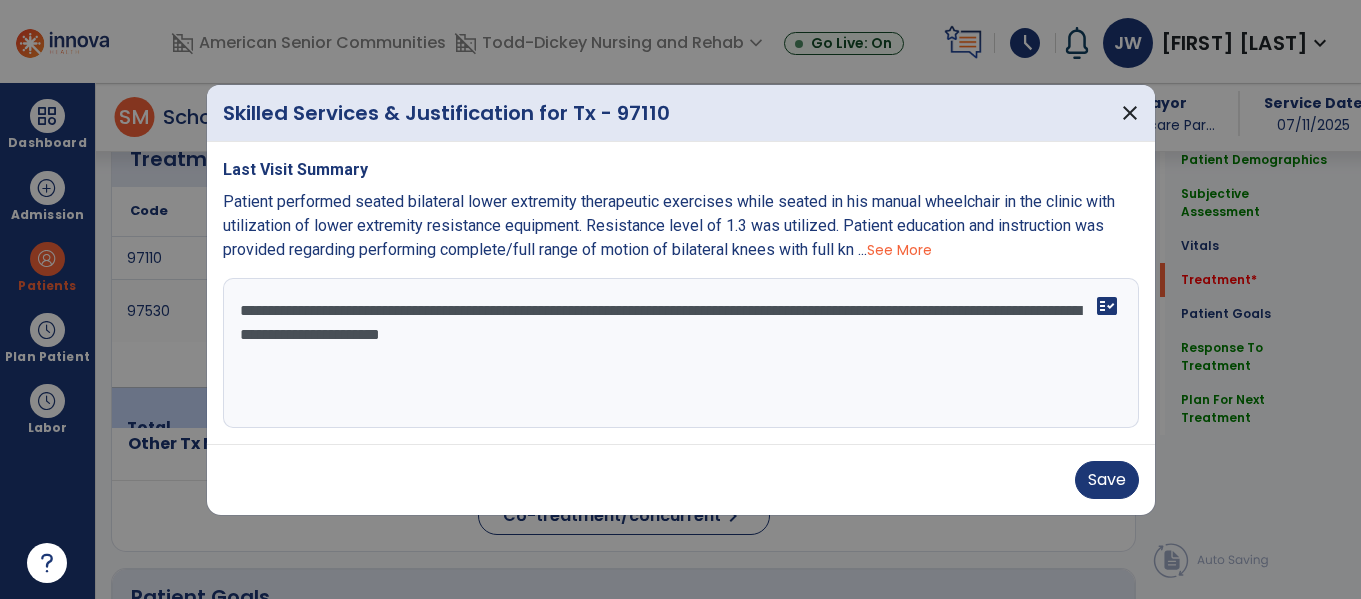 click on "**********" at bounding box center (681, 353) 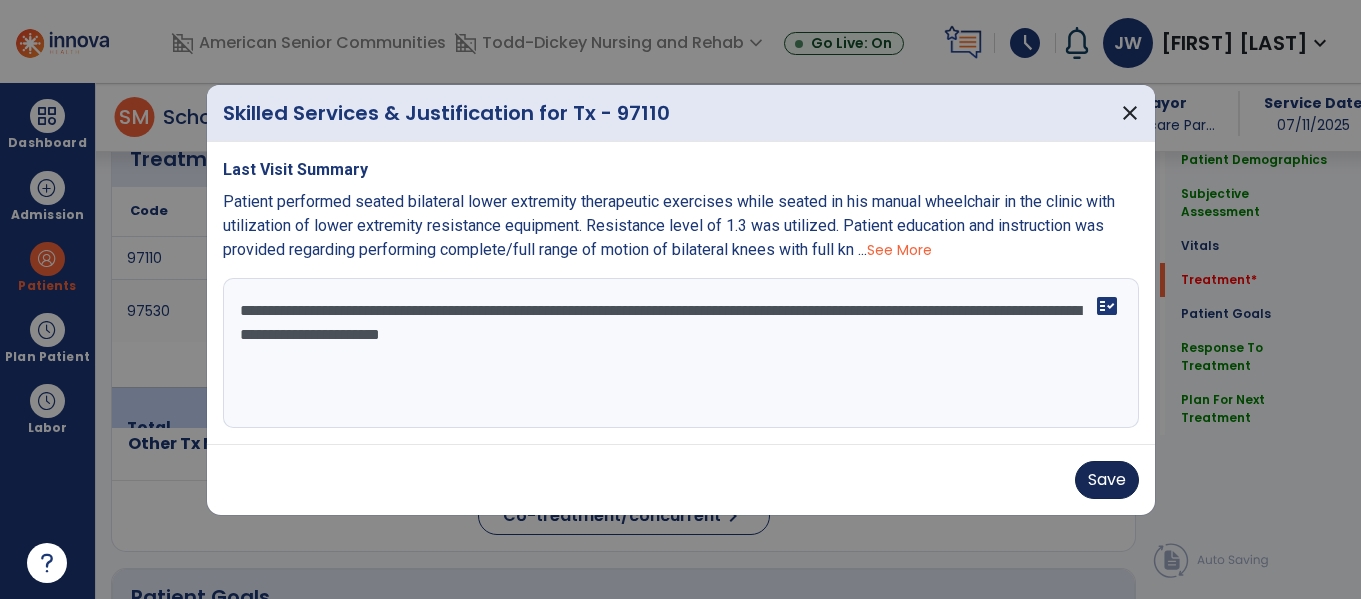type on "**********" 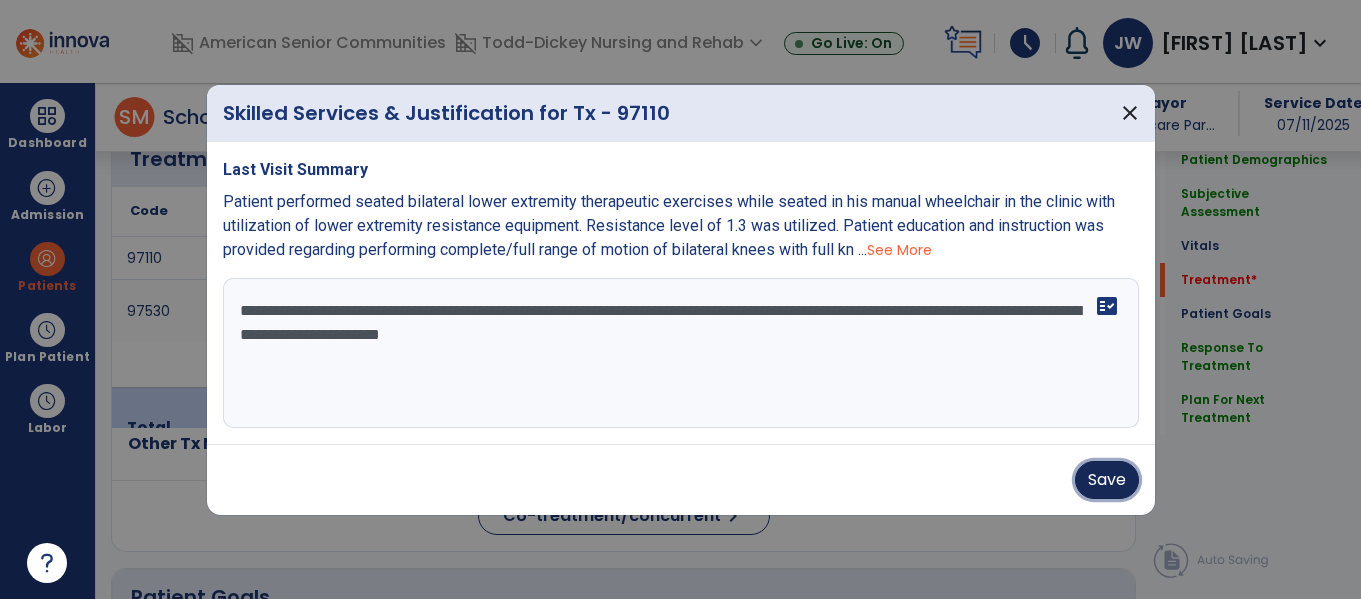click on "Save" at bounding box center (1107, 480) 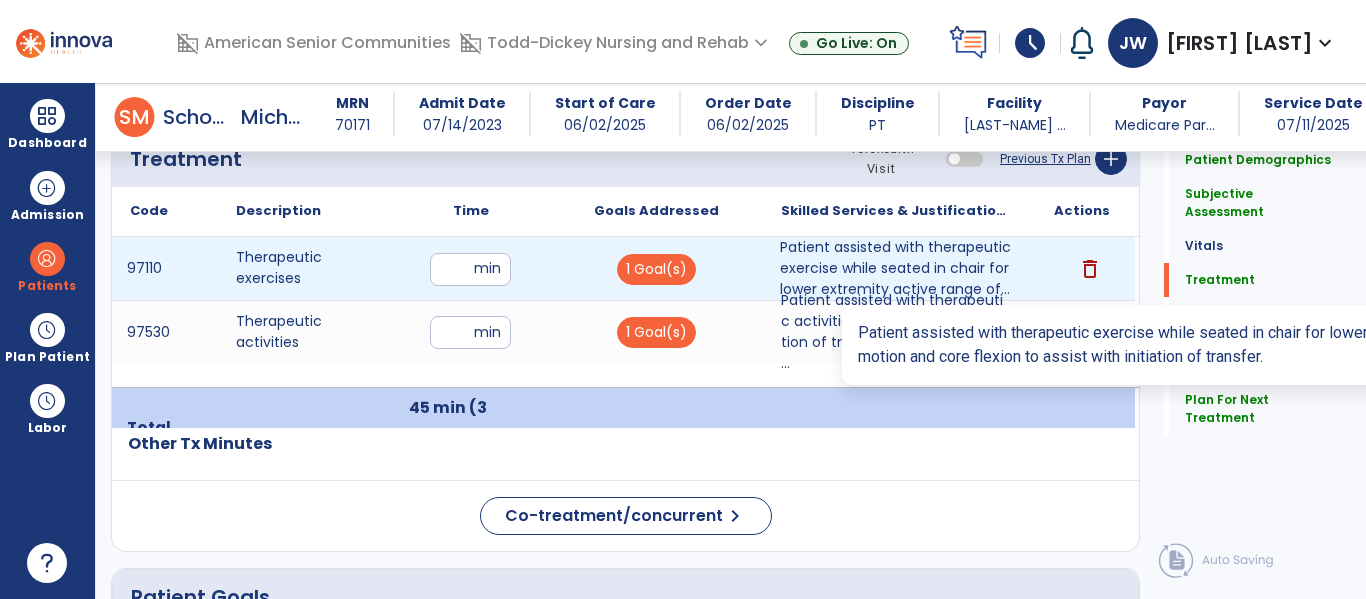 click on "Patient assisted with therapeutic exercise while seated in chair for lower extremity active range of..." at bounding box center [896, 268] 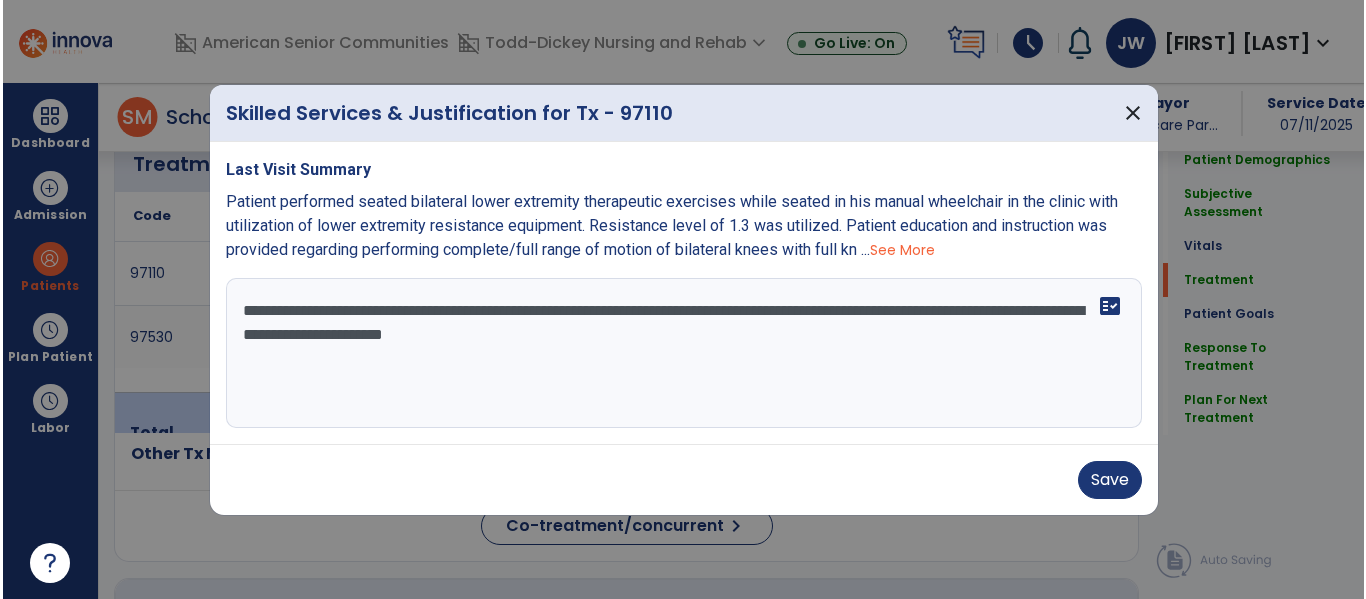 scroll, scrollTop: 1229, scrollLeft: 0, axis: vertical 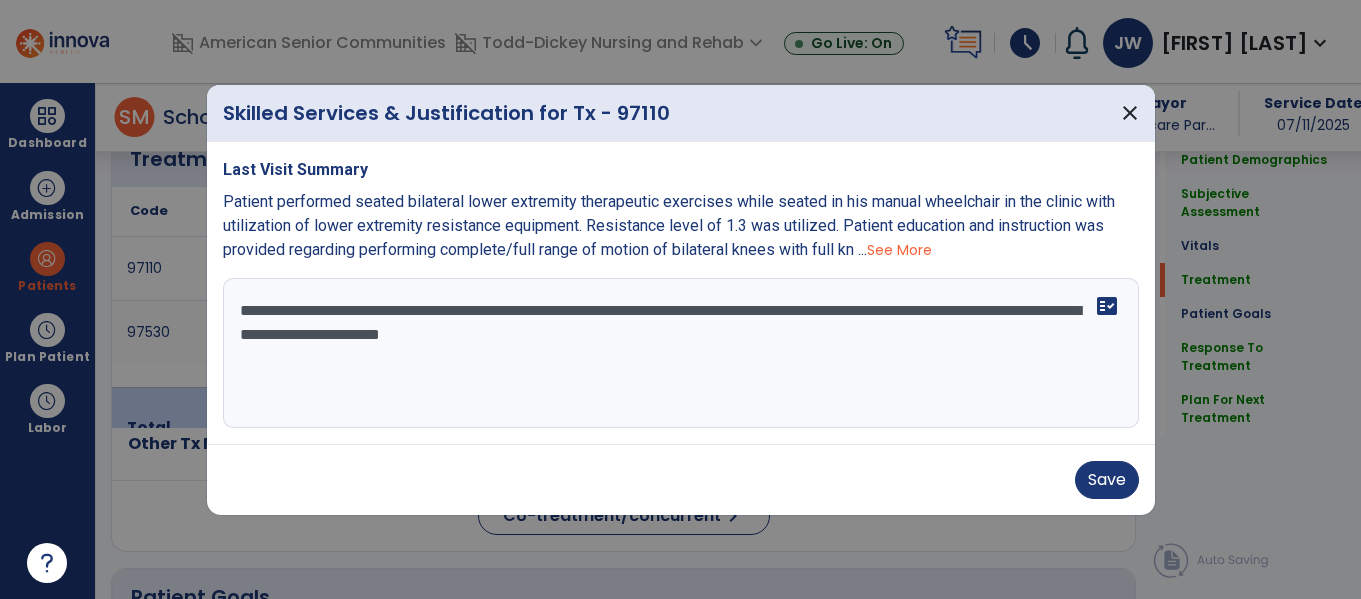 click on "**********" at bounding box center (681, 353) 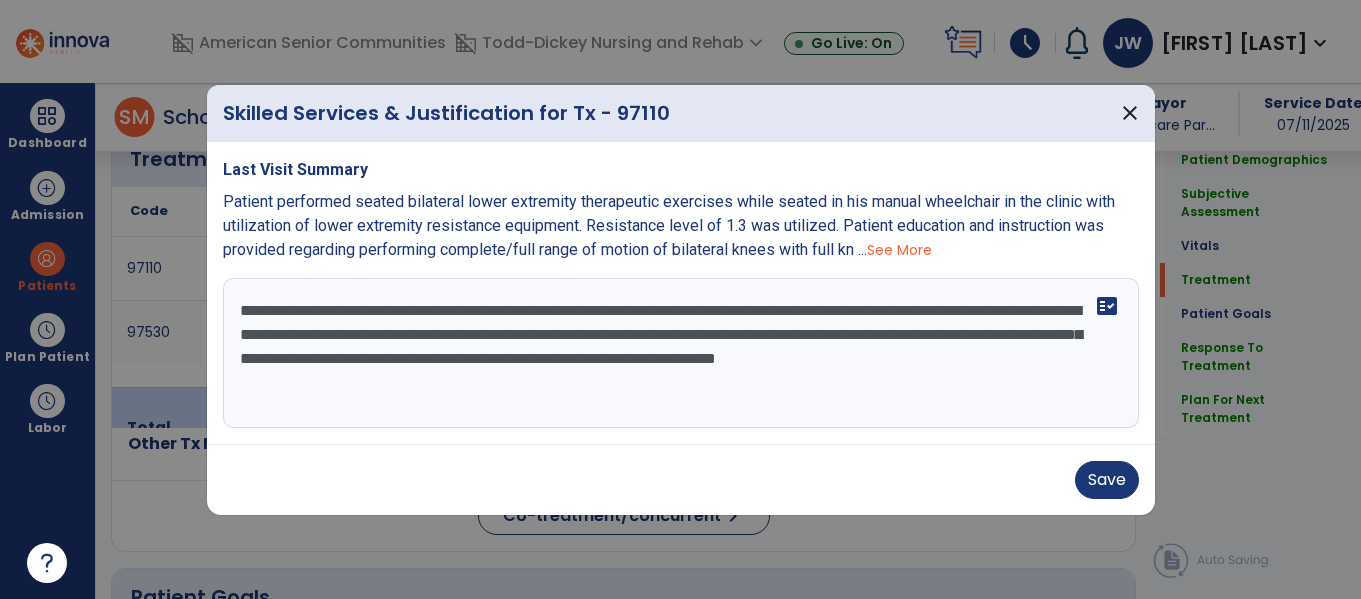 click on "**********" at bounding box center [681, 353] 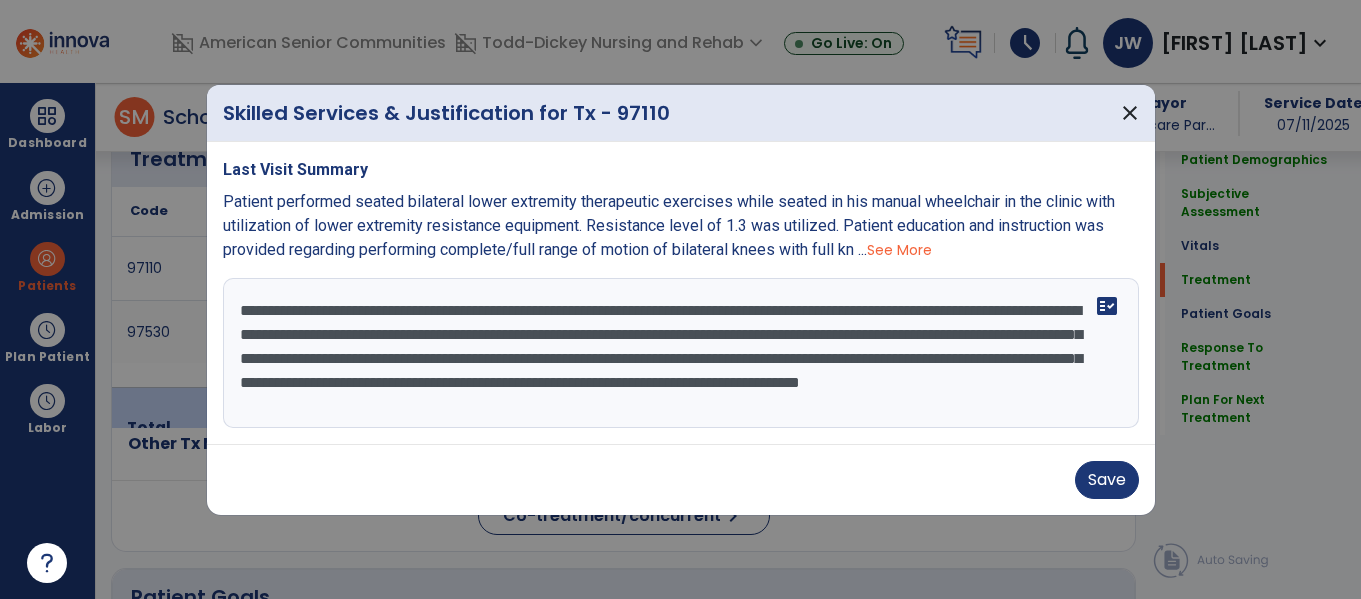 click on "**********" at bounding box center [681, 353] 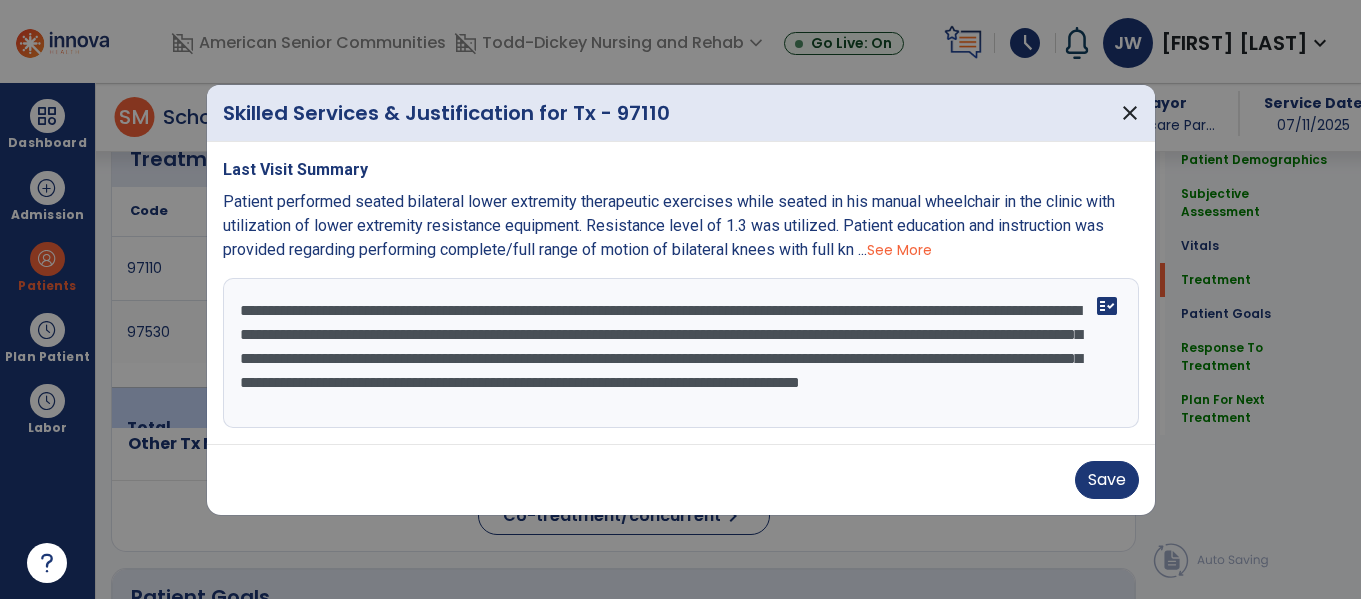 click on "**********" at bounding box center [681, 353] 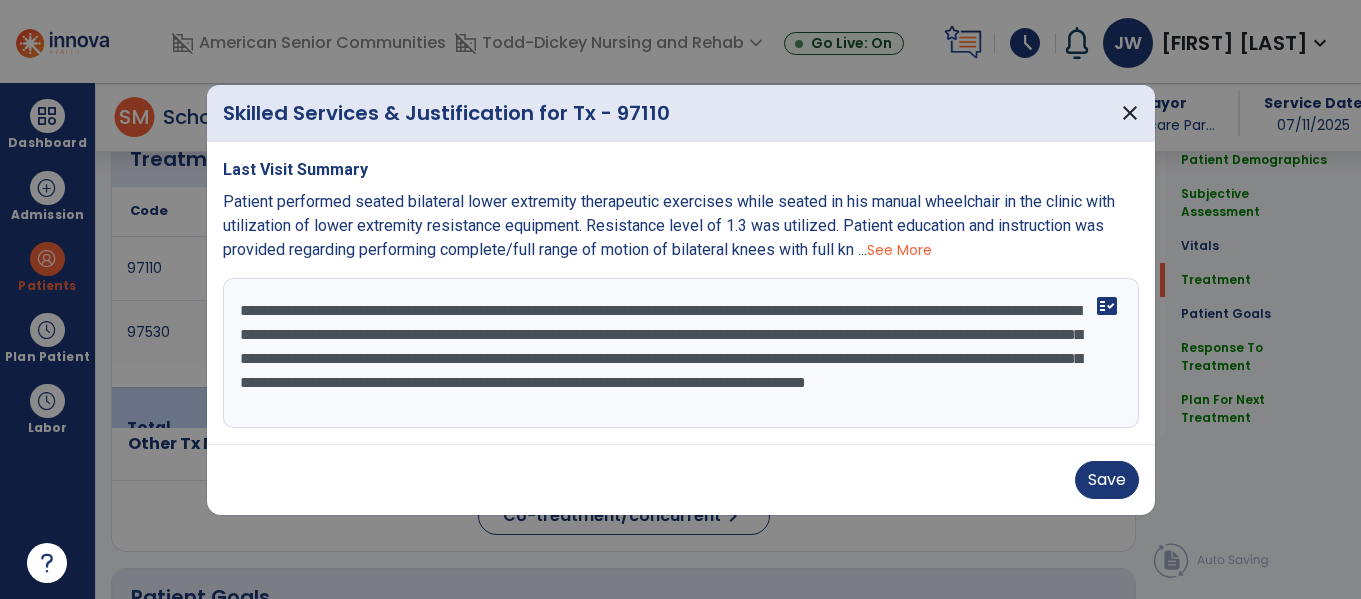 click on "**********" at bounding box center [681, 353] 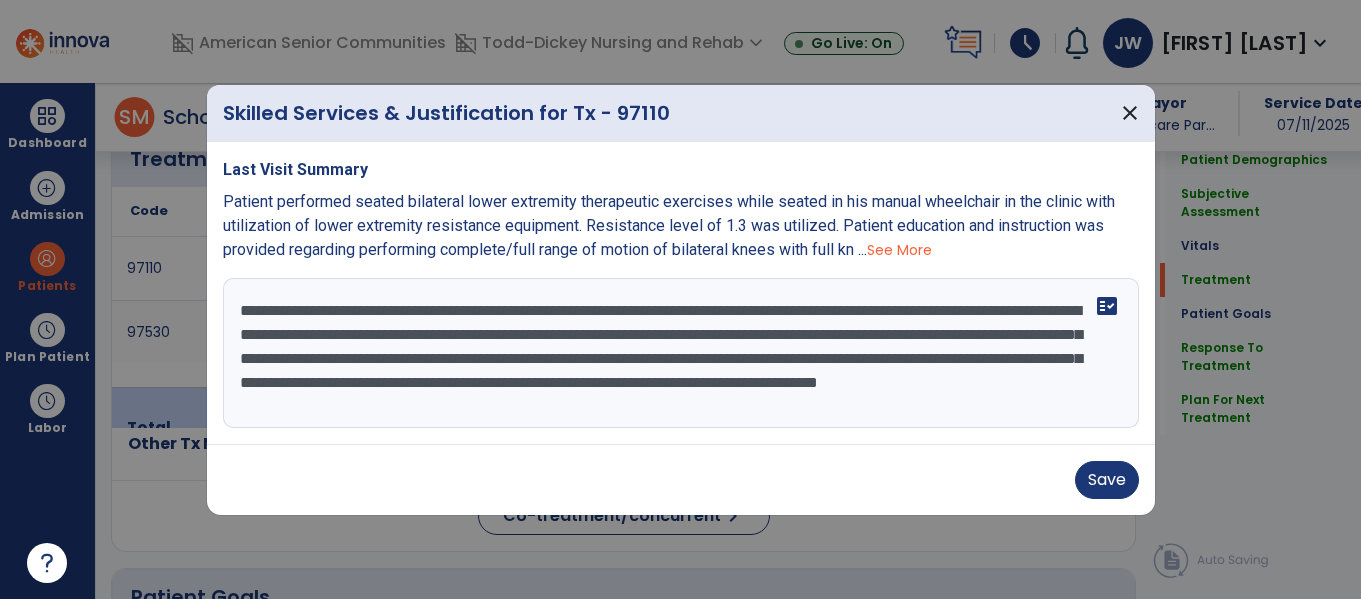 click on "**********" at bounding box center [681, 353] 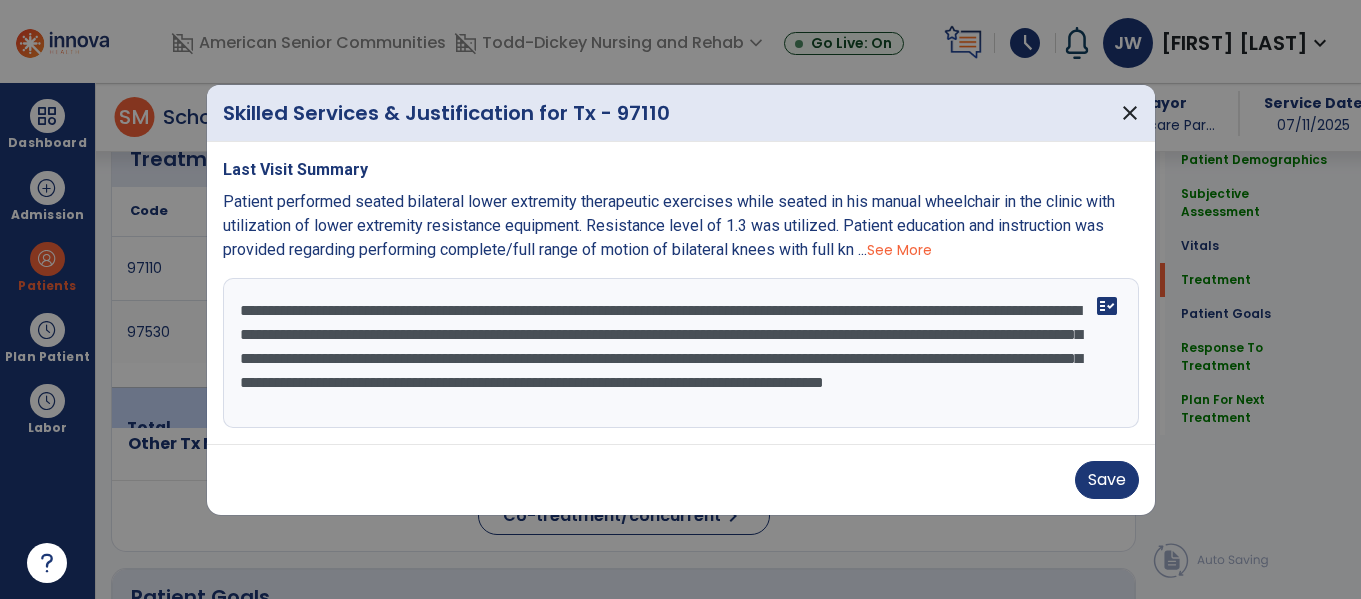 click on "**********" at bounding box center [681, 353] 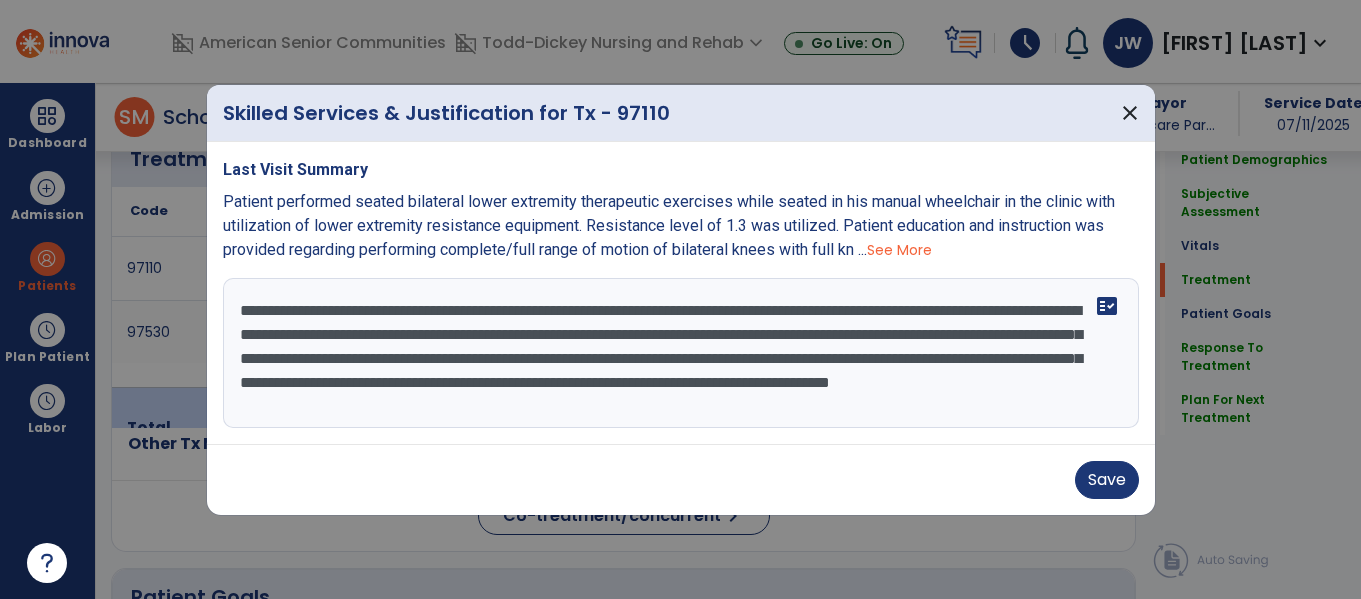 click on "**********" at bounding box center (681, 353) 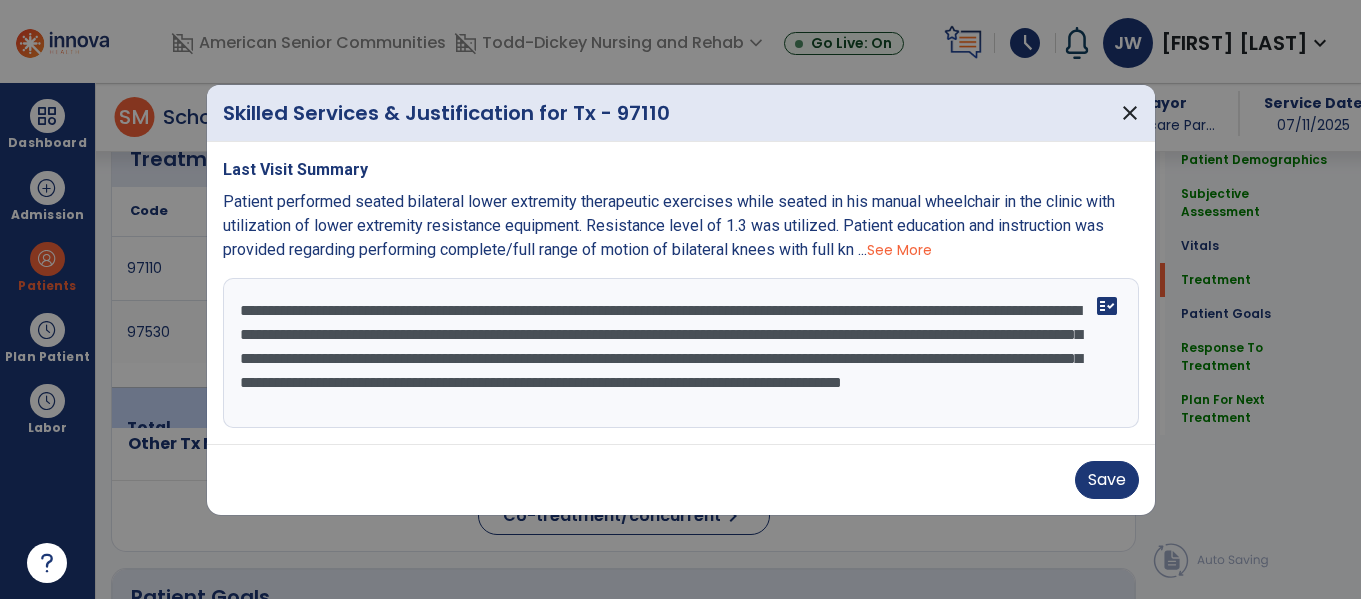 click on "**********" at bounding box center (681, 353) 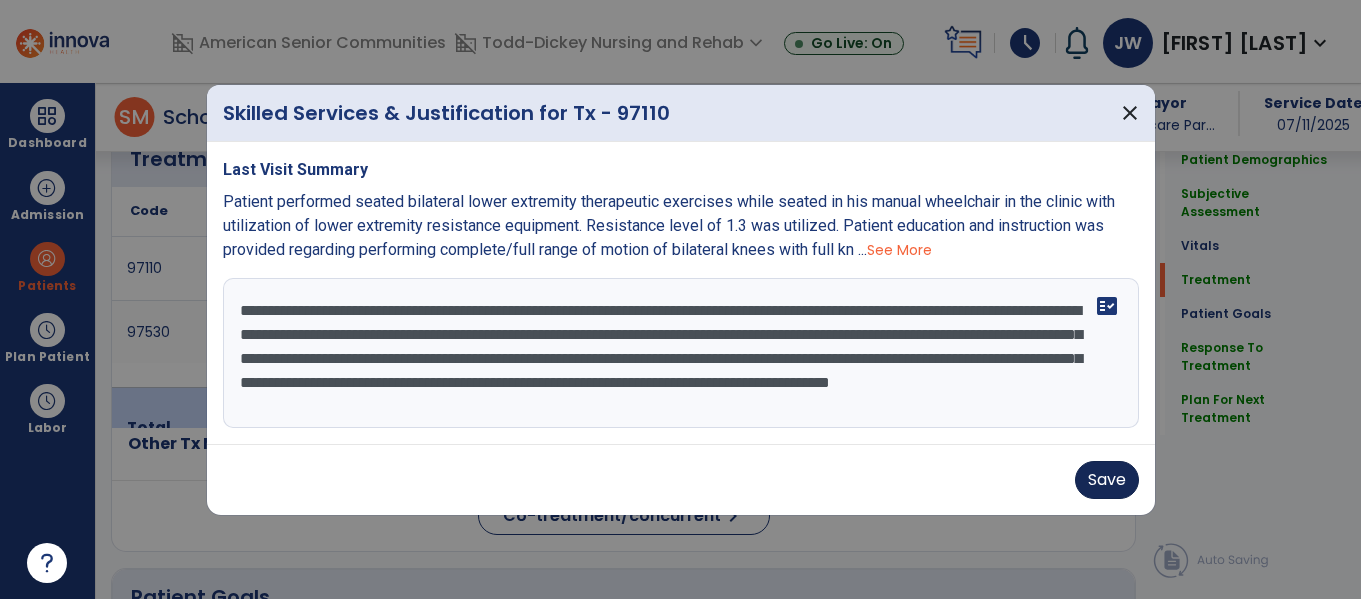 type on "**********" 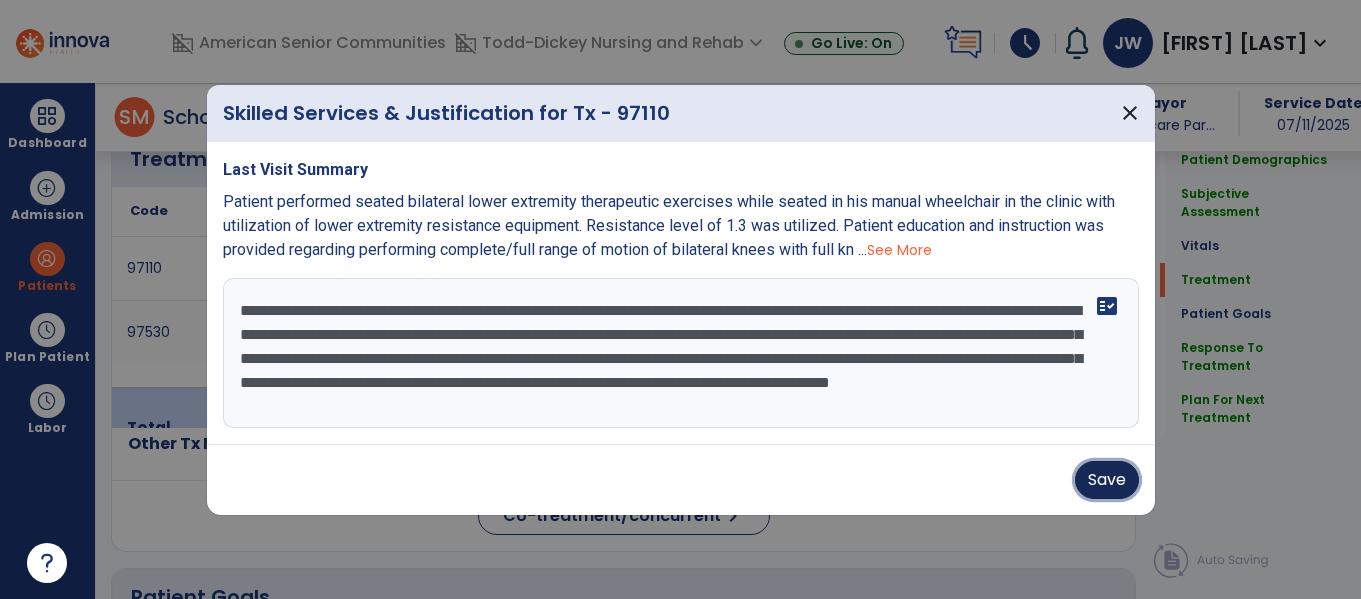 click on "Save" at bounding box center [1107, 480] 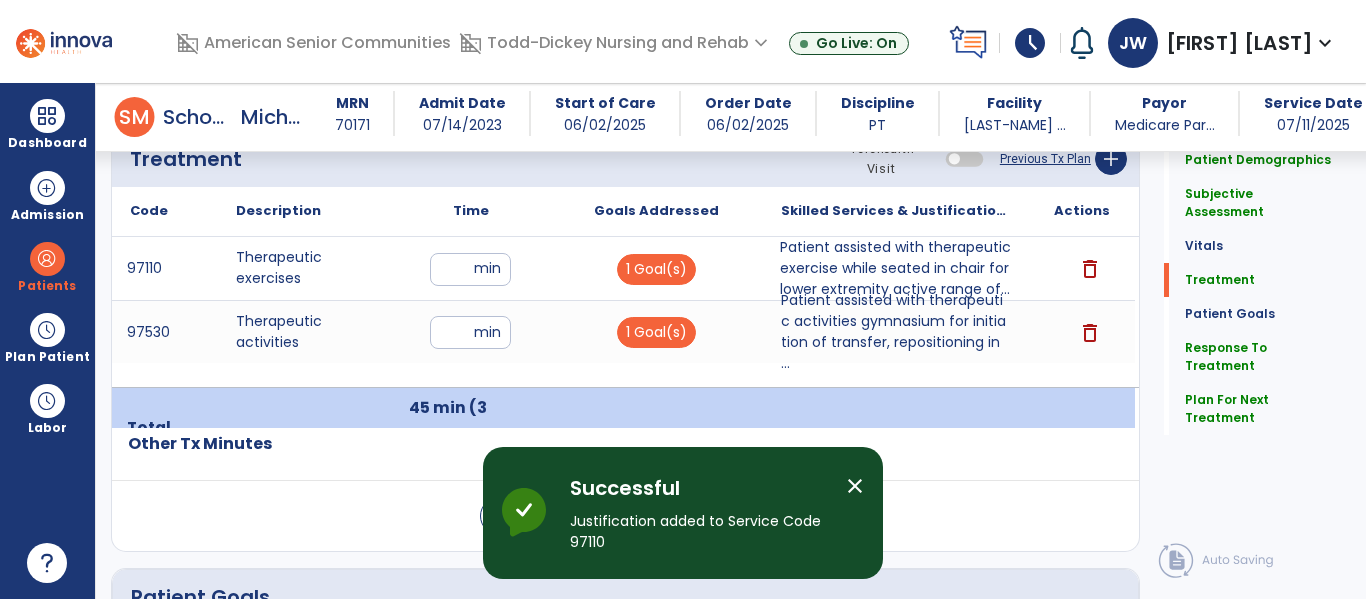 click on "Quick Links  Patient Demographics   Patient Demographics   Subjective Assessment   Subjective Assessment   Vitals   Vitals   Treatment   Treatment   Patient Goals   Patient Goals   Response To Treatment   Response To Treatment   Plan For Next Treatment   Plan For Next Treatment" 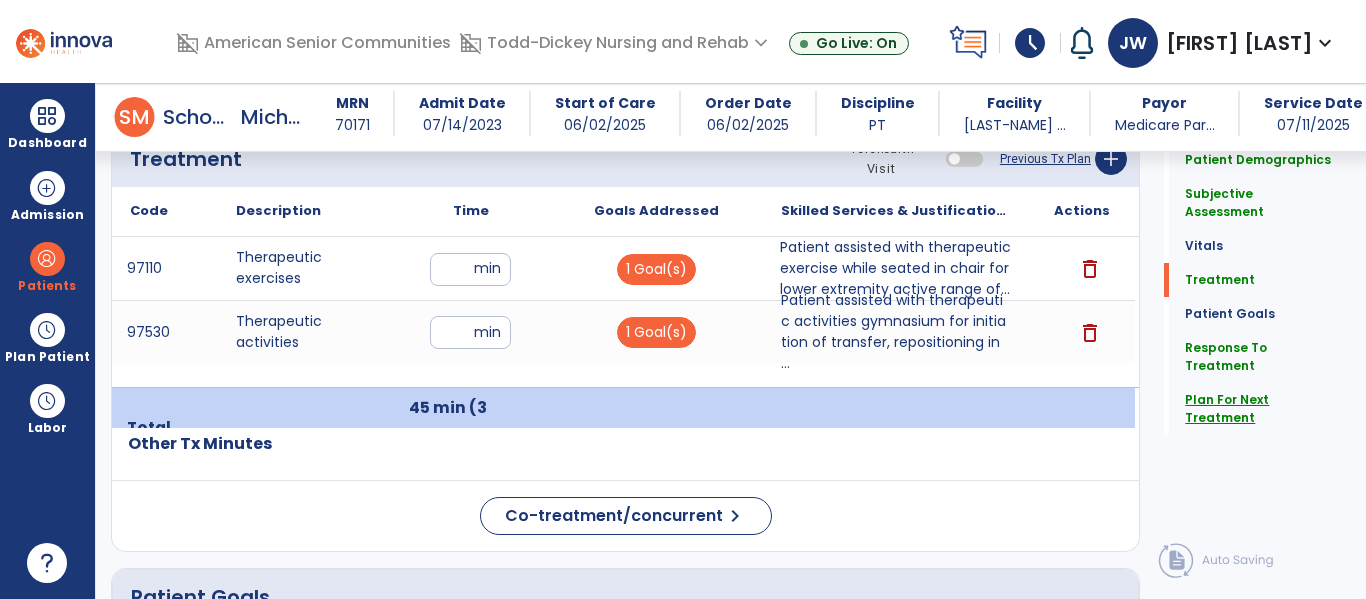 click on "Plan For Next Treatment" 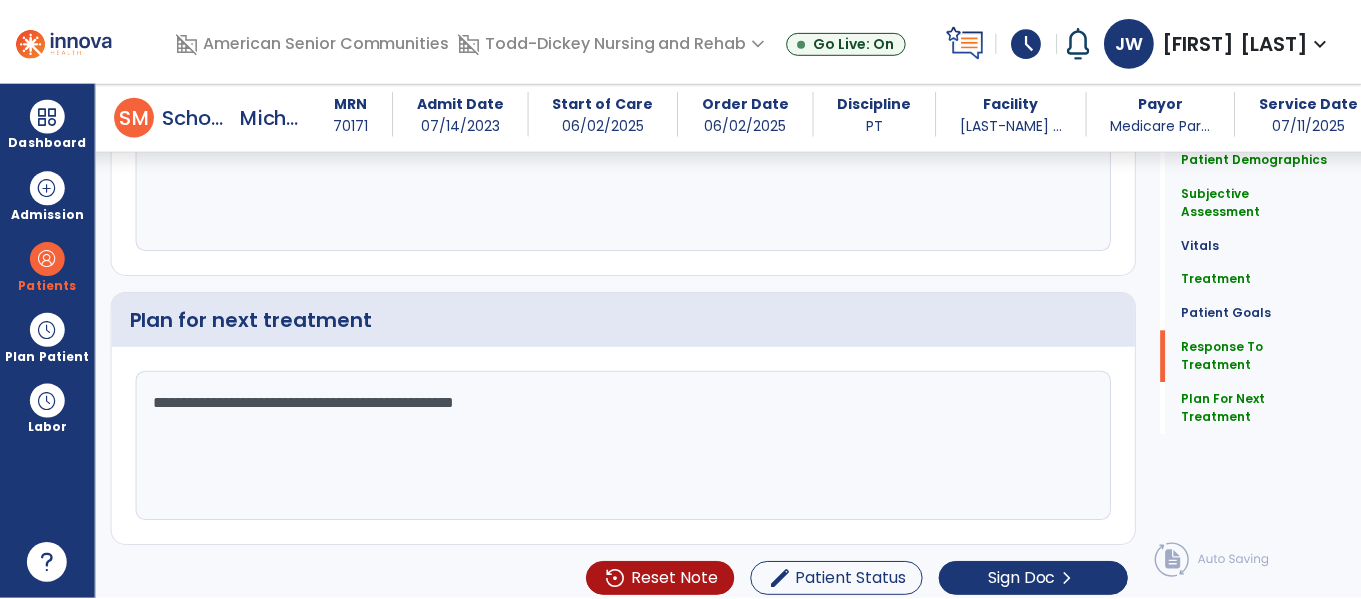 scroll, scrollTop: 2956, scrollLeft: 0, axis: vertical 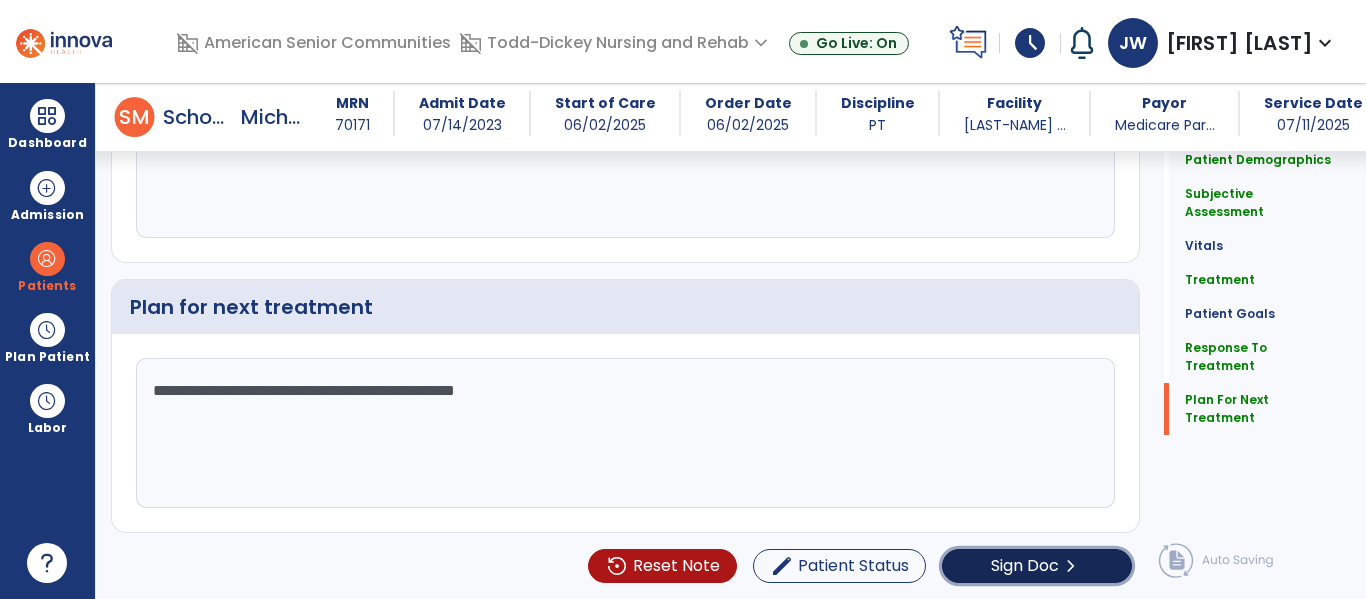 click on "Sign Doc" 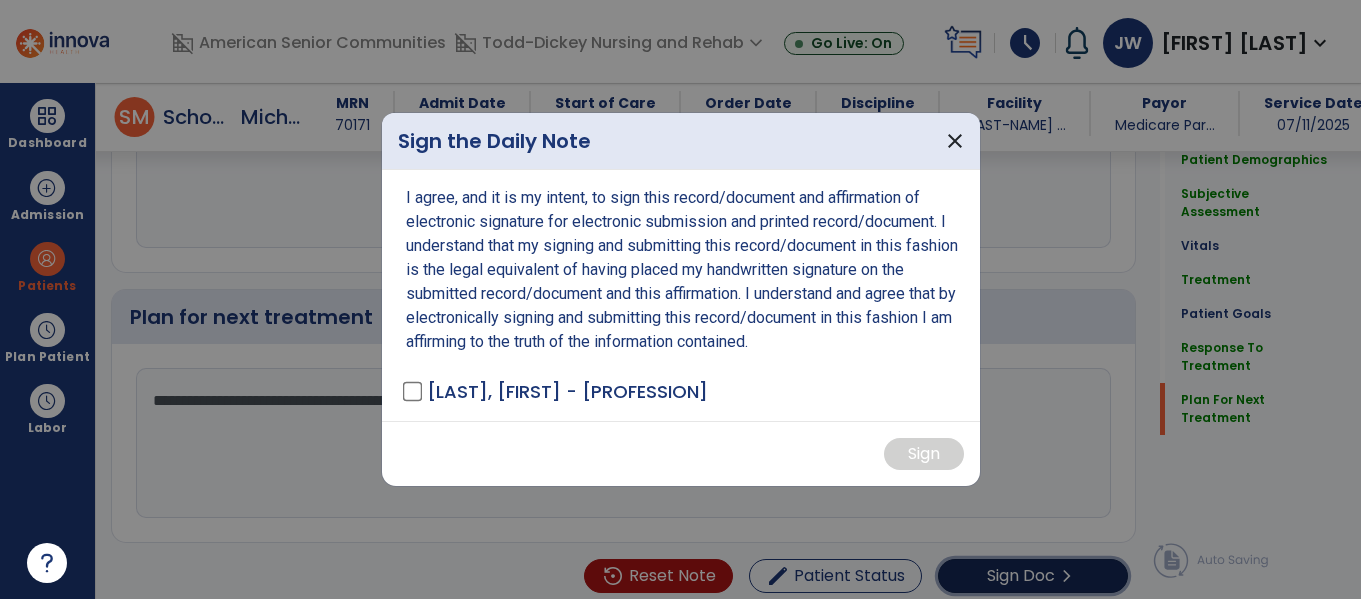 scroll, scrollTop: 2956, scrollLeft: 0, axis: vertical 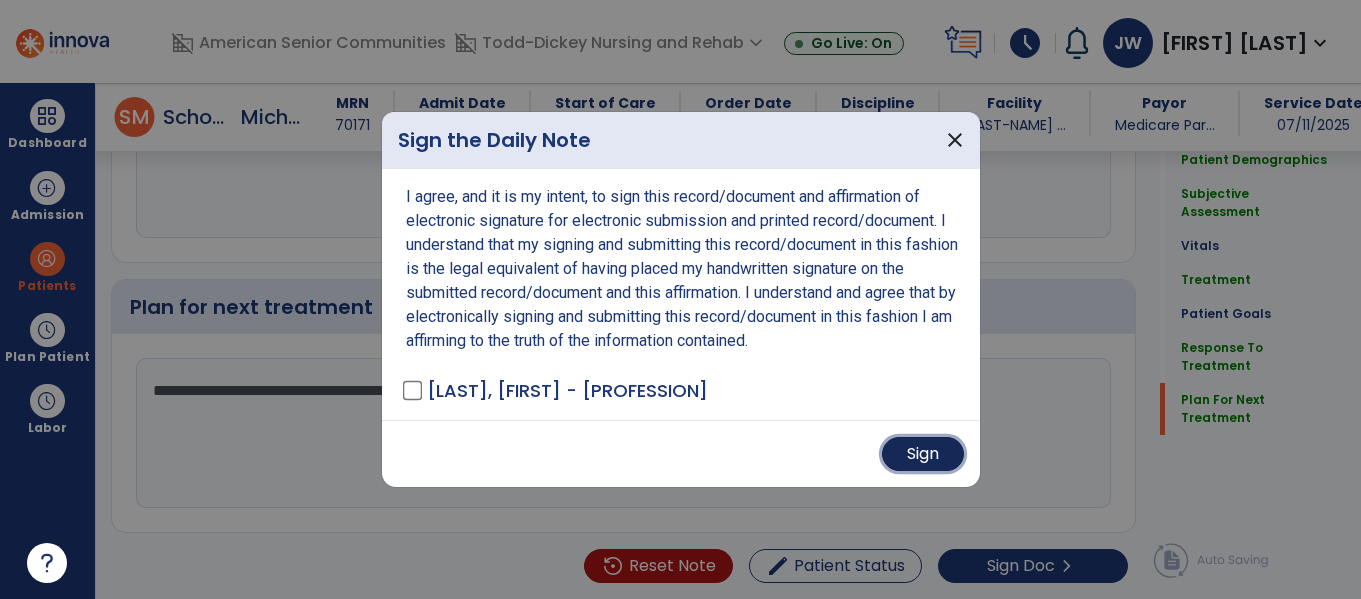 click on "Sign" at bounding box center [923, 454] 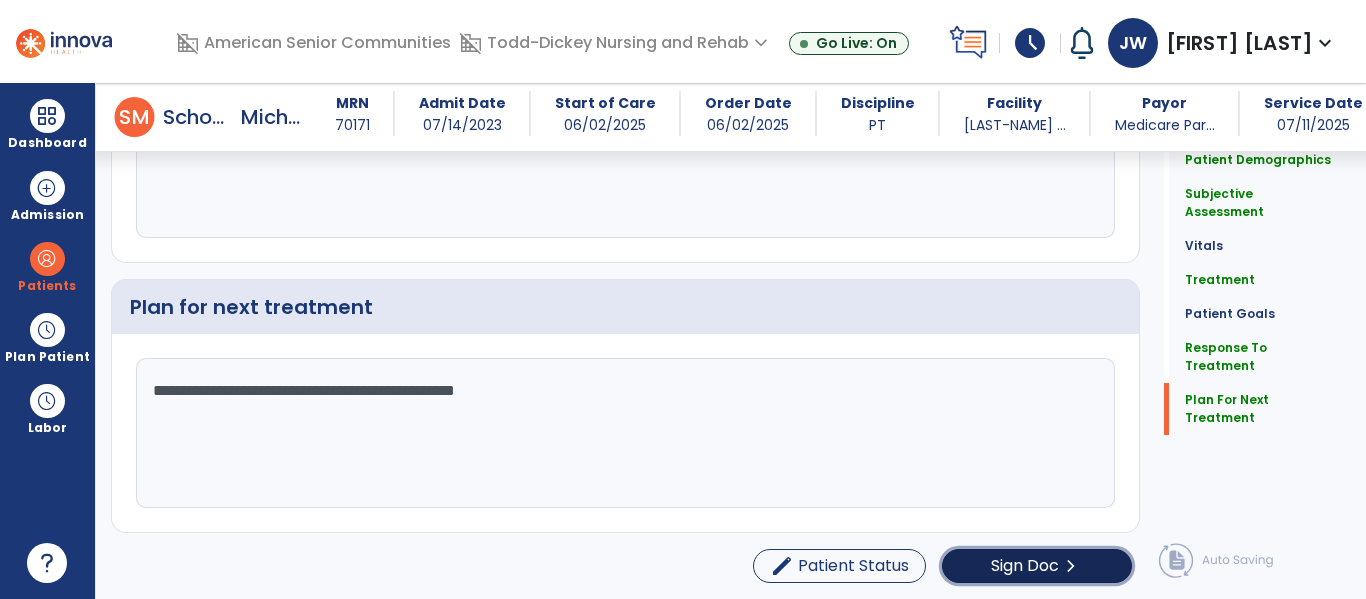click on "chevron_right" 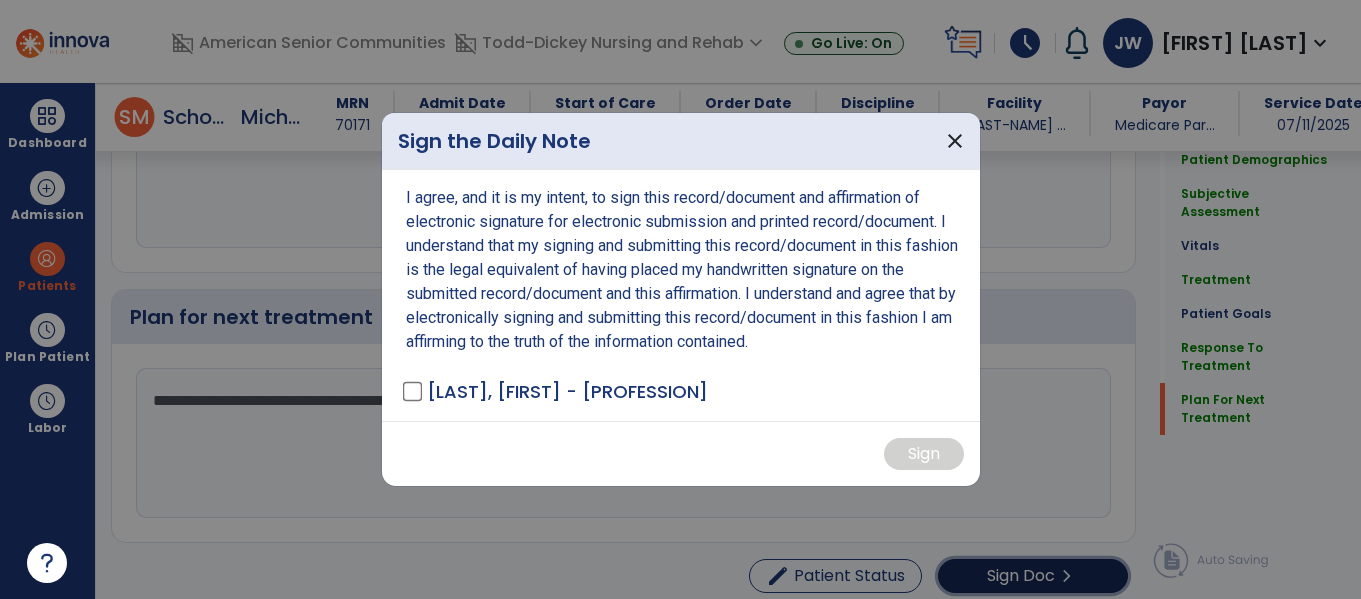 scroll, scrollTop: 2956, scrollLeft: 0, axis: vertical 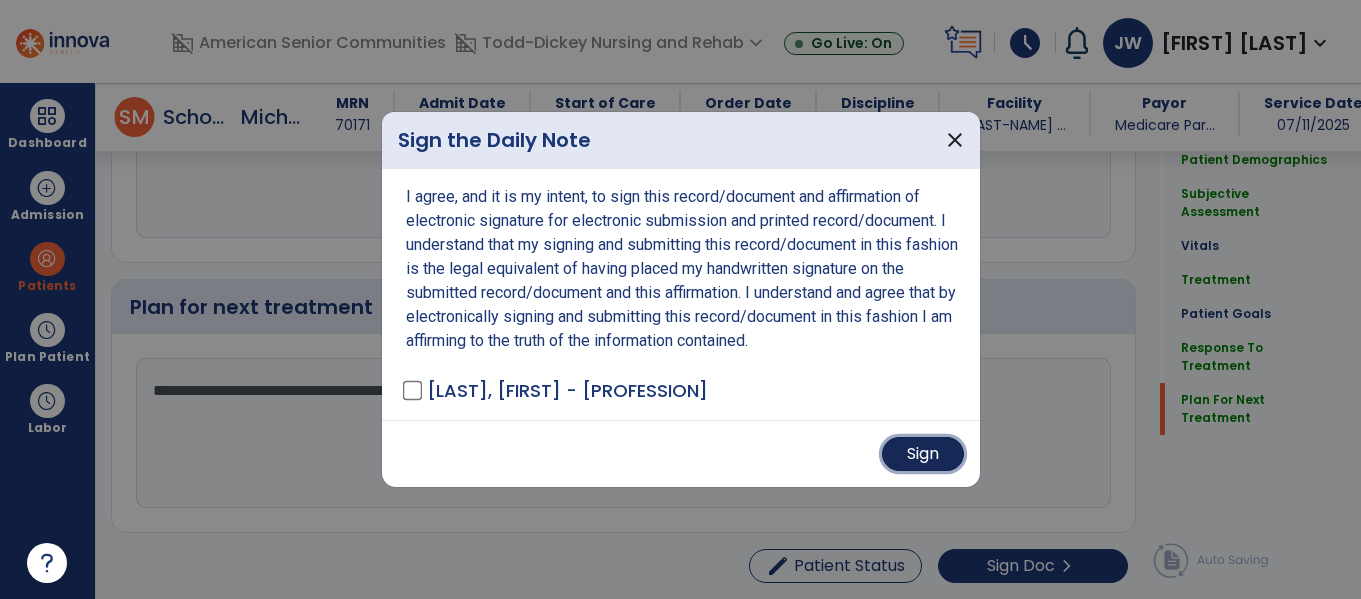 click on "Sign" at bounding box center [923, 454] 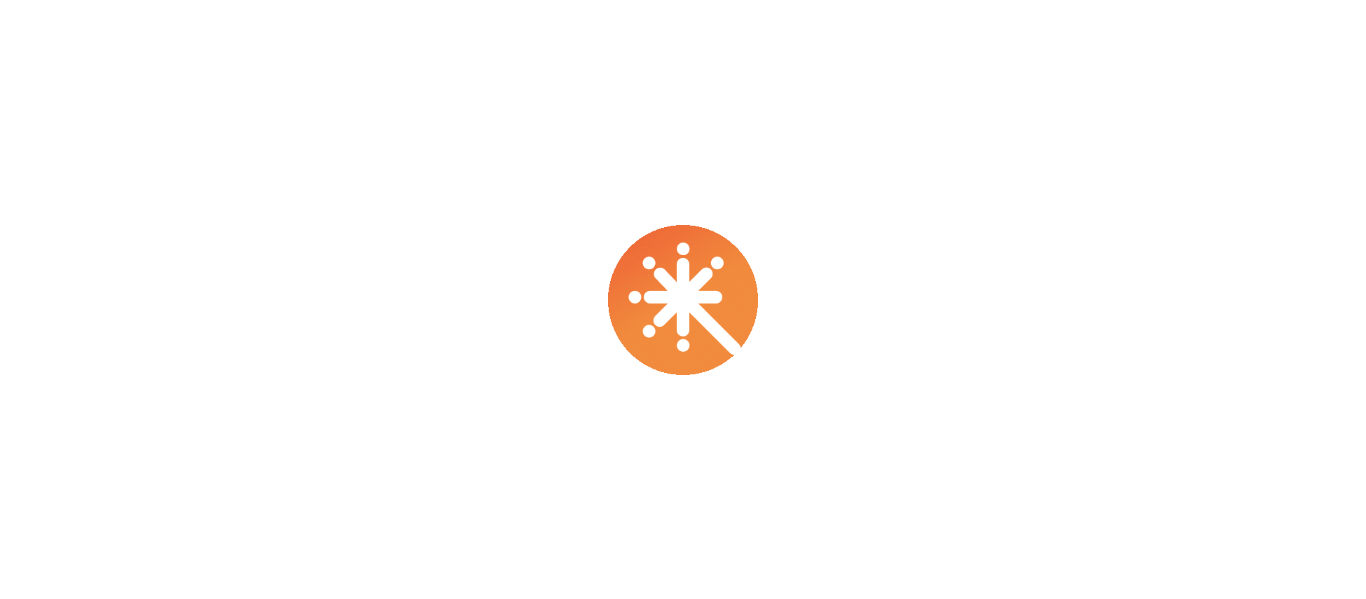 scroll, scrollTop: 0, scrollLeft: 0, axis: both 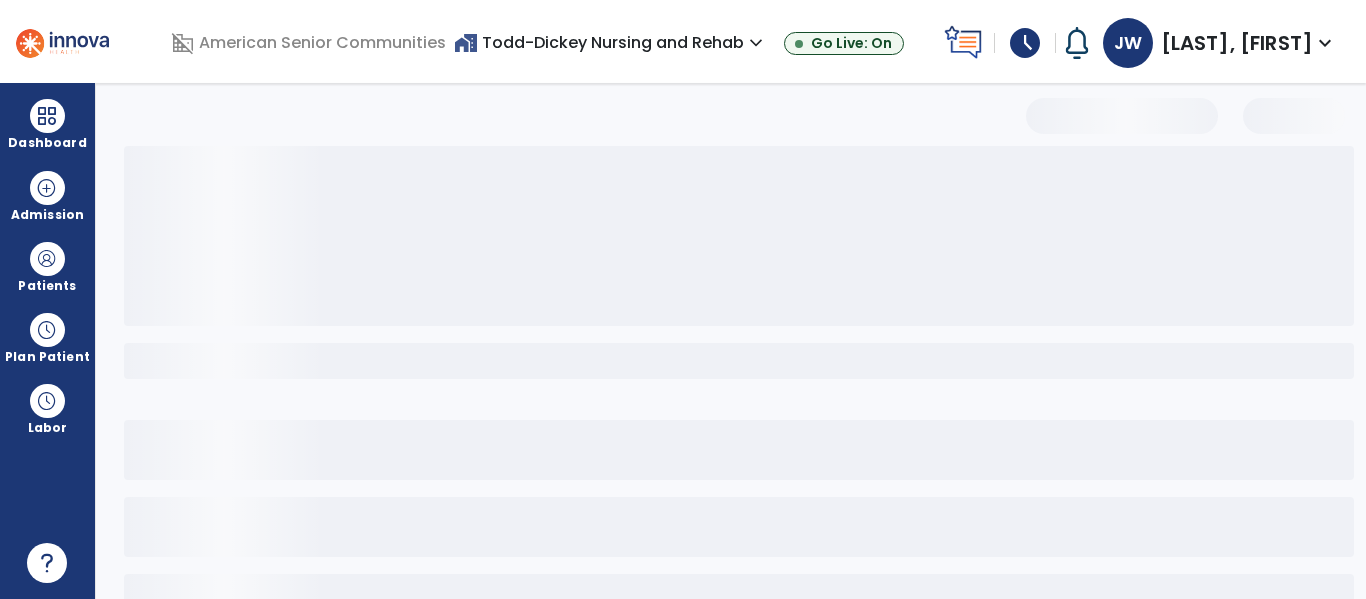 select on "*" 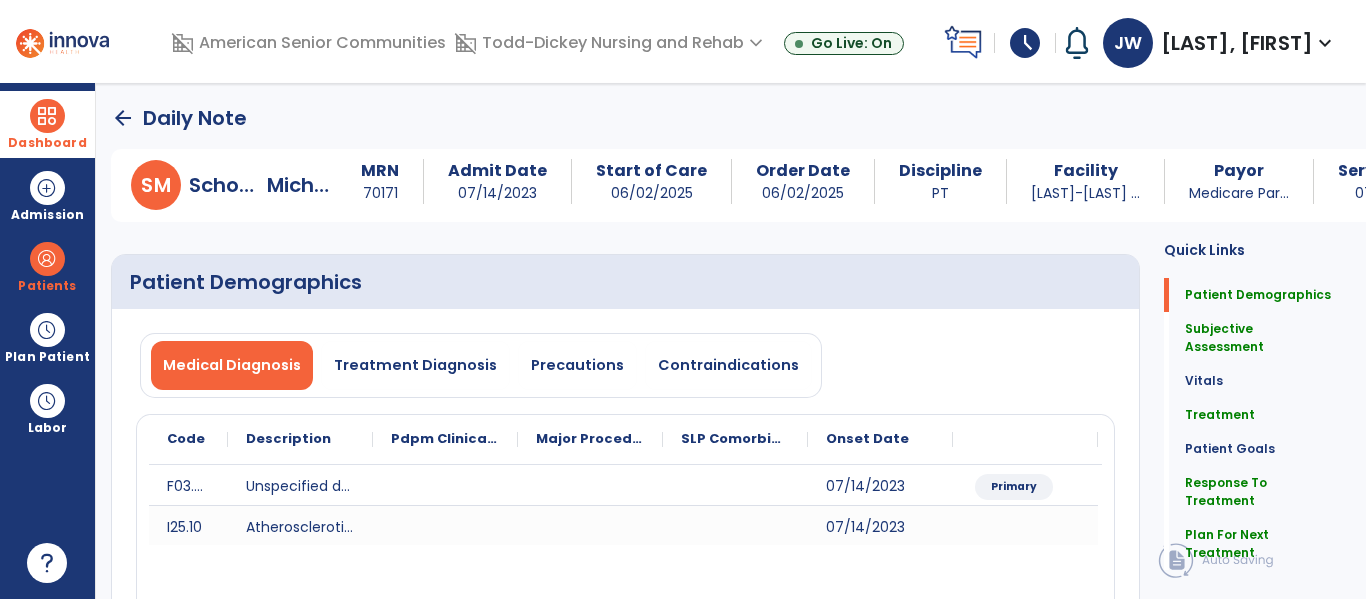 click on "Dashboard" at bounding box center [47, 143] 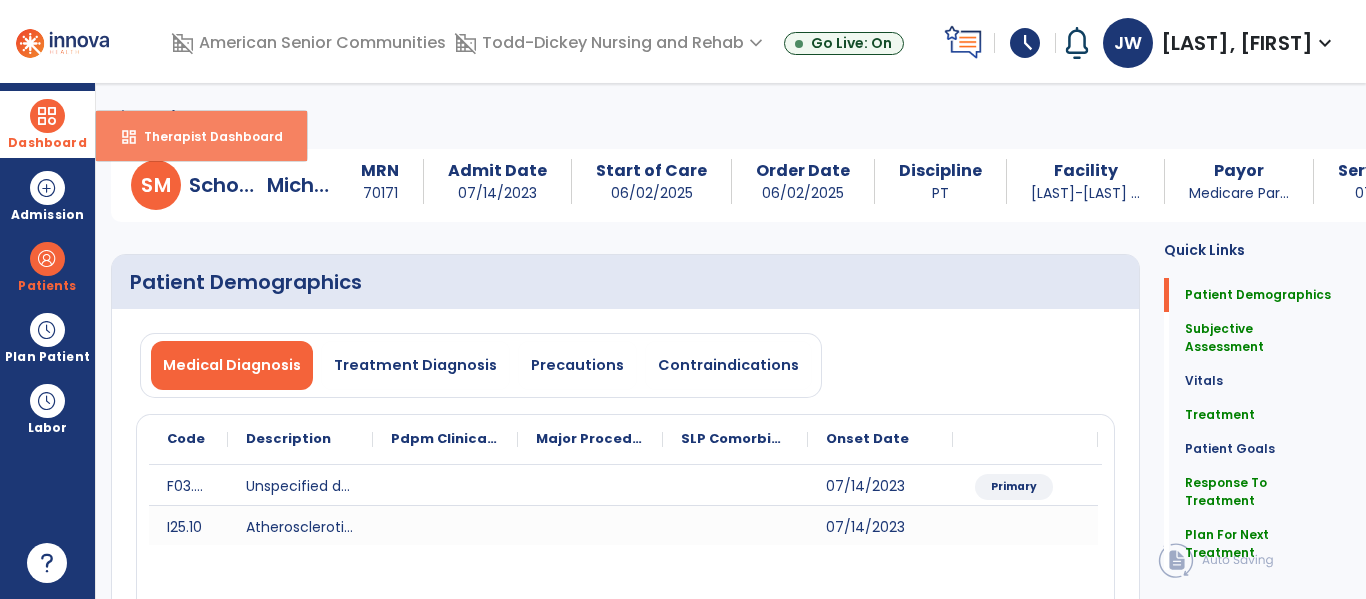 click on "dashboard  Therapist Dashboard" at bounding box center (201, 136) 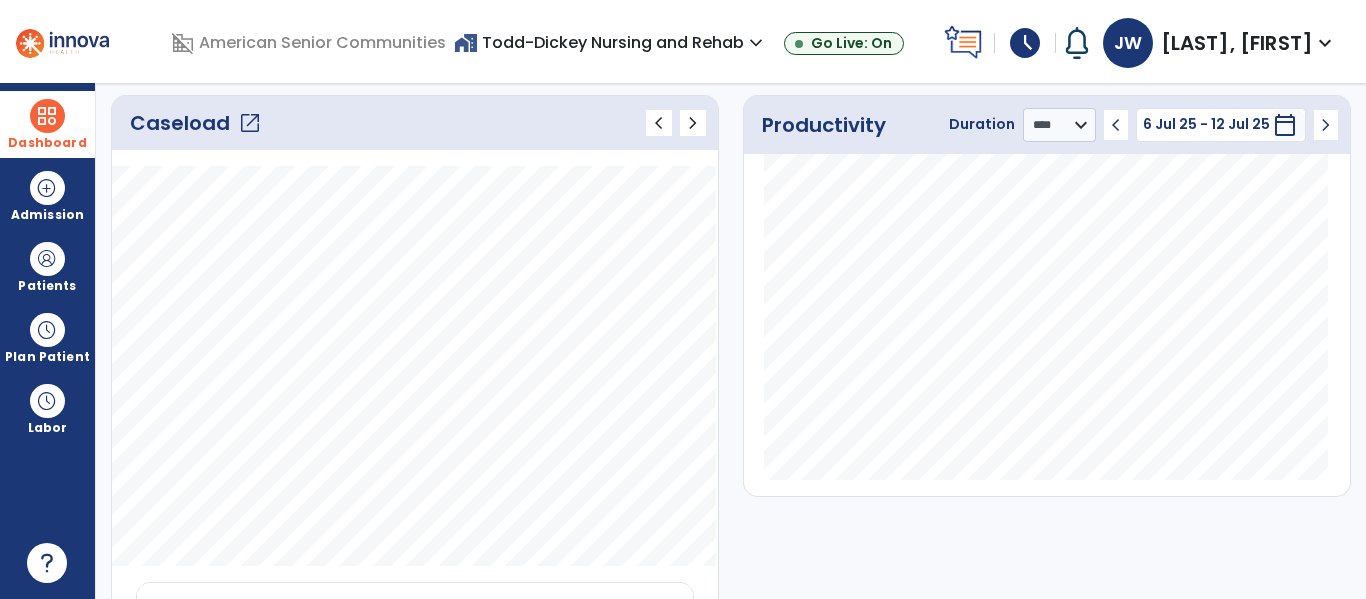 scroll, scrollTop: 274, scrollLeft: 0, axis: vertical 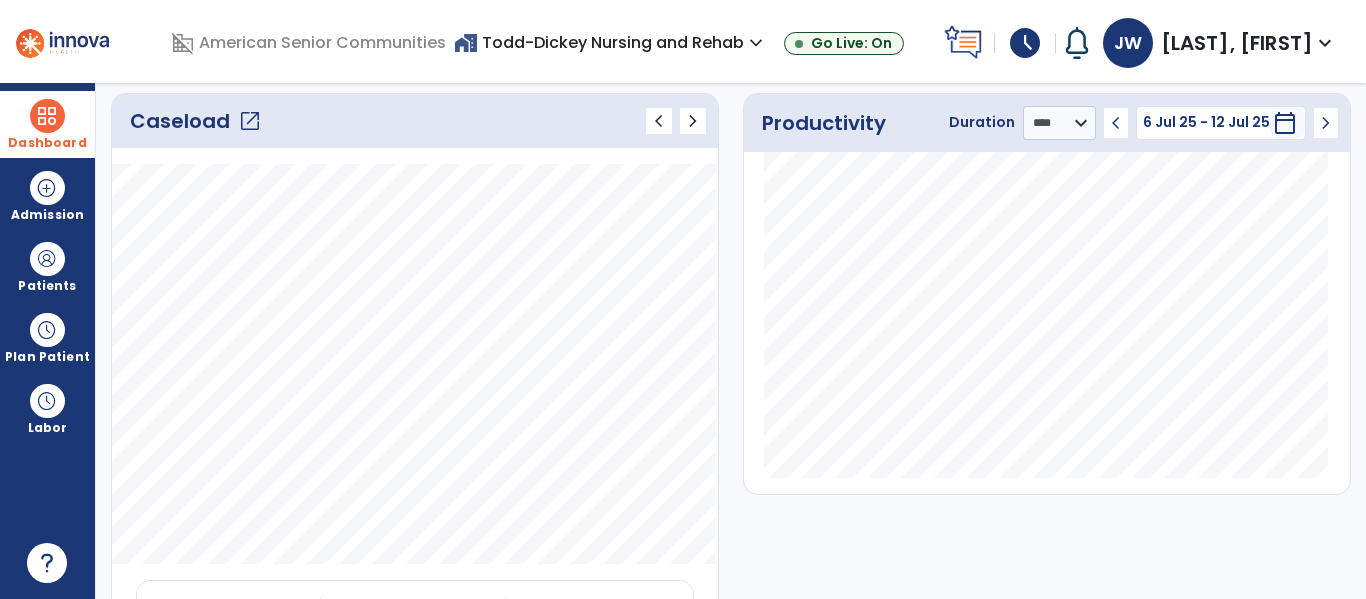 click on "Caseload   open_in_new" 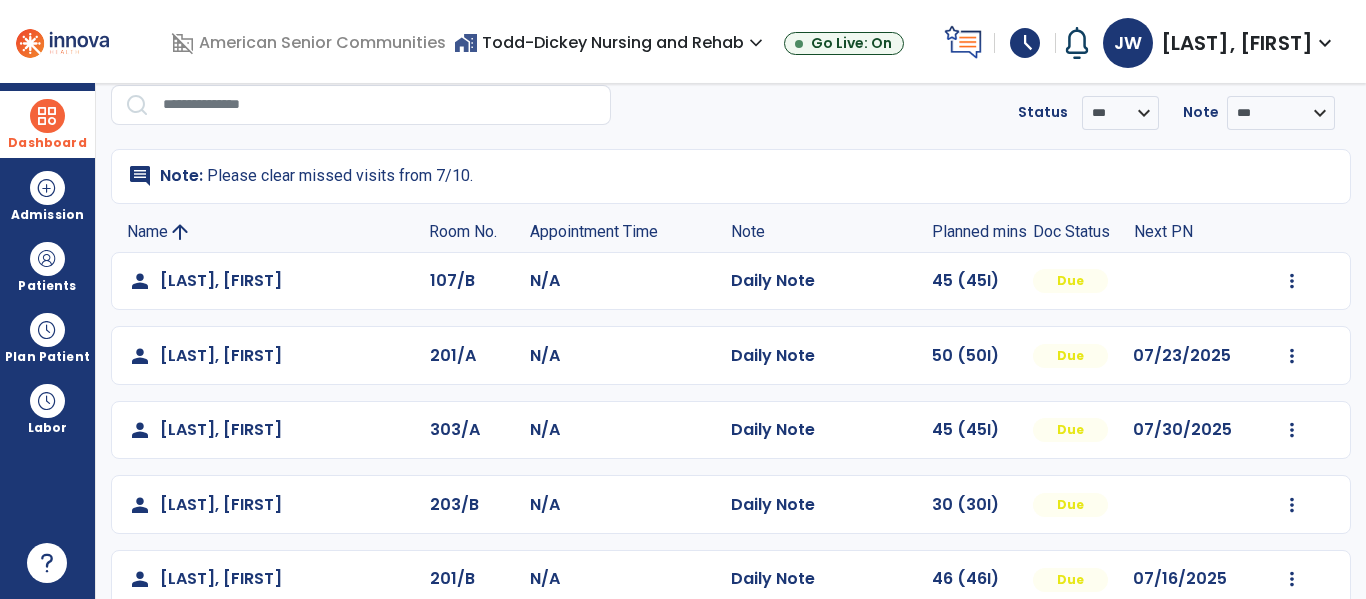 scroll, scrollTop: 559, scrollLeft: 0, axis: vertical 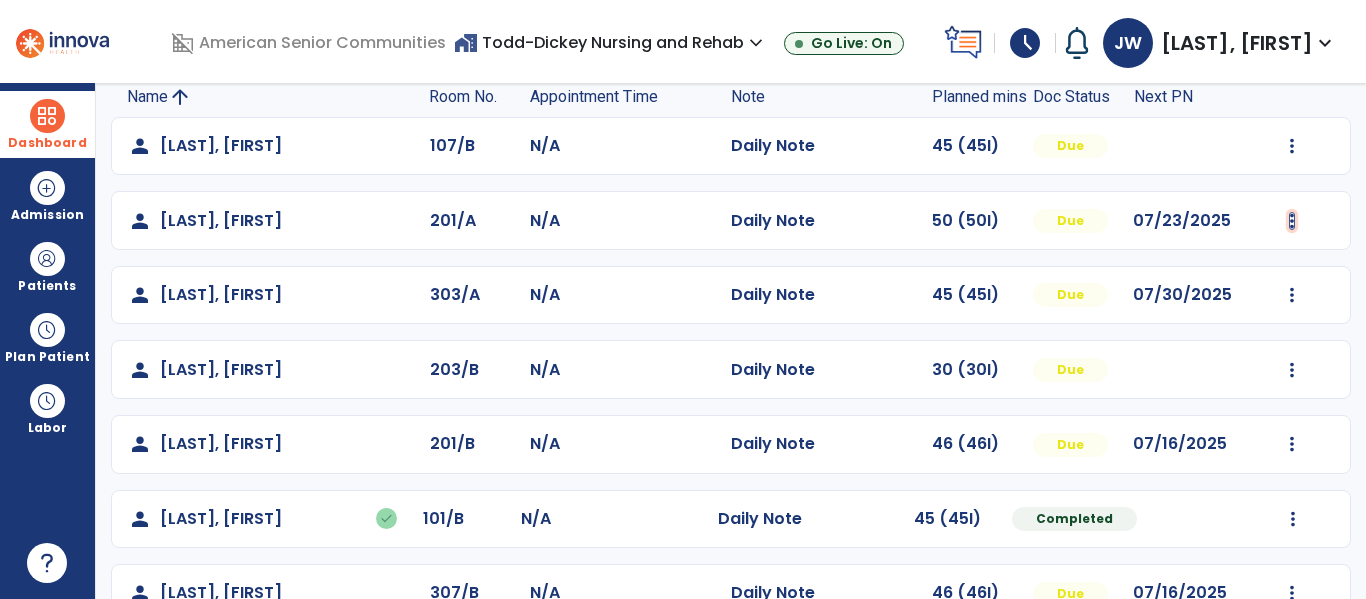 click at bounding box center (1292, 146) 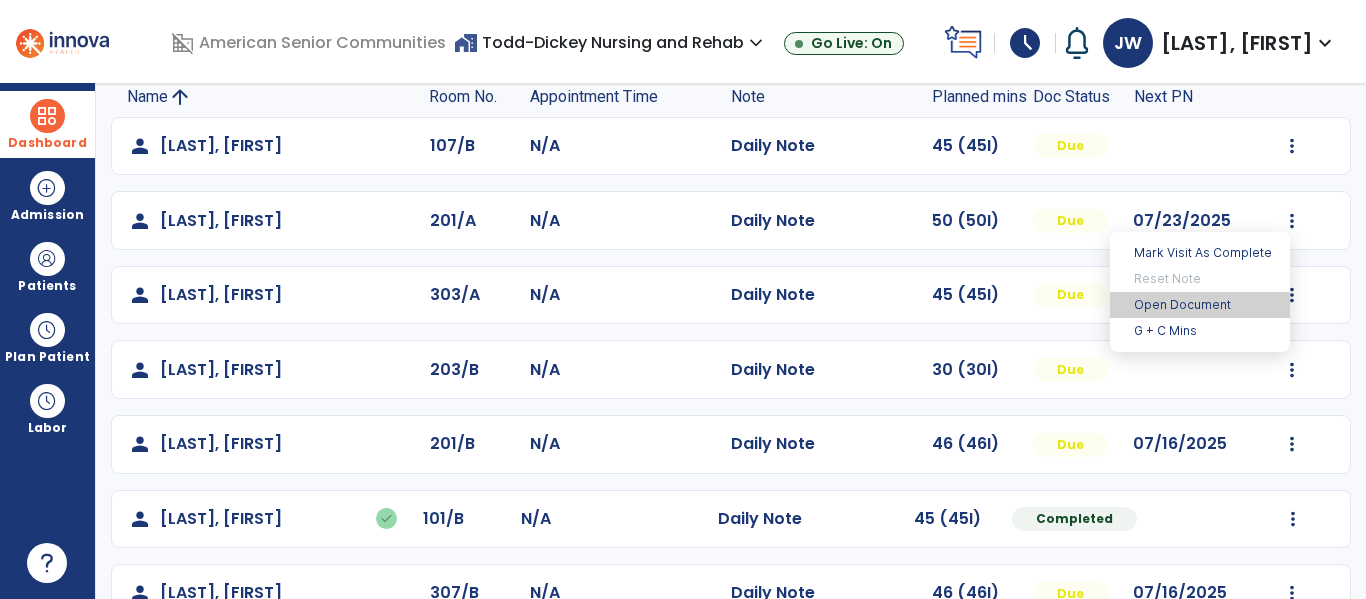 click on "Open Document" at bounding box center [1200, 305] 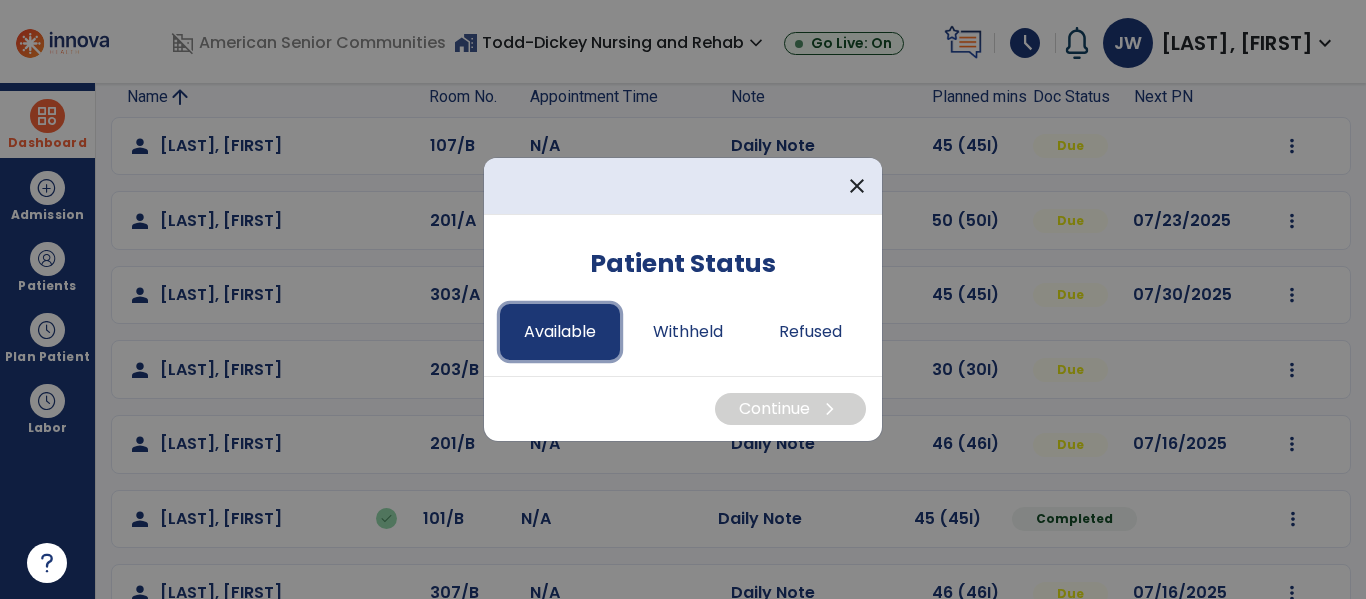 click on "Available" at bounding box center (560, 332) 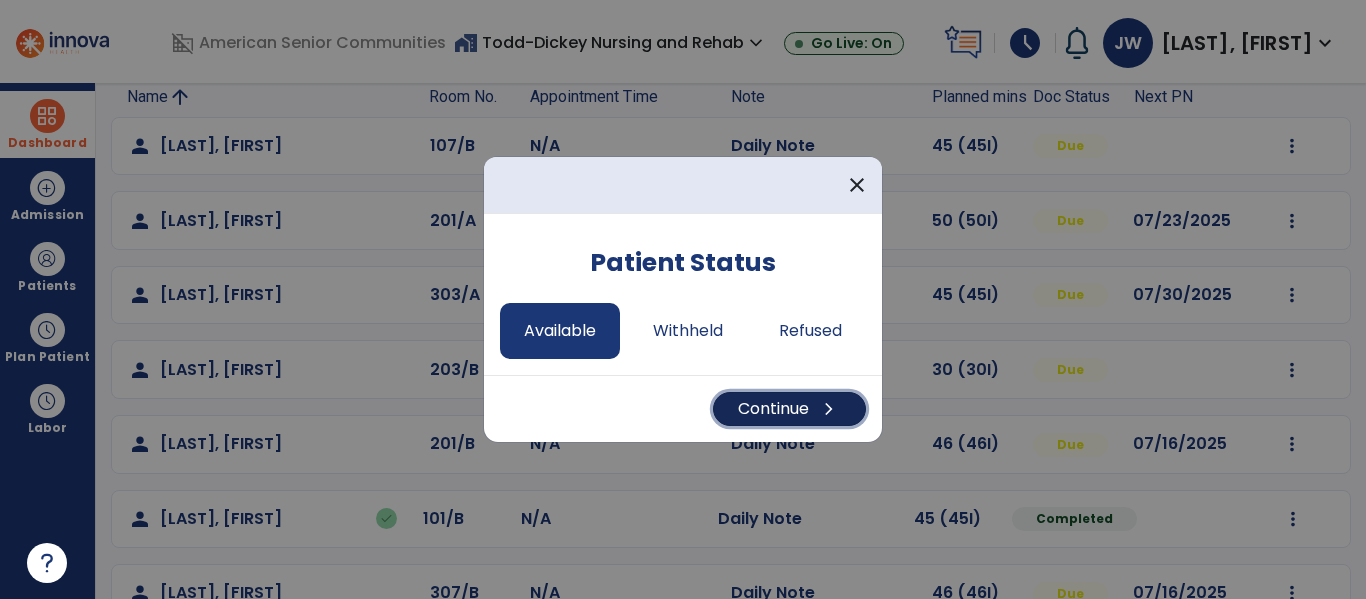 click on "Continue   chevron_right" at bounding box center [789, 409] 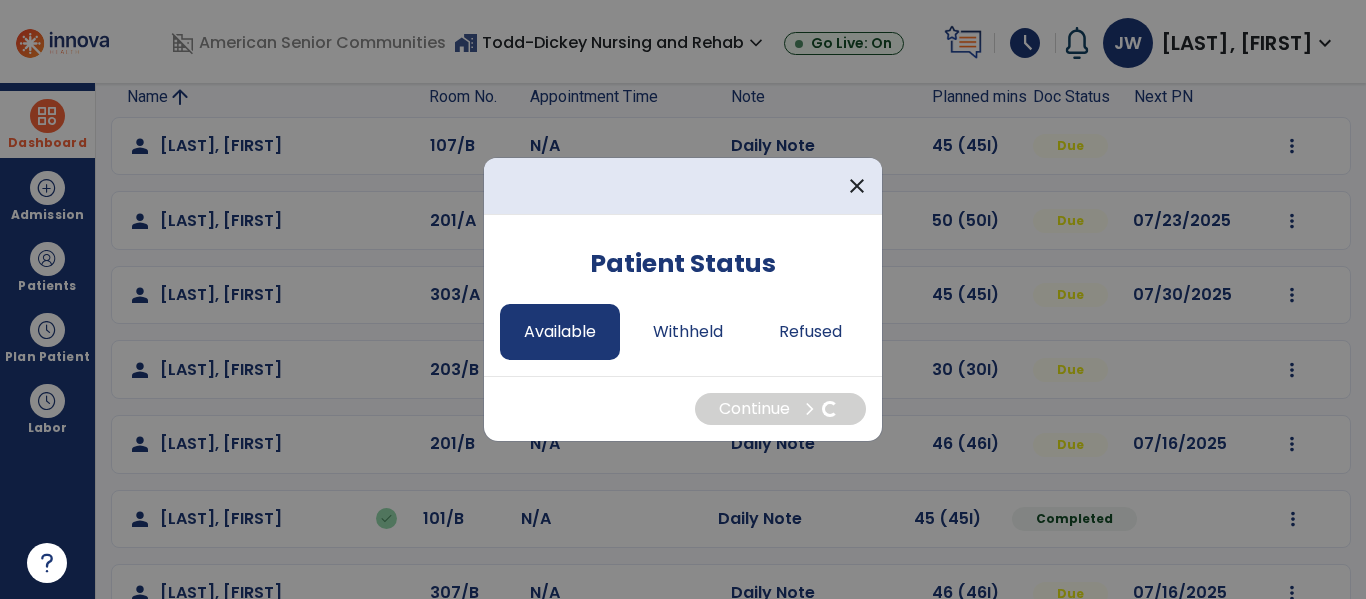 select on "*" 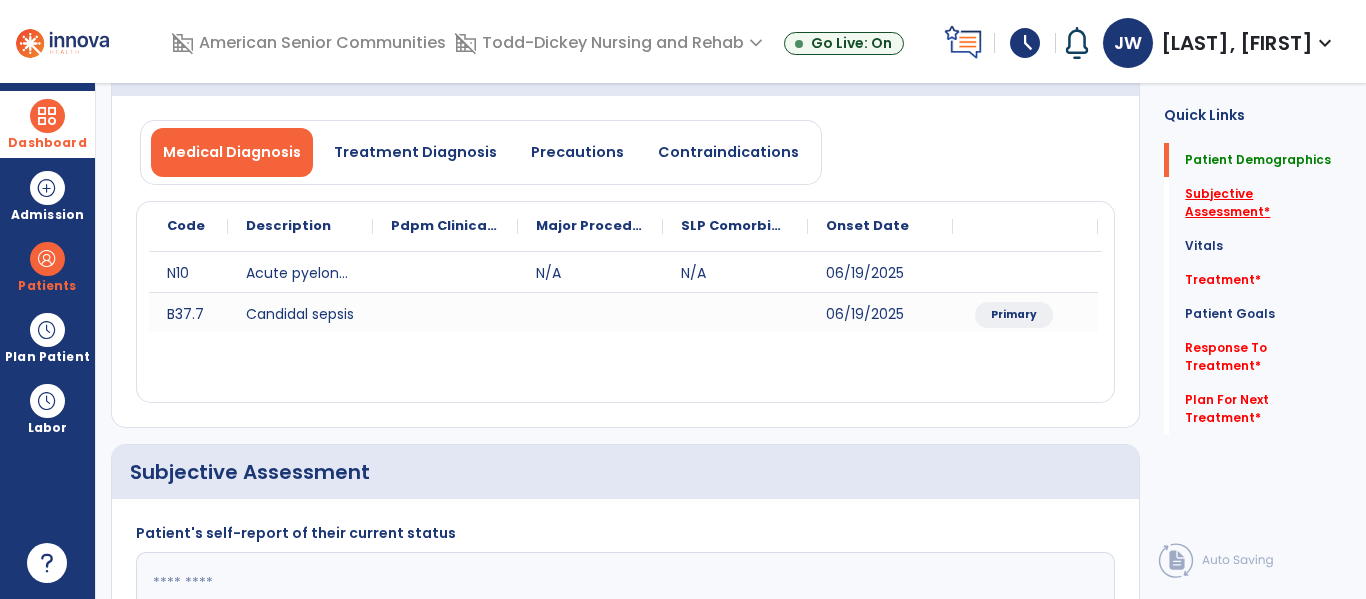 click on "Subjective Assessment   *" 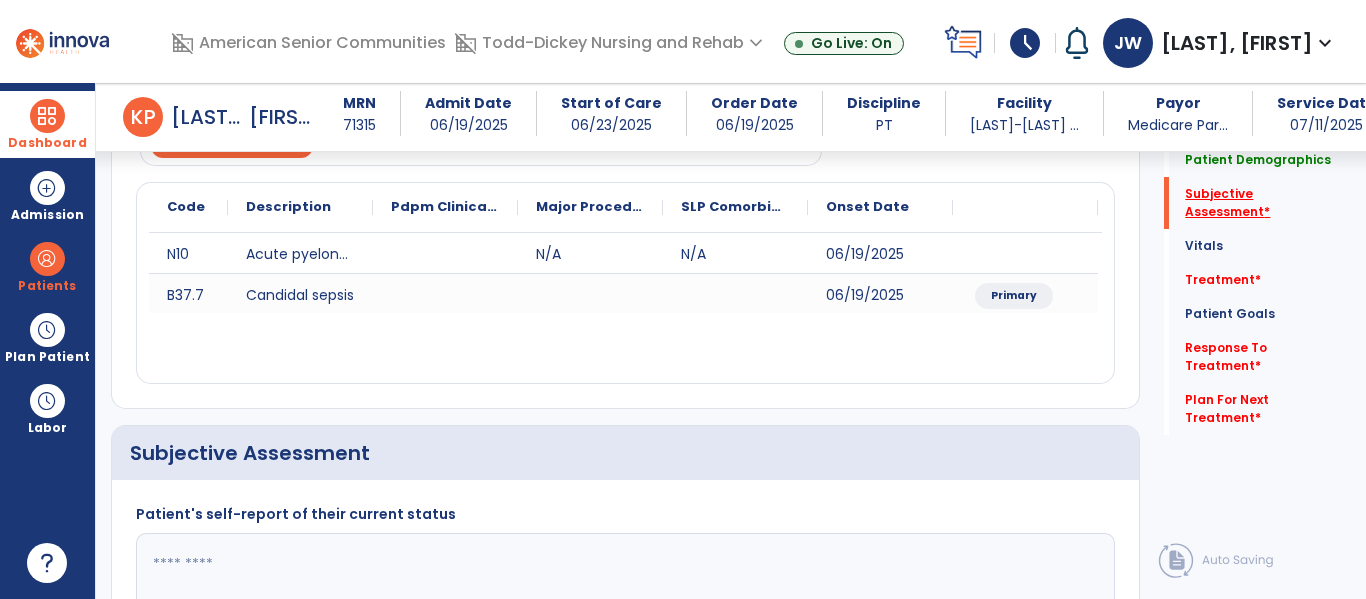 scroll, scrollTop: 457, scrollLeft: 0, axis: vertical 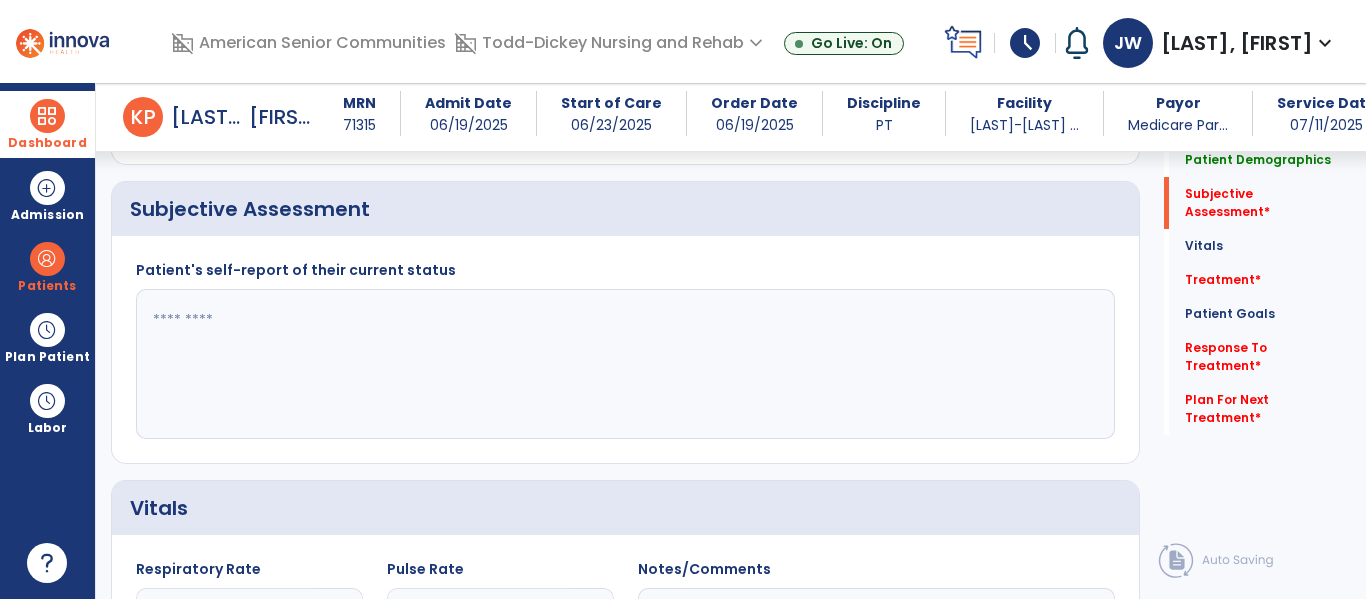click 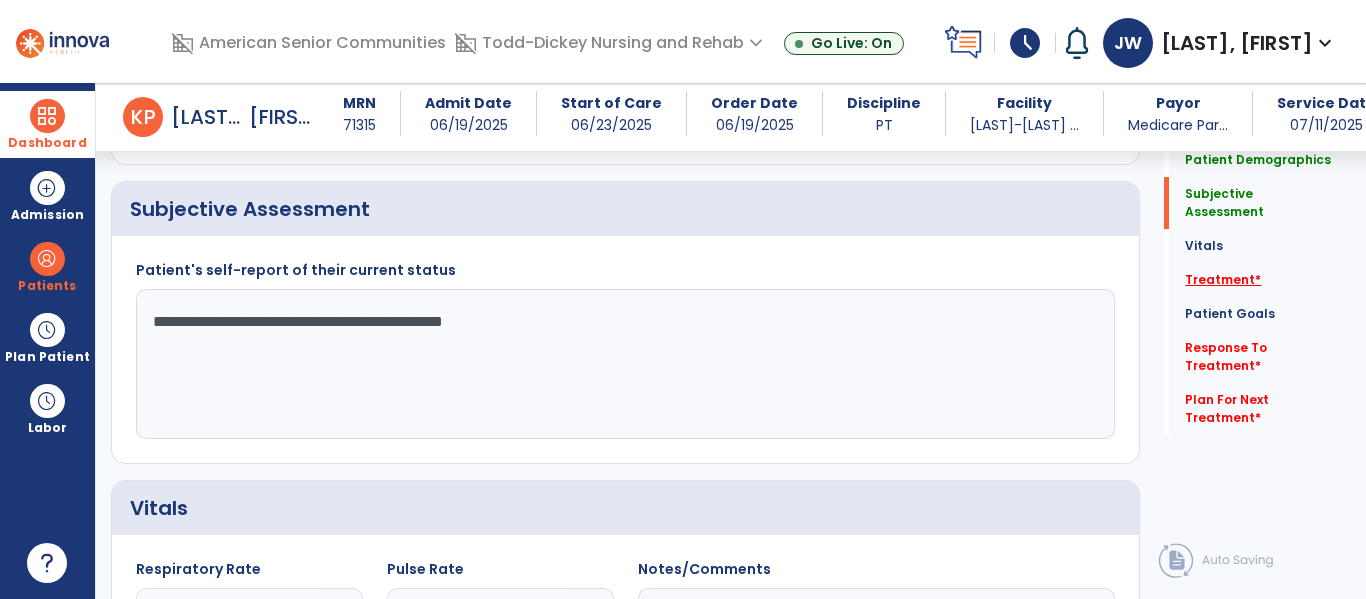 type on "**********" 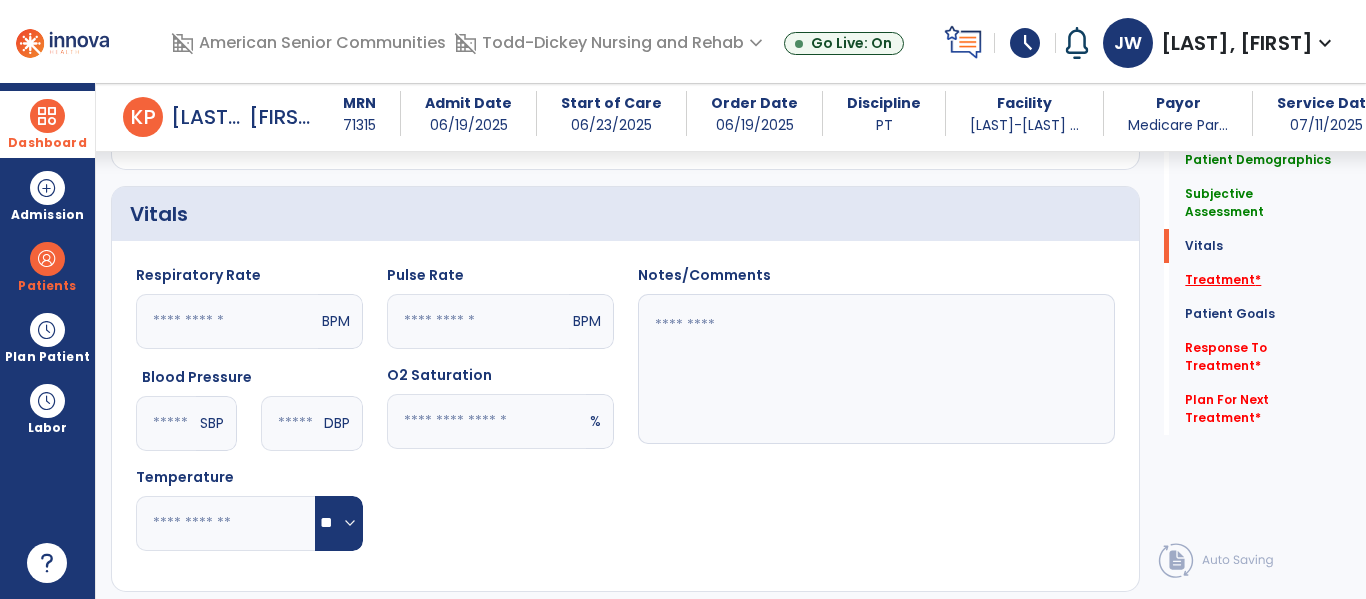scroll, scrollTop: 1146, scrollLeft: 0, axis: vertical 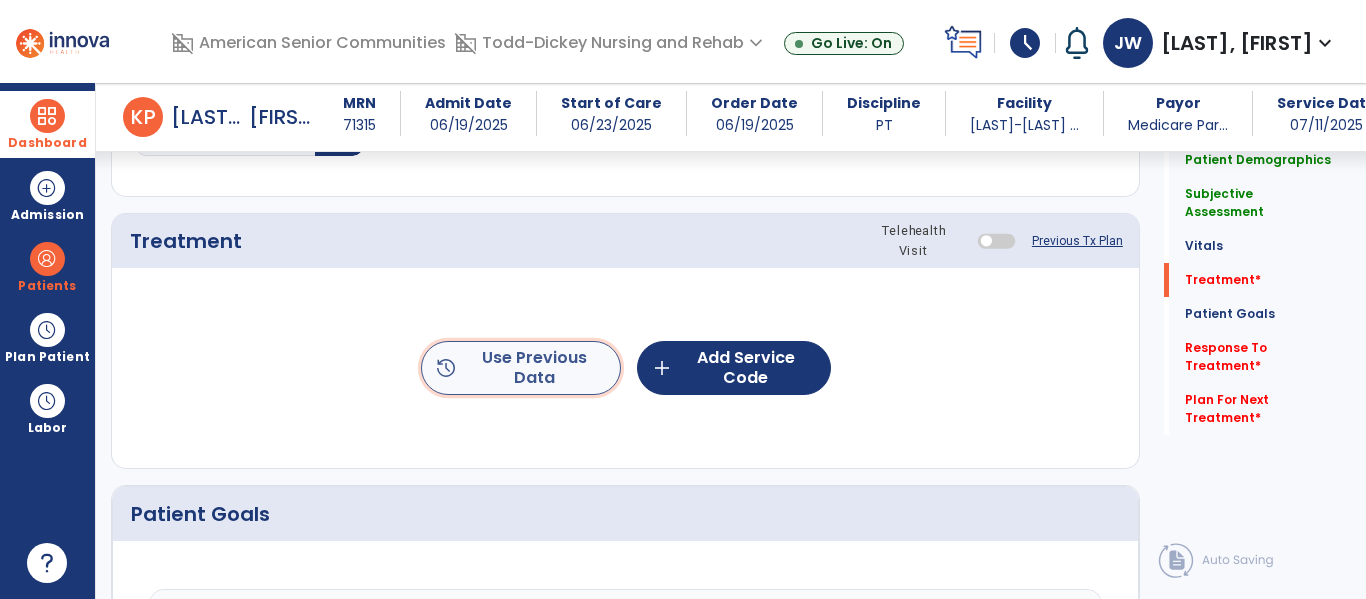 click on "history  Use Previous Data" 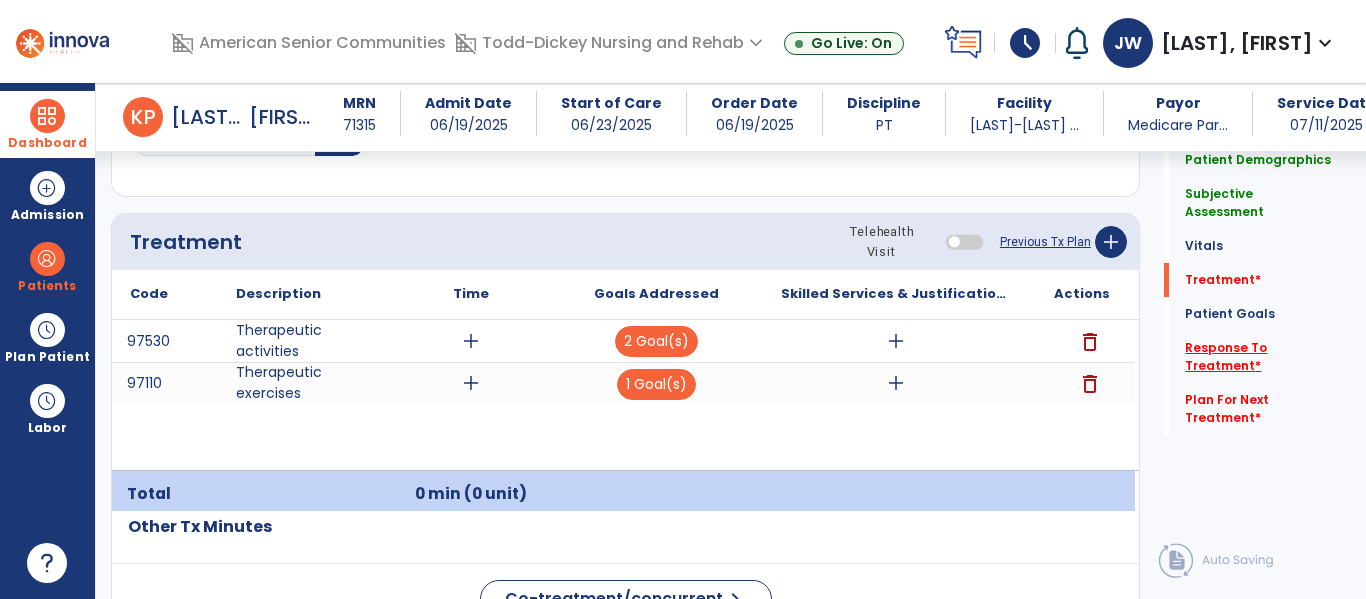 click on "Response To Treatment   *" 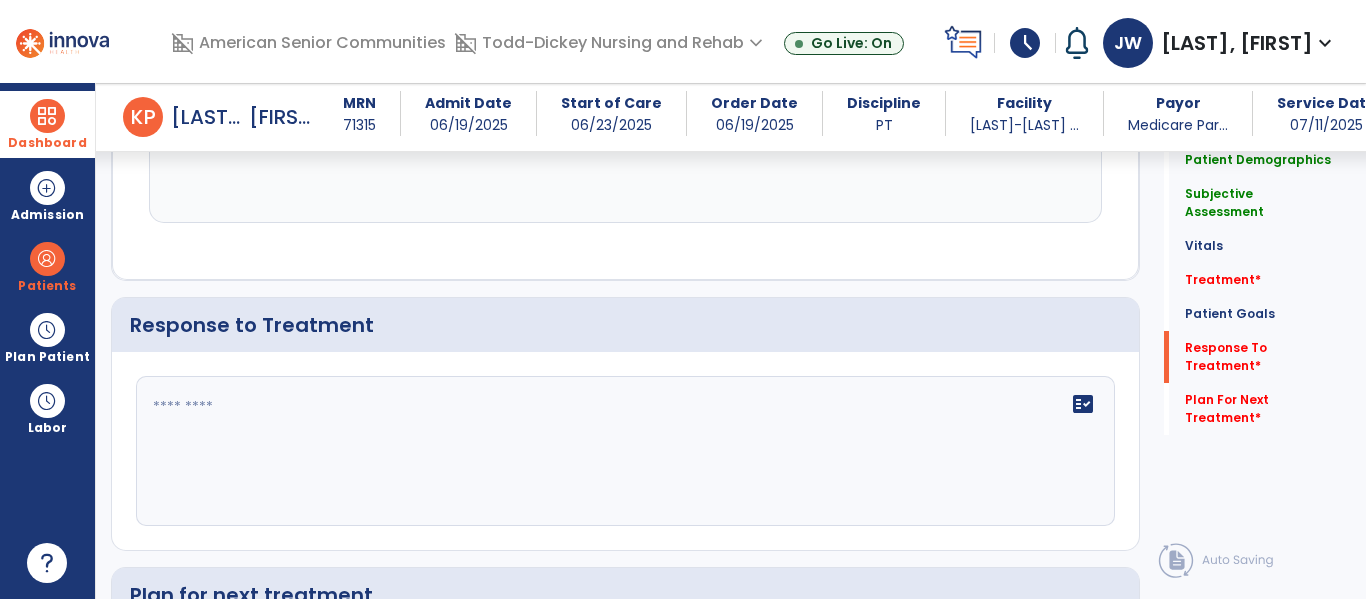 scroll, scrollTop: 3178, scrollLeft: 0, axis: vertical 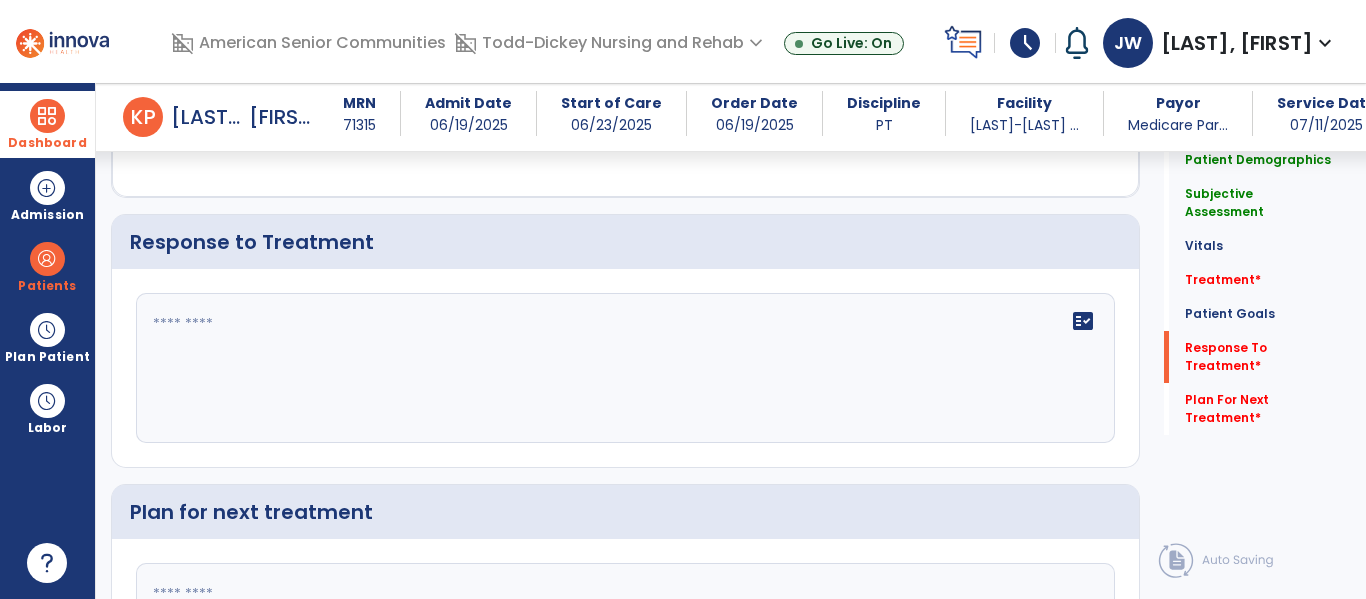click 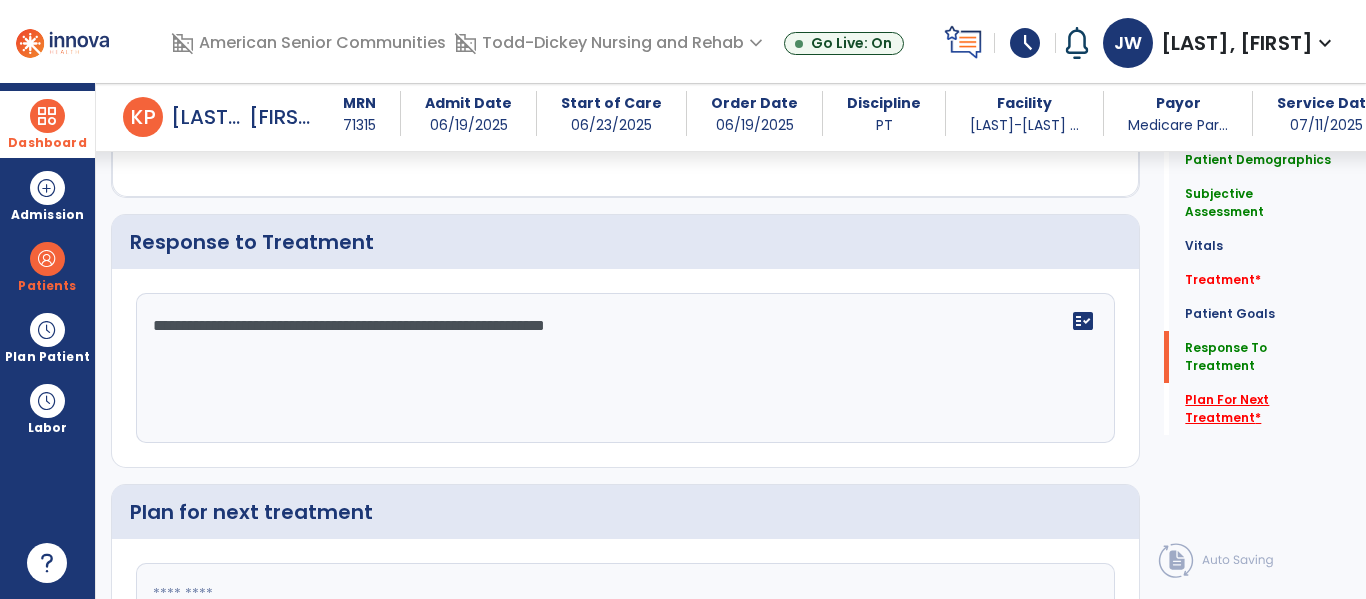 type on "**********" 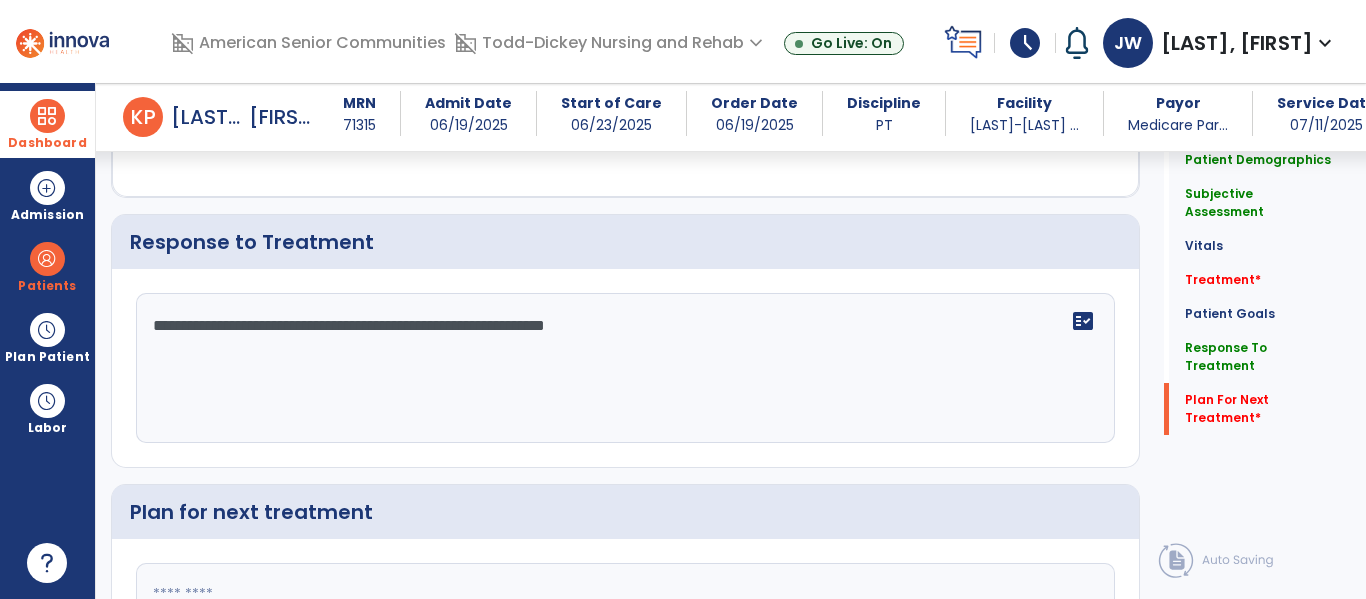 scroll, scrollTop: 3383, scrollLeft: 0, axis: vertical 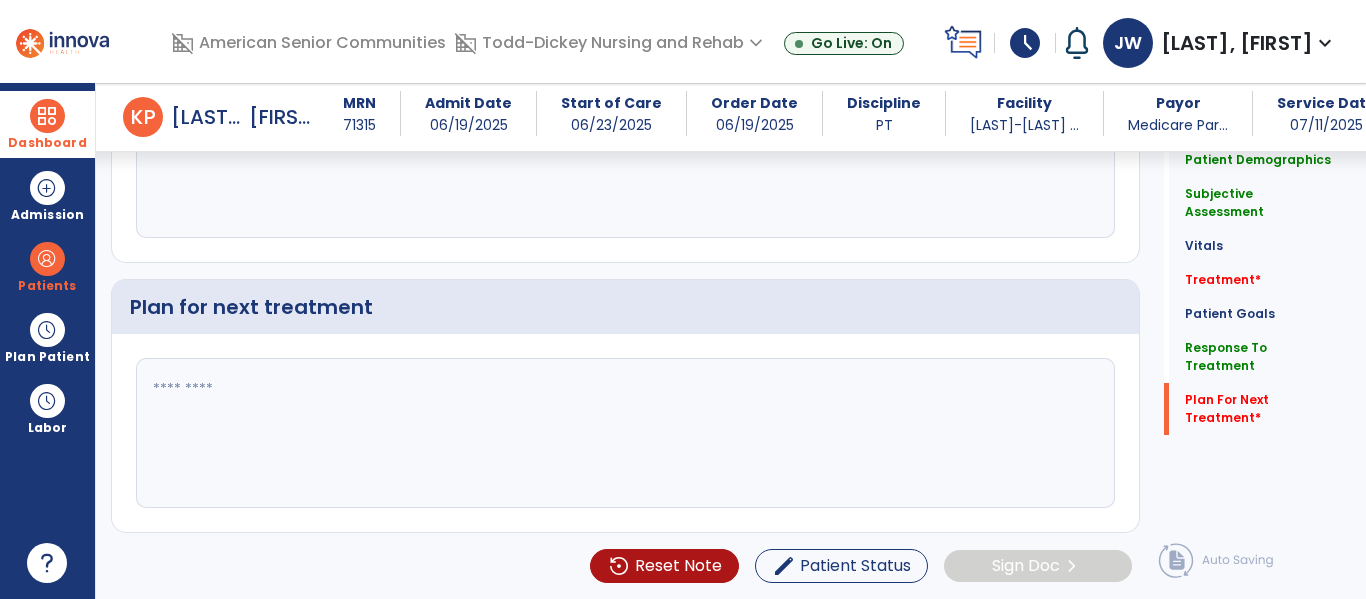 click 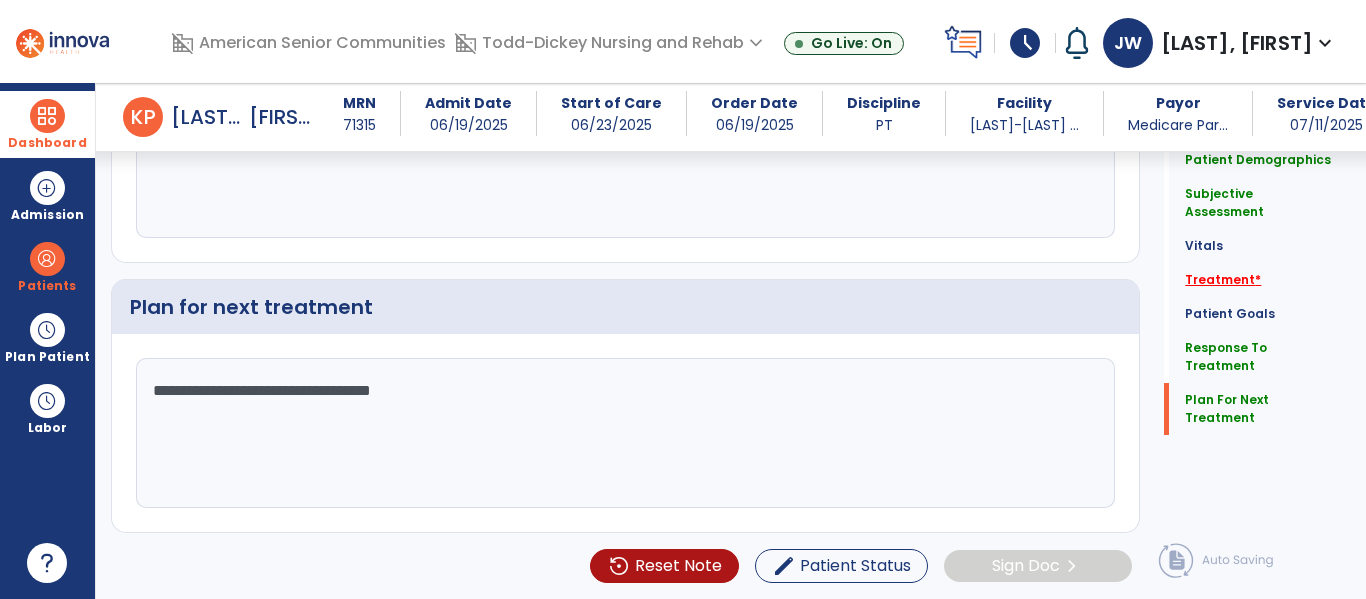 type on "**********" 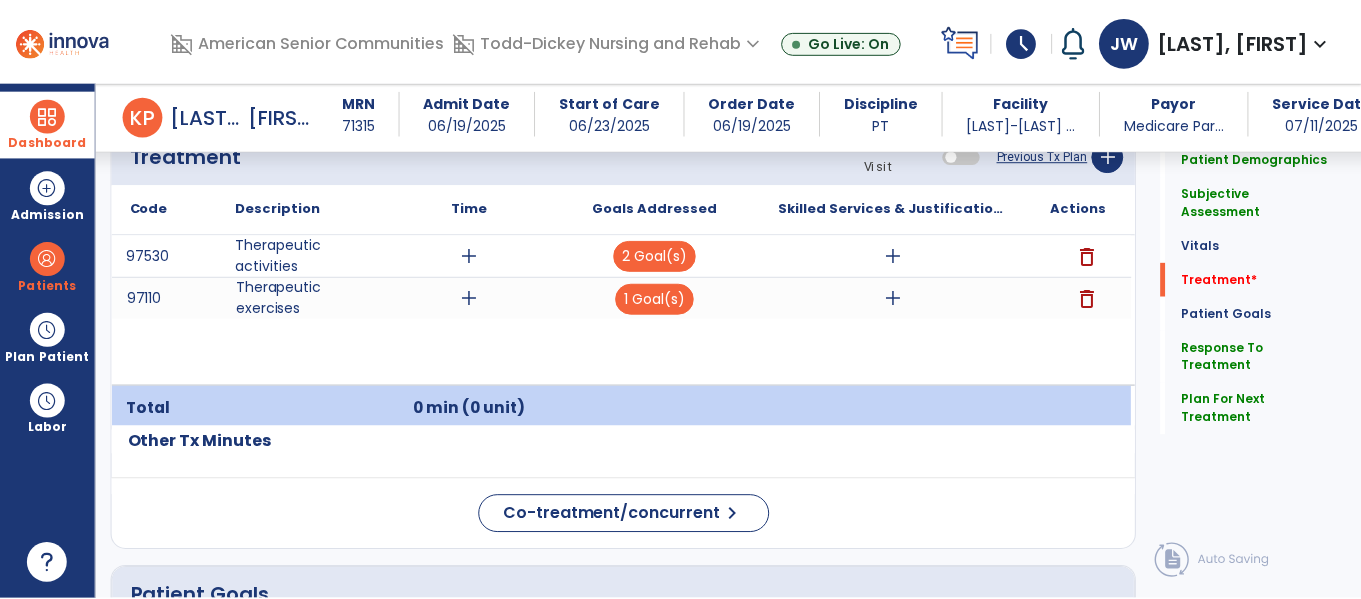 scroll, scrollTop: 1229, scrollLeft: 0, axis: vertical 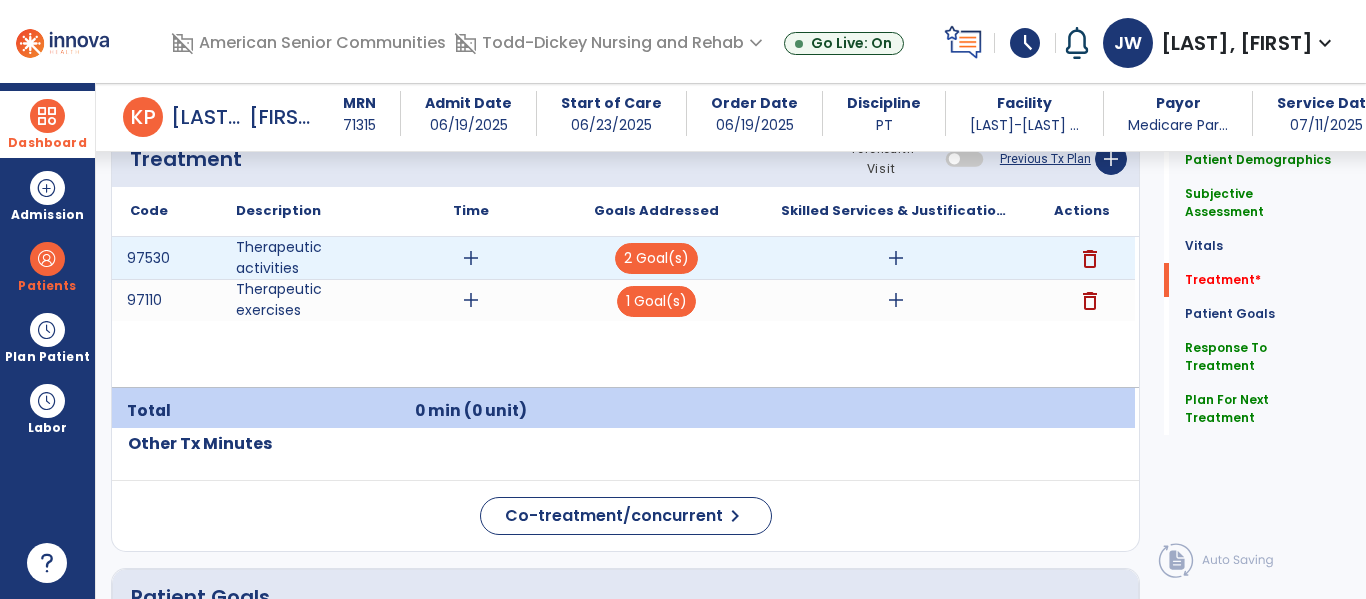 click on "add" at bounding box center [471, 258] 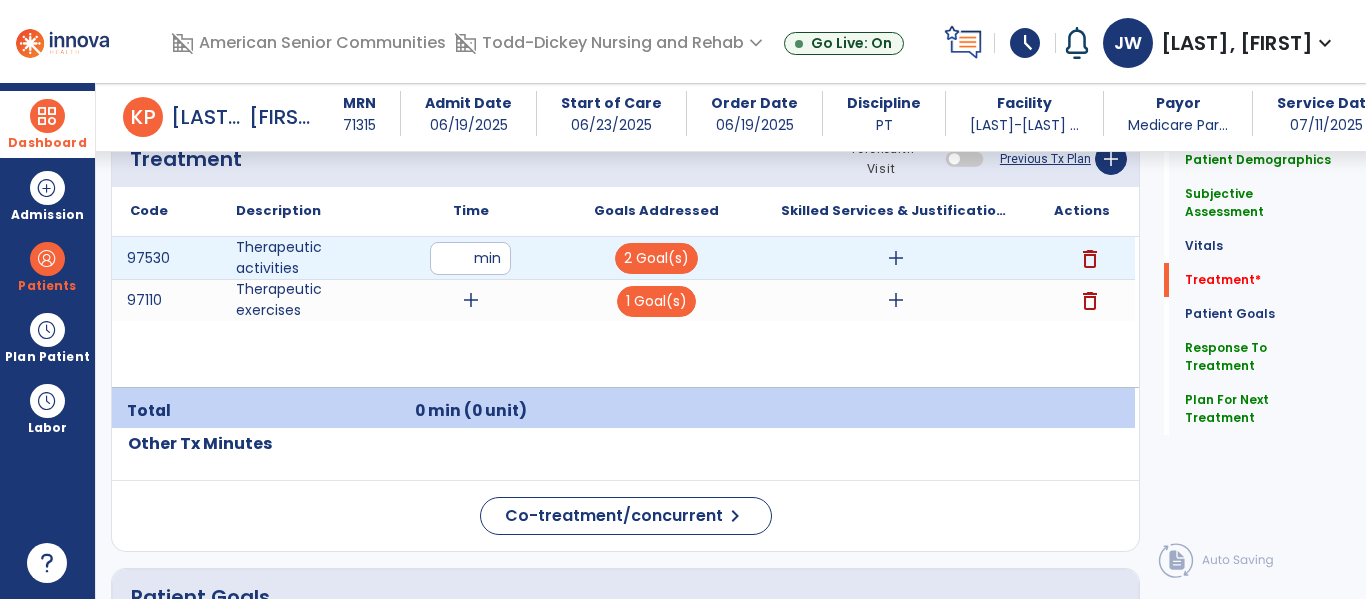 type on "**" 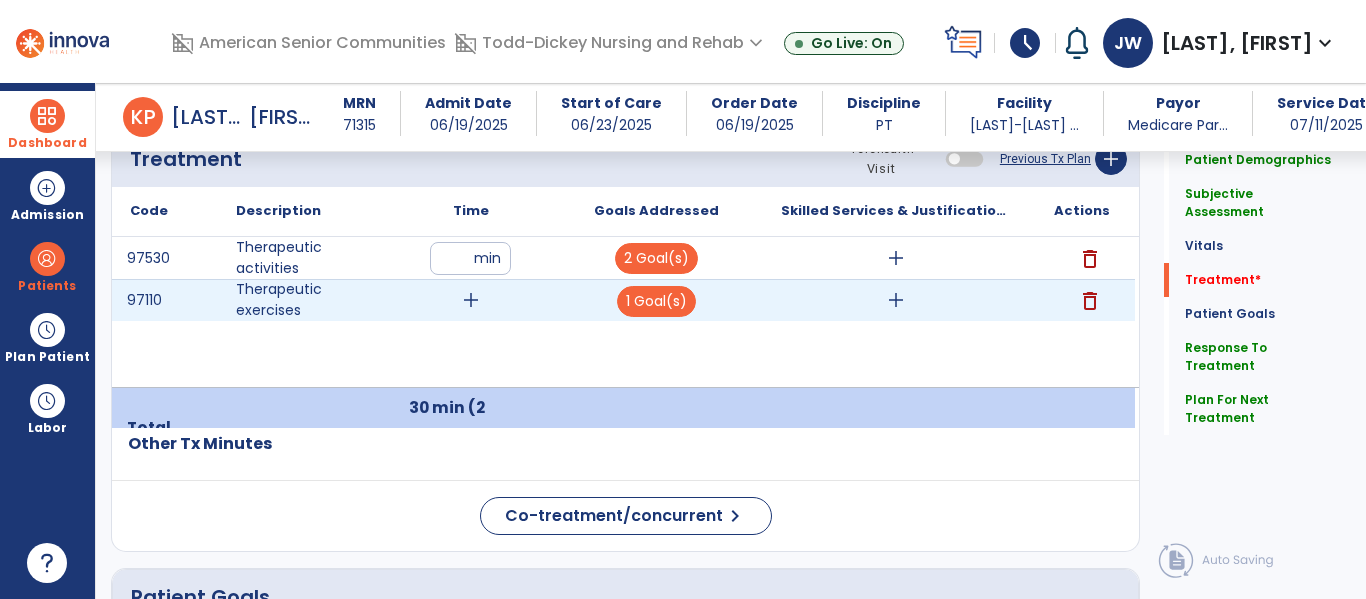 click on "add" at bounding box center [471, 300] 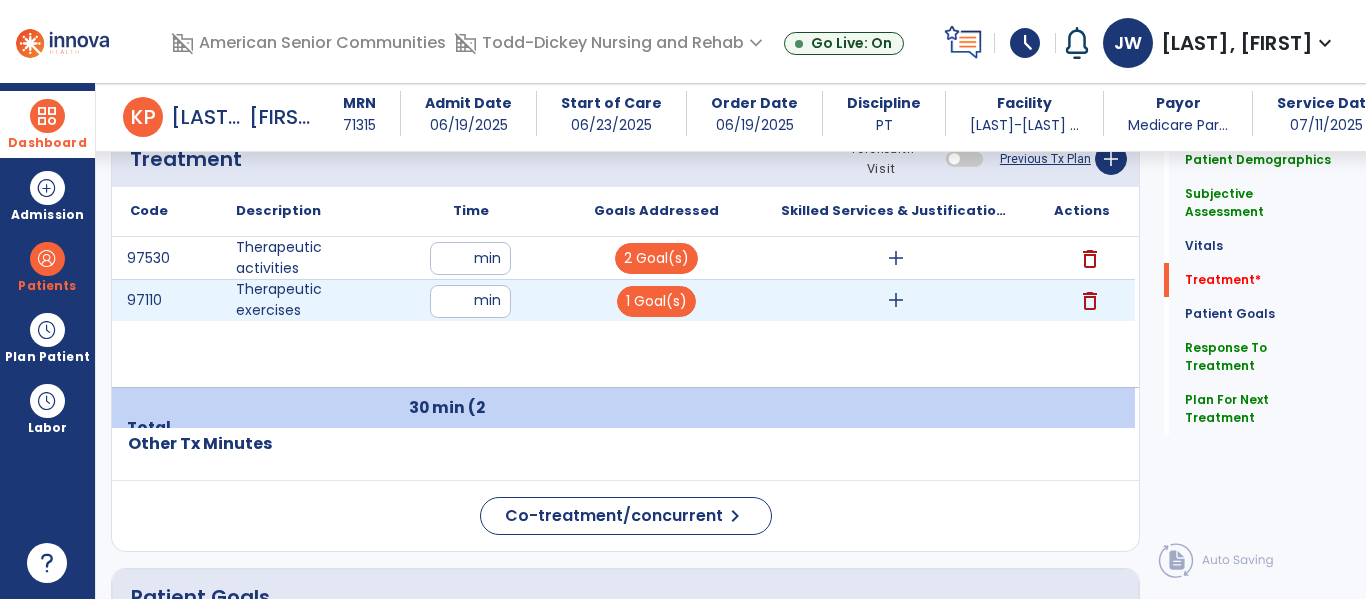 type on "**" 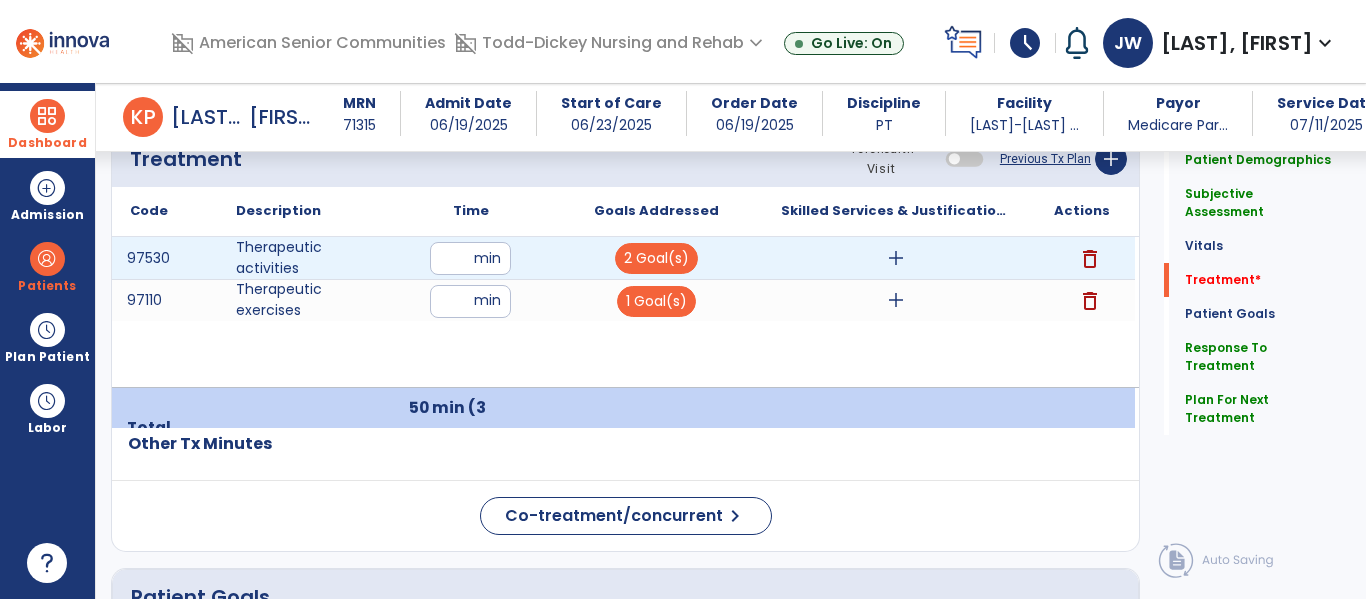 click on "add" at bounding box center [896, 258] 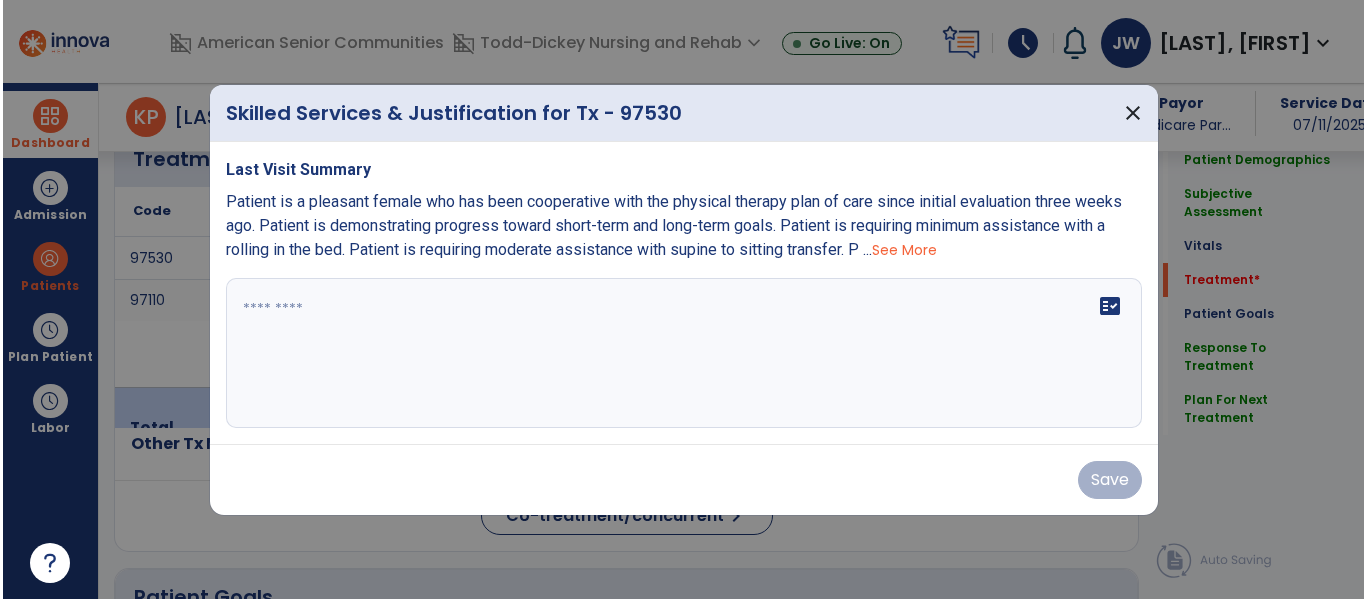 scroll, scrollTop: 1229, scrollLeft: 0, axis: vertical 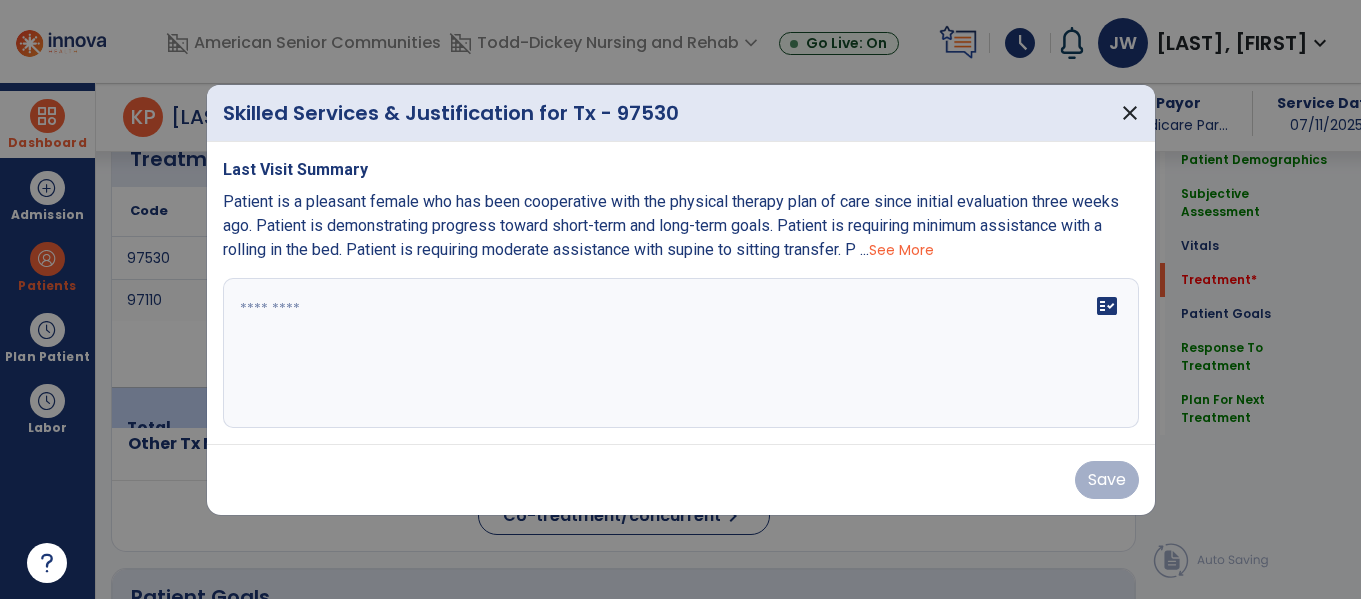 click on "See More" at bounding box center [901, 250] 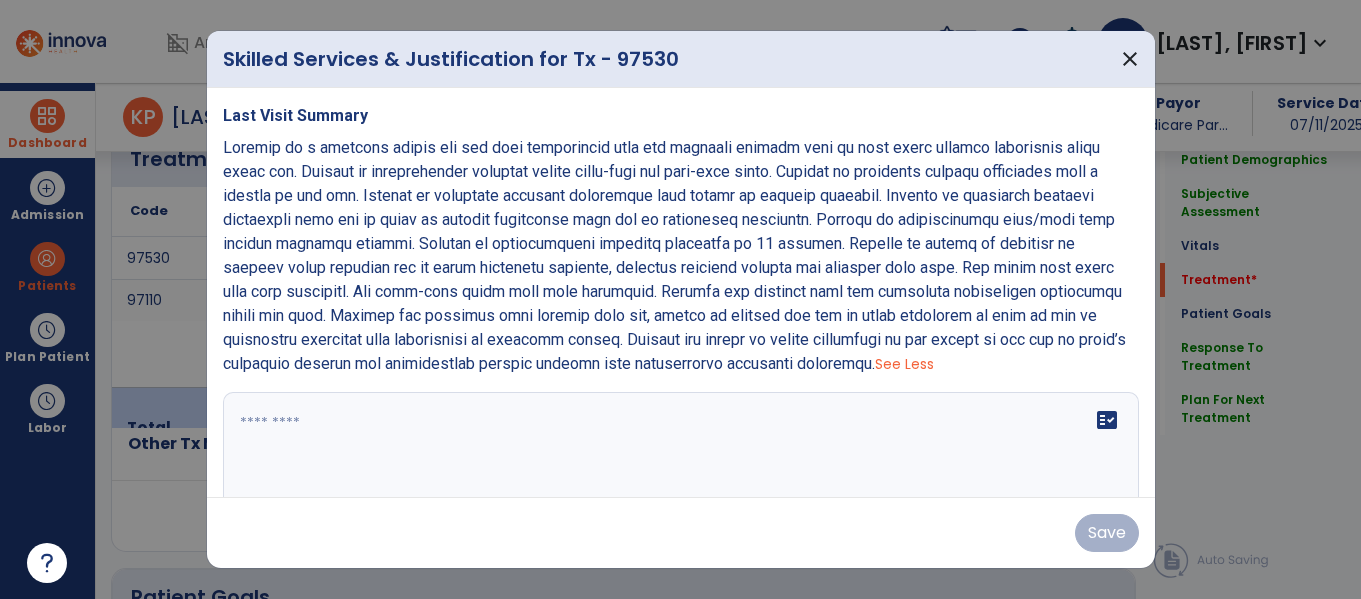 click on "fact_check" at bounding box center [681, 467] 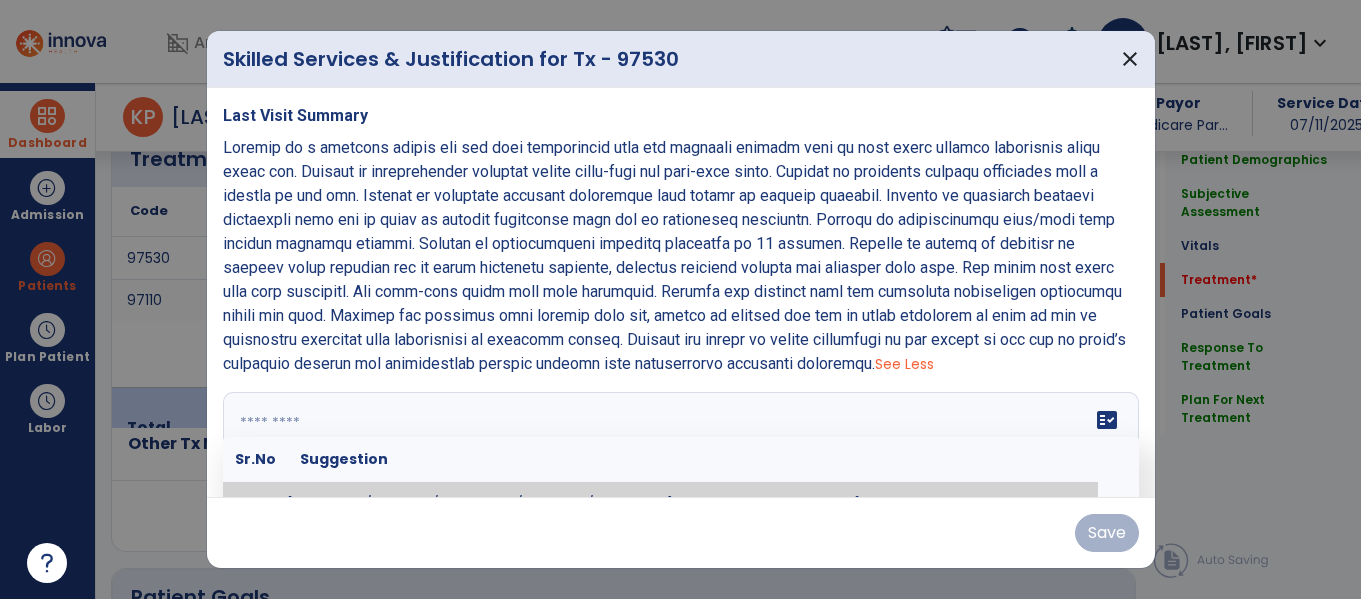 click on "fact_check  Sr.No Suggestion 1 [Instructed/Modified/Progressed/Assessed/Facilitated] in mobility skills including [identify specific bed mobility, transfer skill, other] using [assistive device/adaptive equipment] including [treatment encounter specifics]" at bounding box center [681, 467] 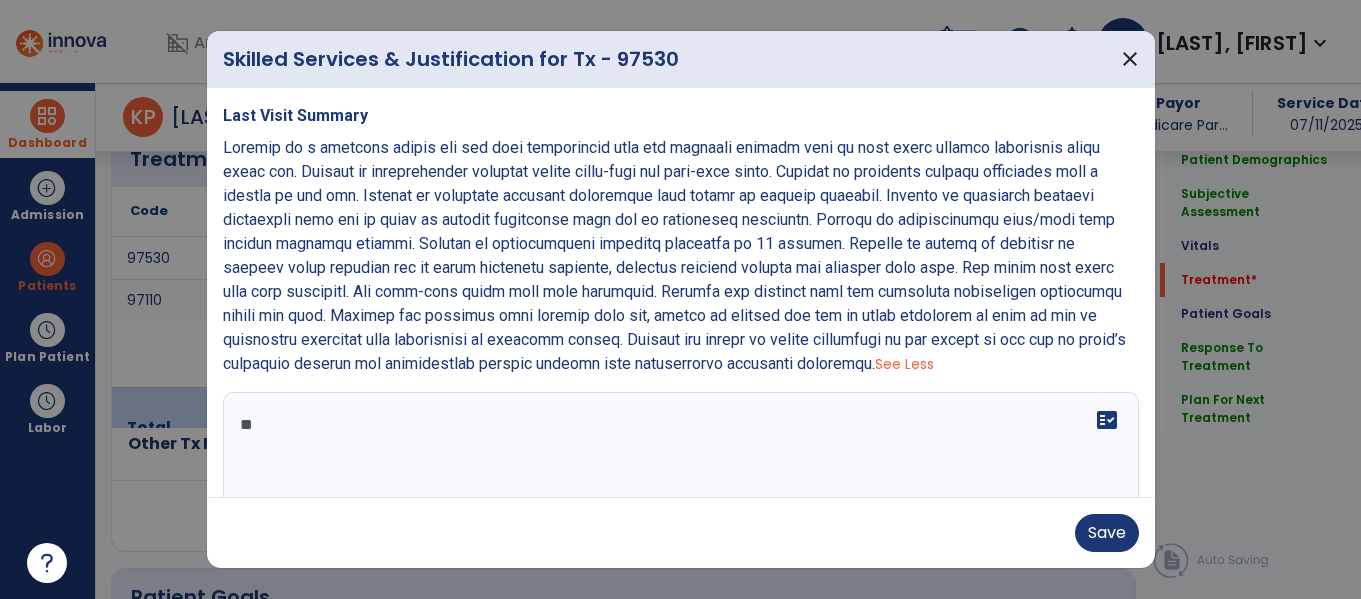 type on "*" 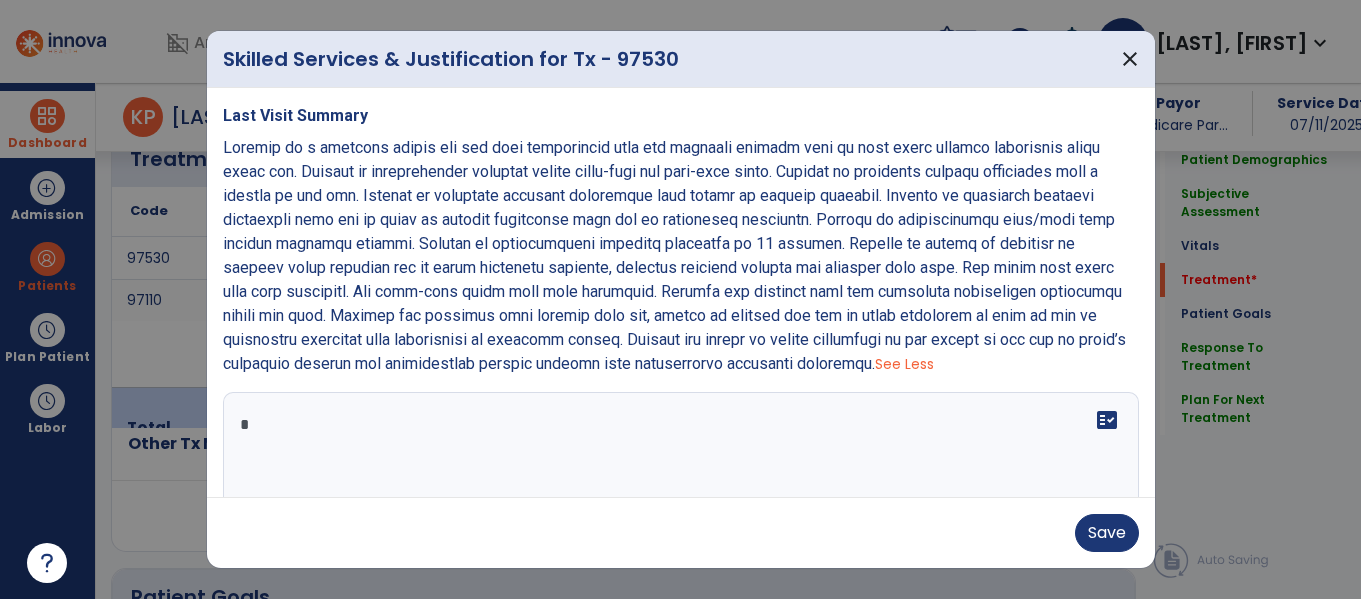 type 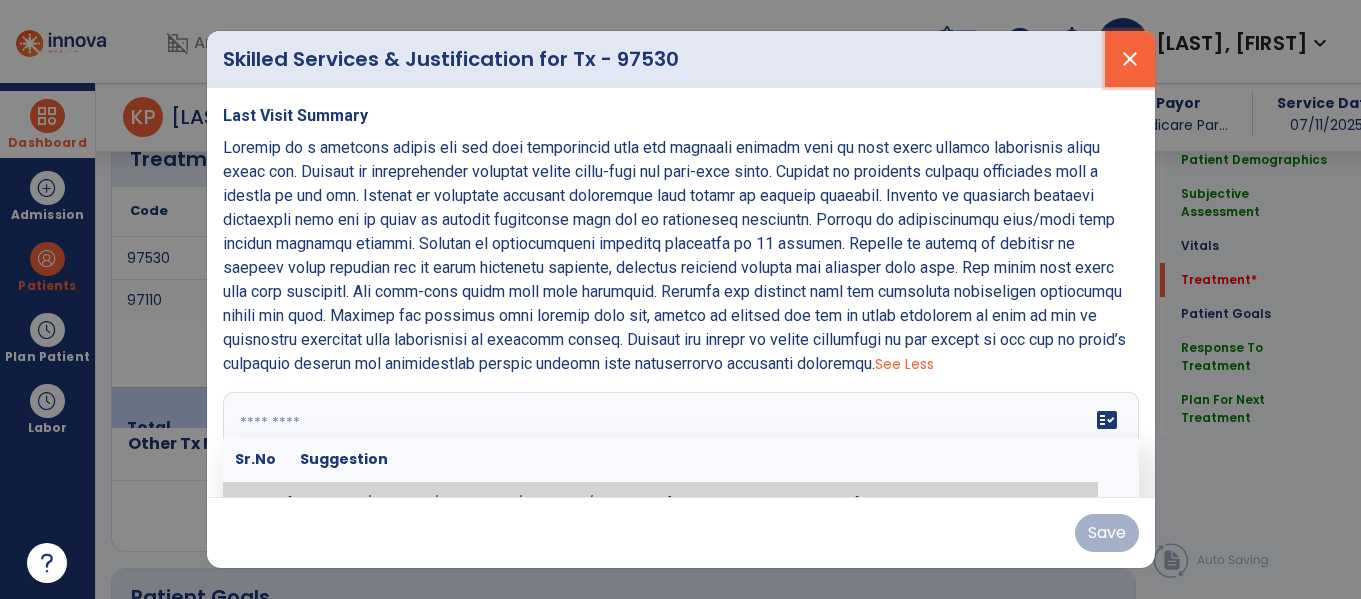 click on "close" at bounding box center [1130, 59] 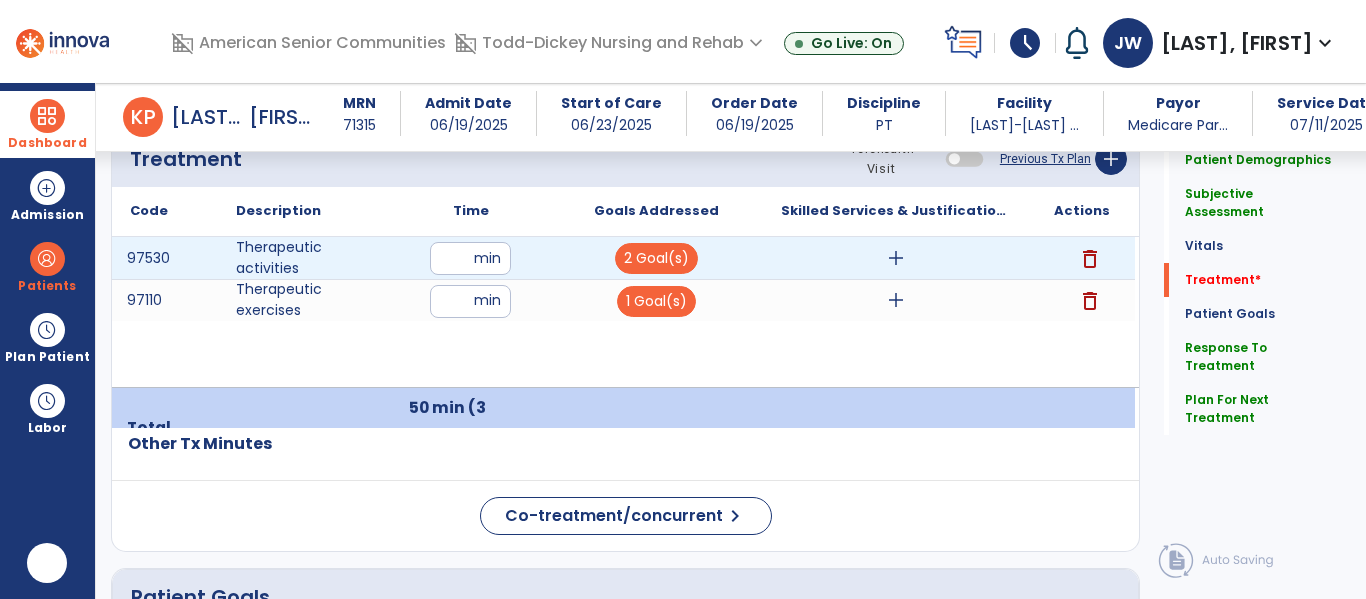 scroll, scrollTop: 0, scrollLeft: 0, axis: both 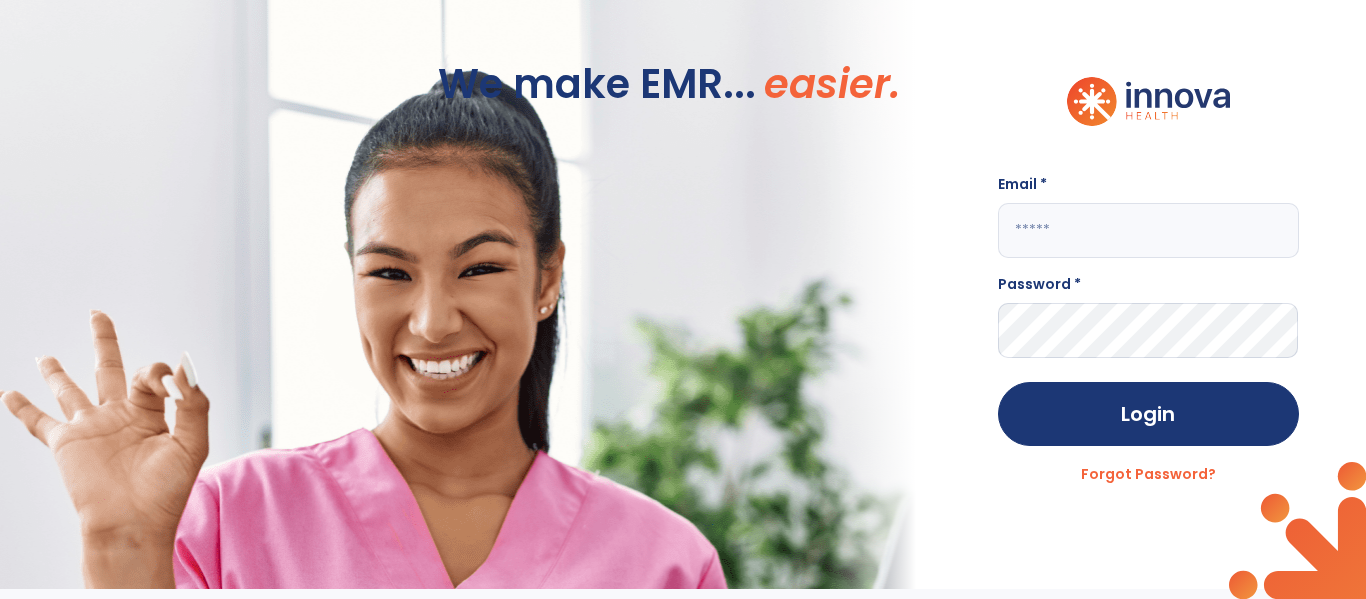 click 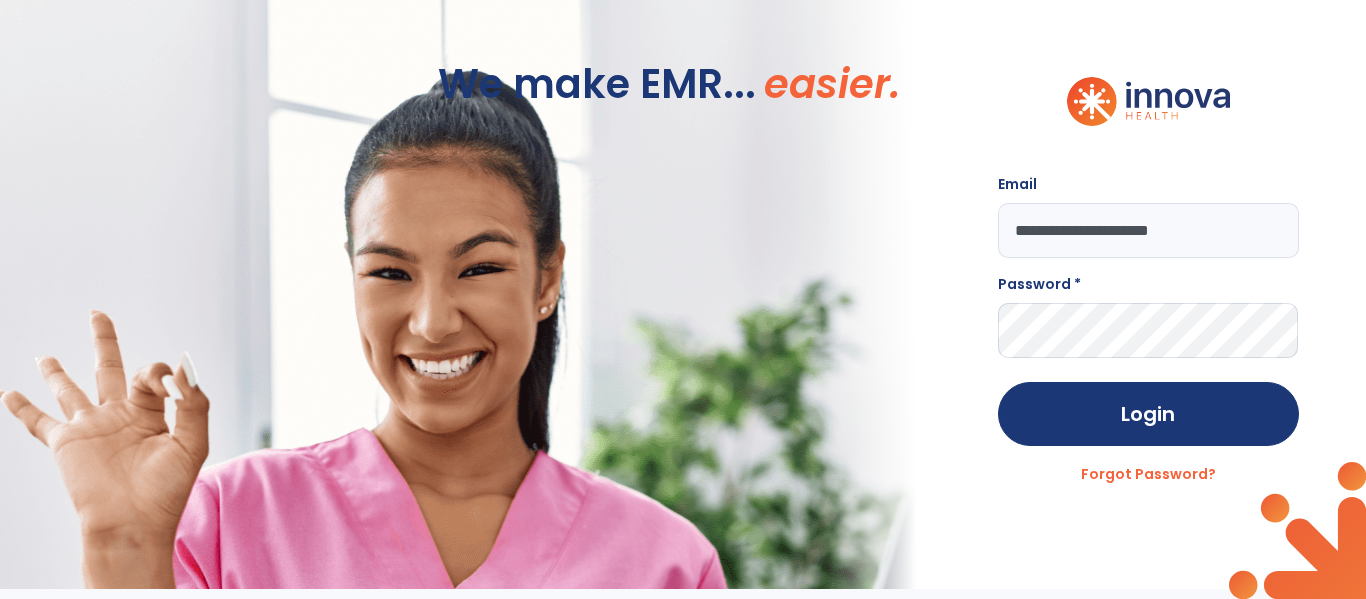 type on "**********" 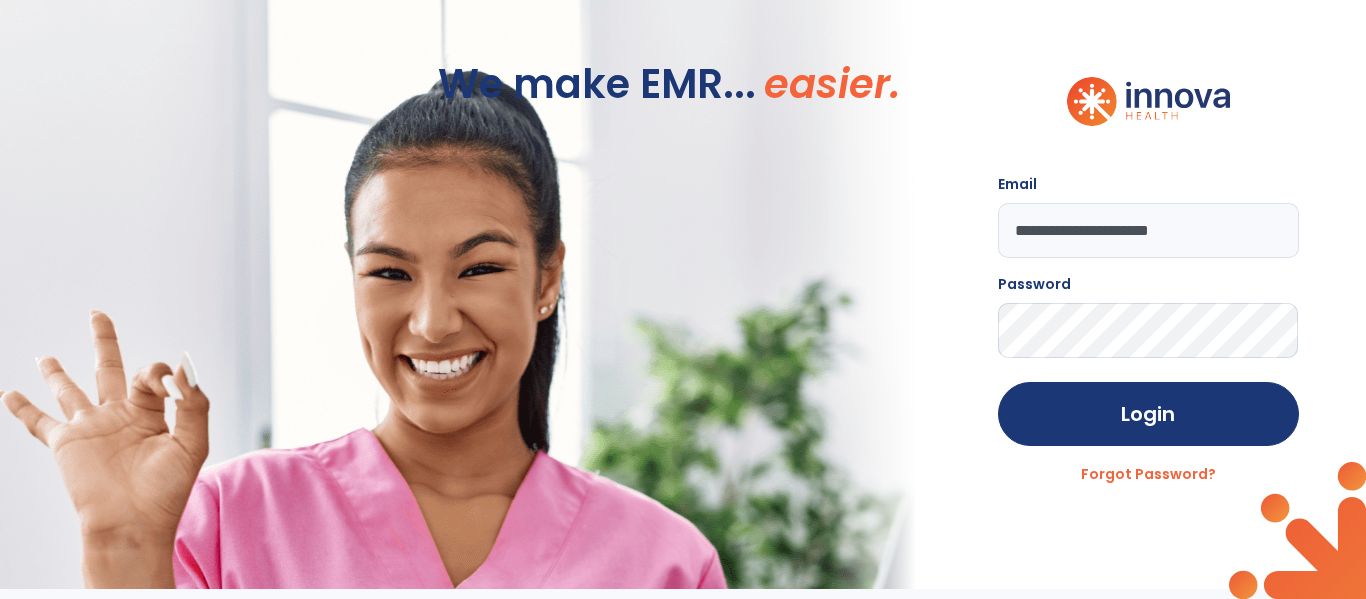 click on "Login" 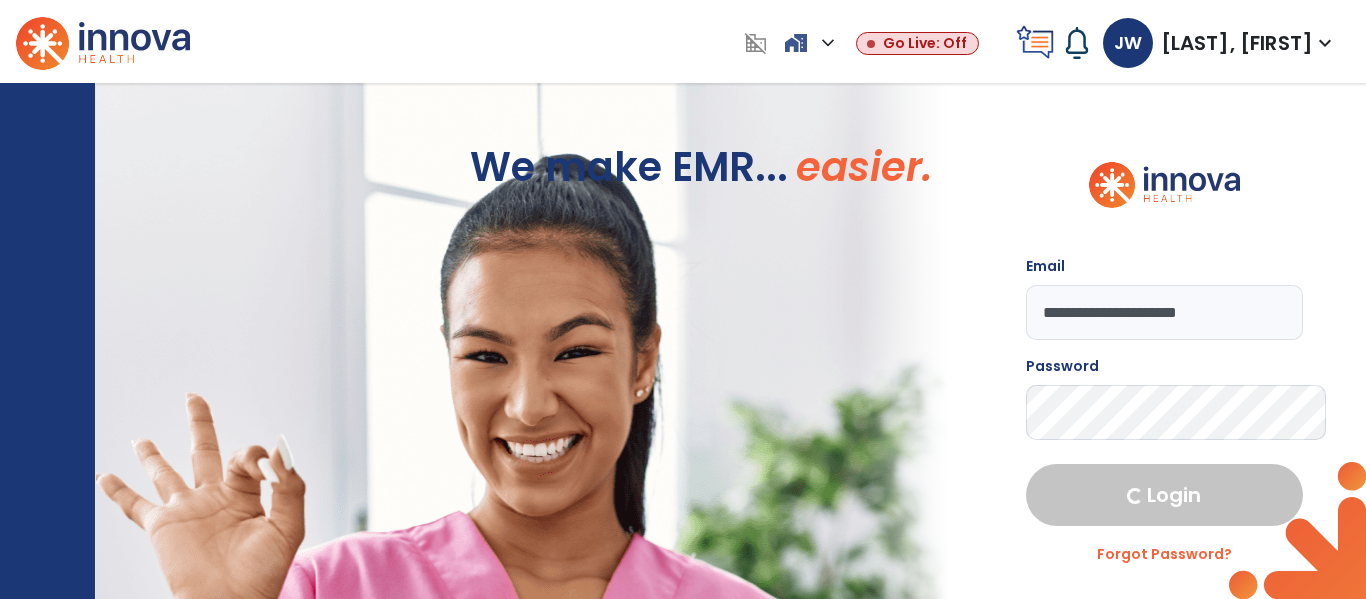 select on "****" 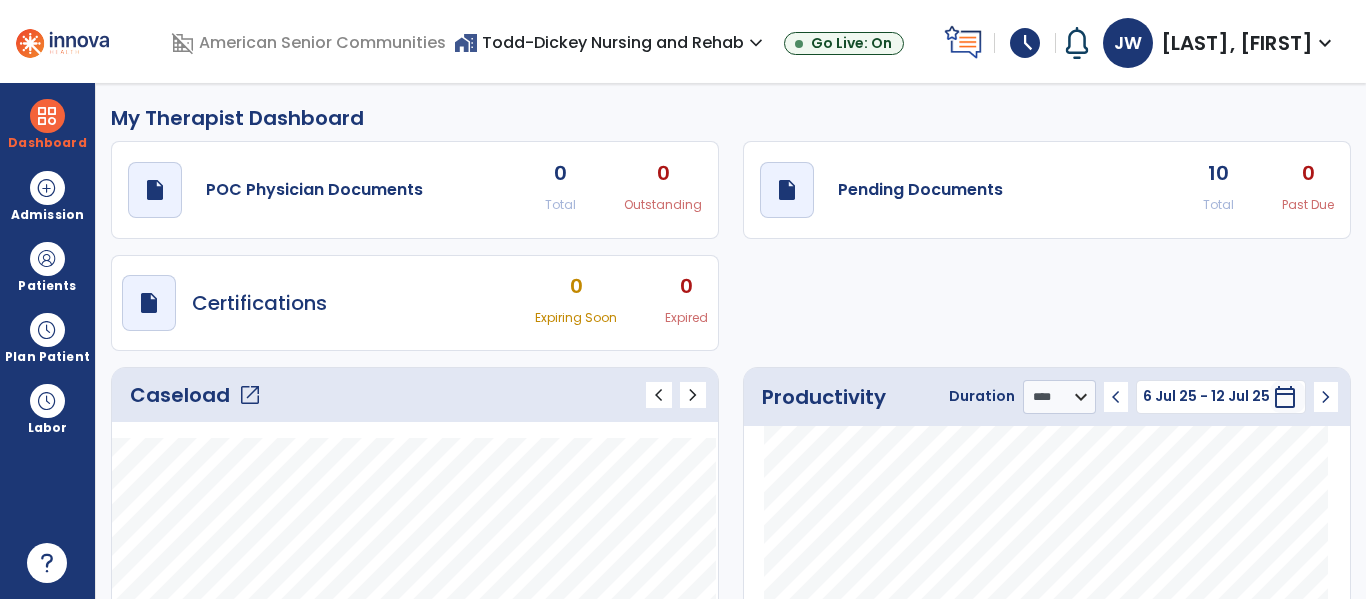 click on "Caseload   open_in_new   chevron_left   chevron_right" 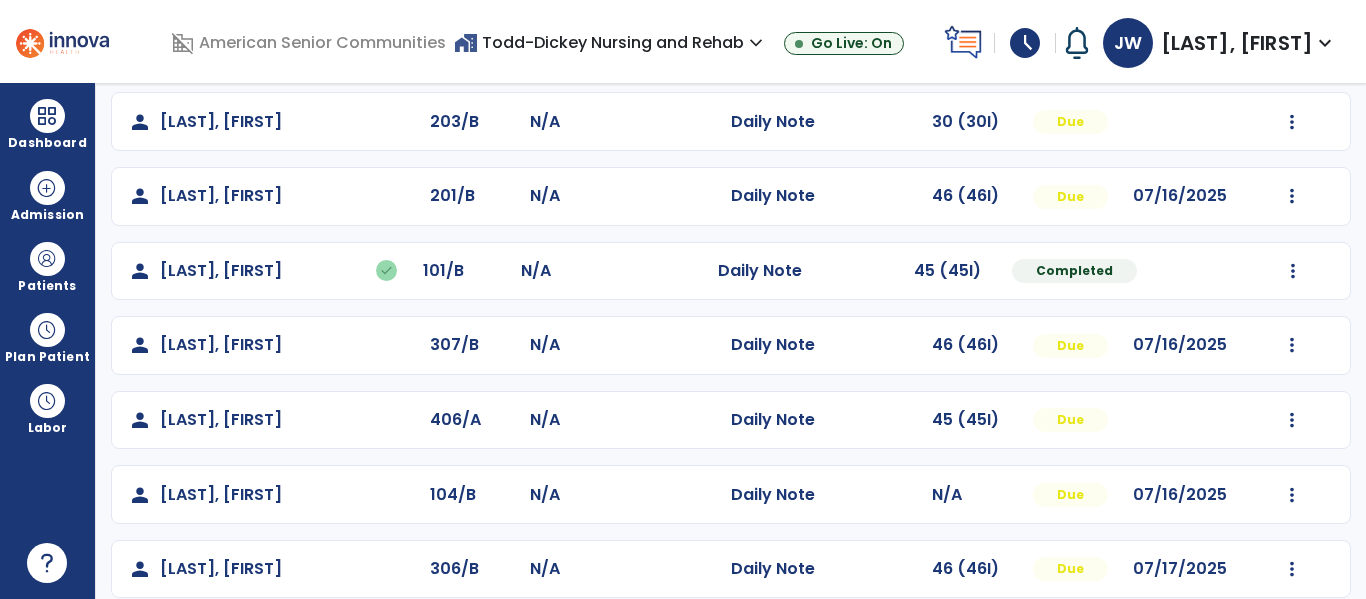 scroll, scrollTop: 470, scrollLeft: 0, axis: vertical 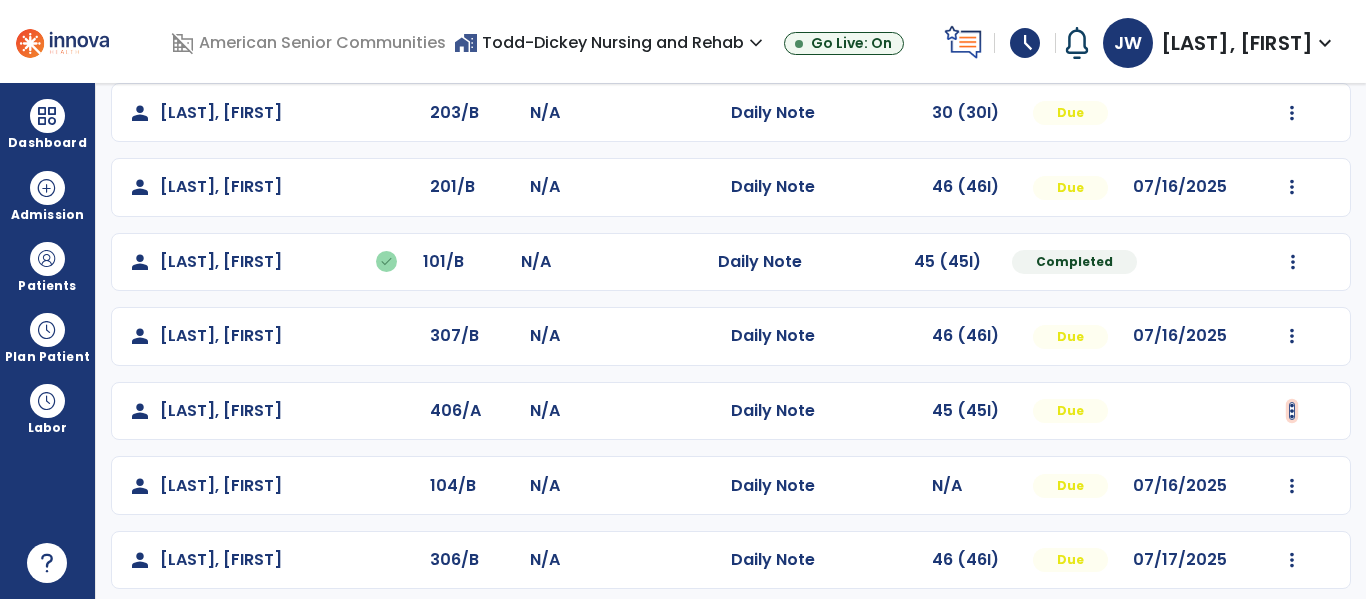click at bounding box center [1292, -111] 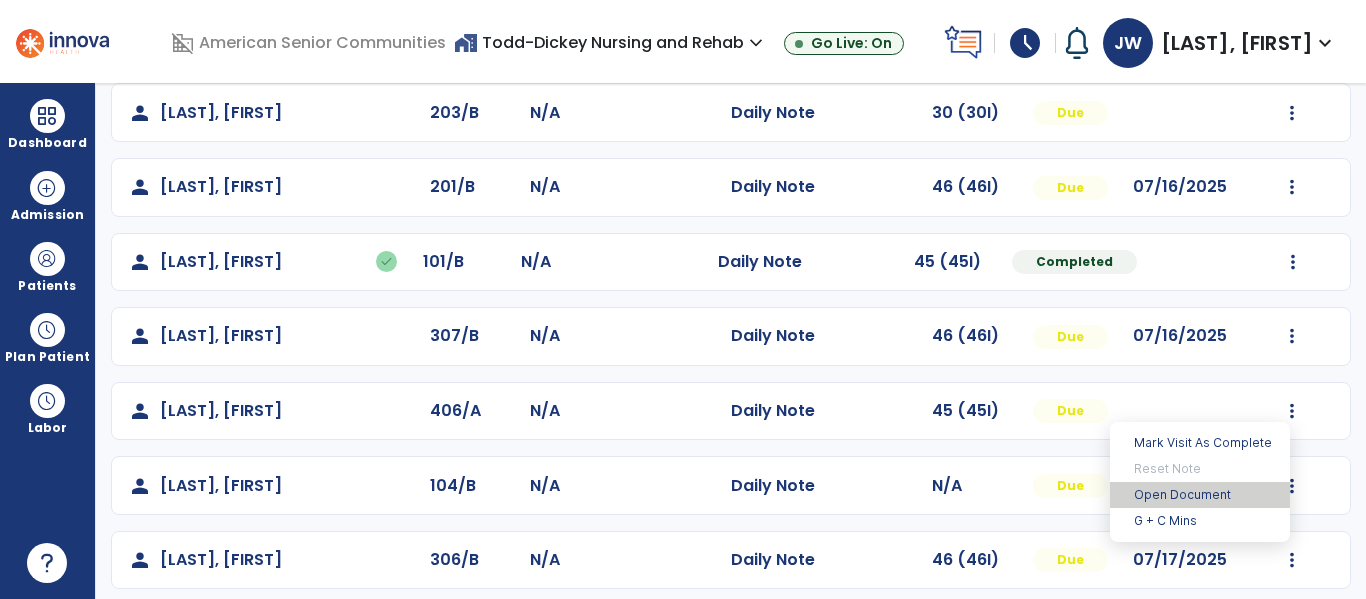 click on "Open Document" at bounding box center [1200, 495] 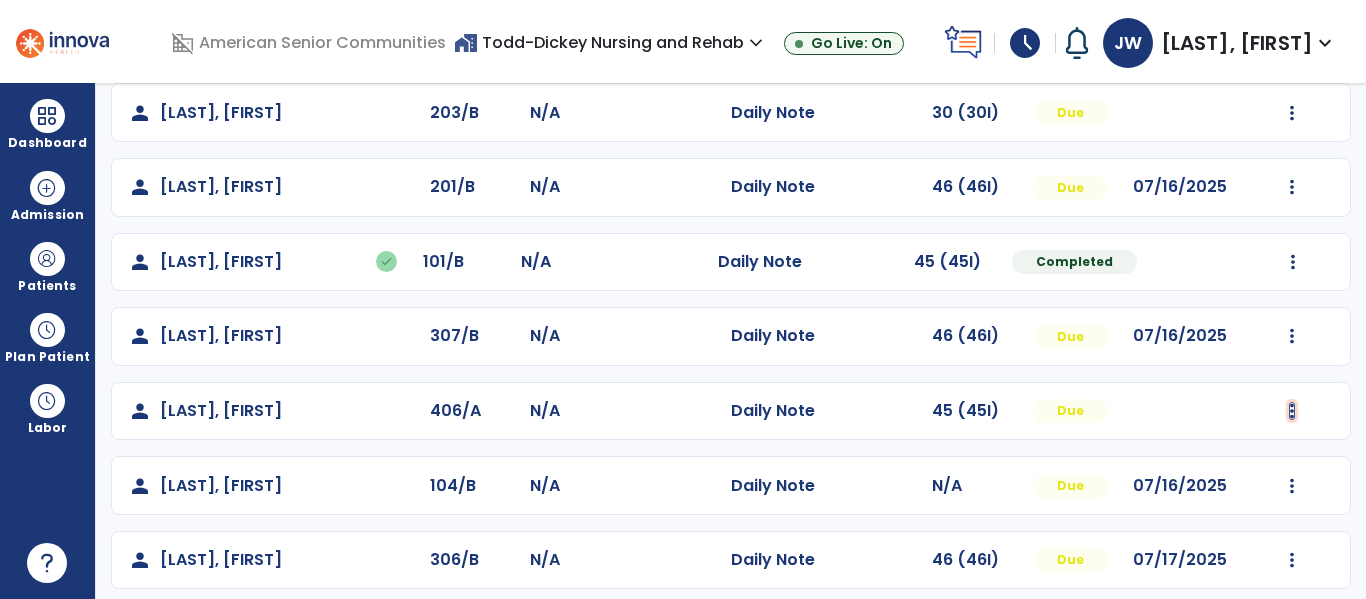 click at bounding box center [1292, -111] 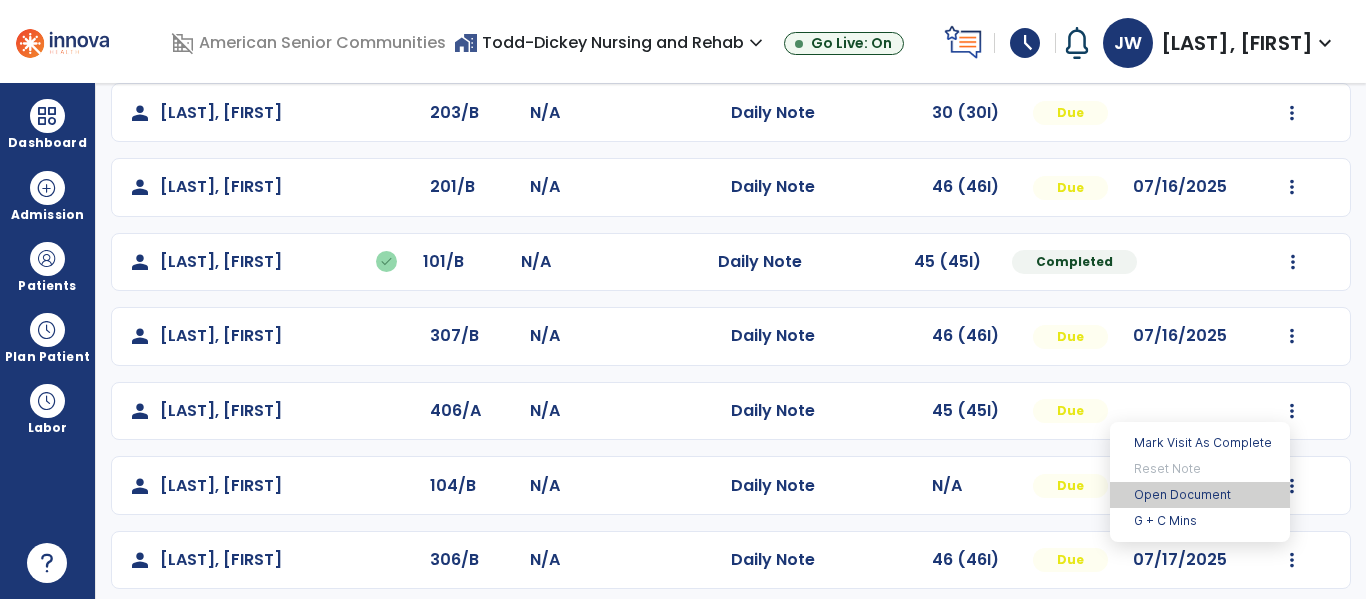 click on "Open Document" at bounding box center [1200, 495] 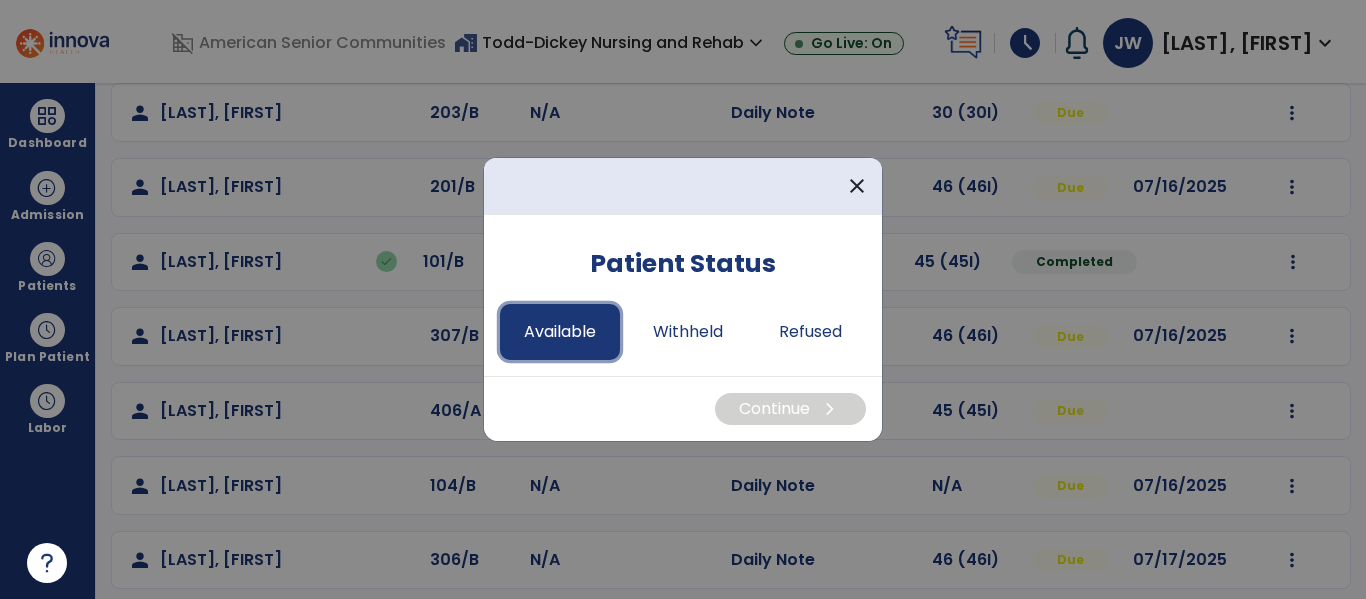 click on "Available" at bounding box center [560, 332] 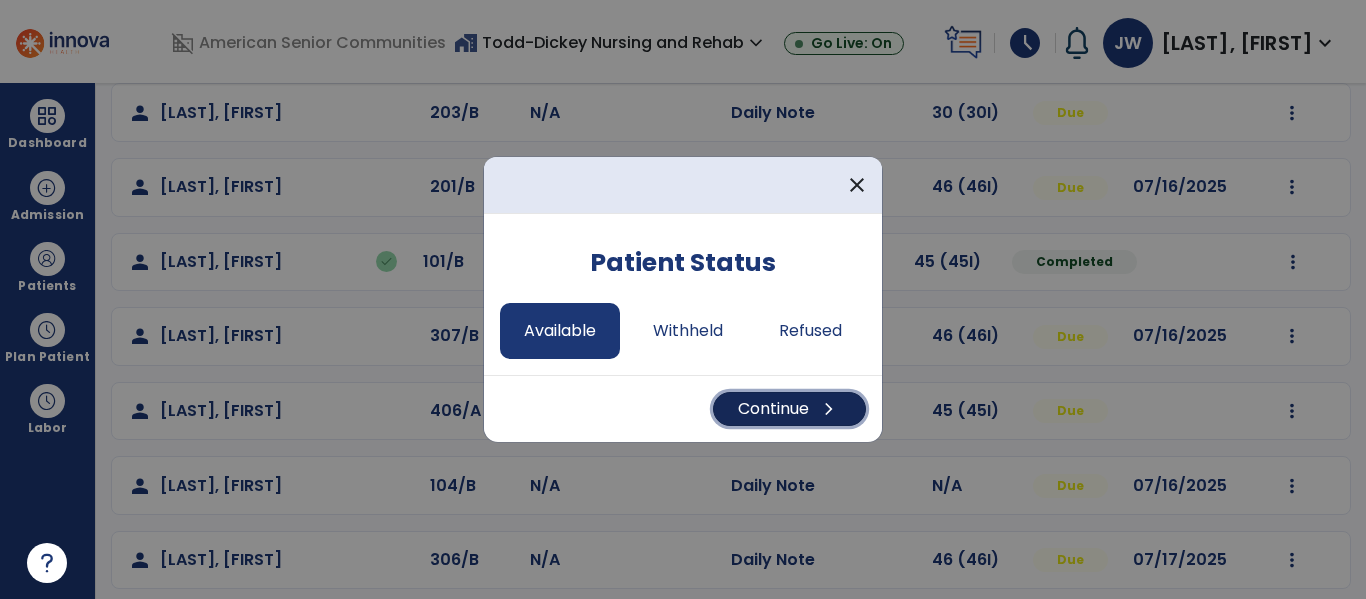 click on "Continue   chevron_right" at bounding box center (789, 409) 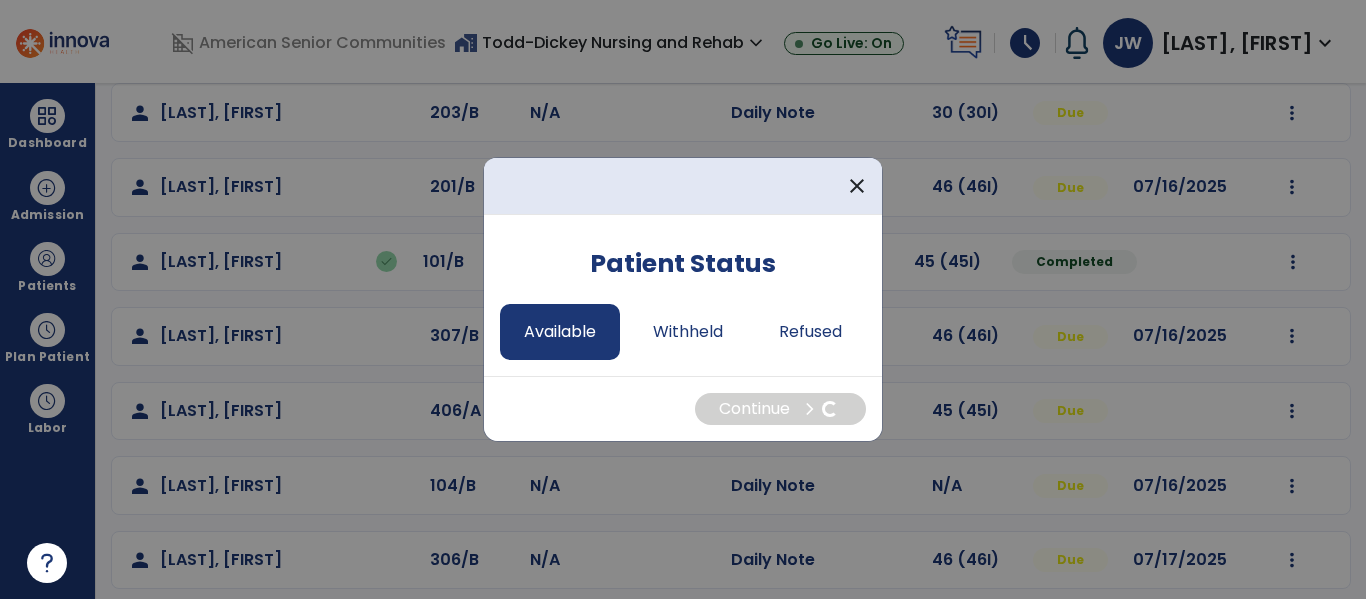 select on "*" 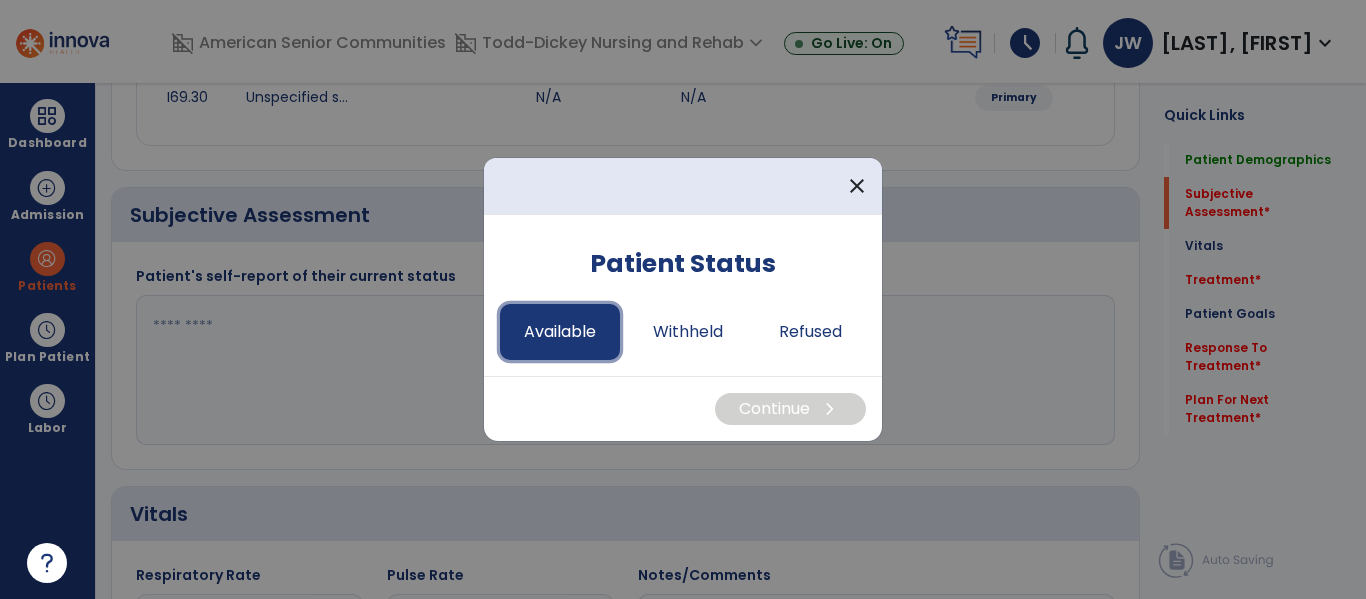click on "Available" at bounding box center (560, 332) 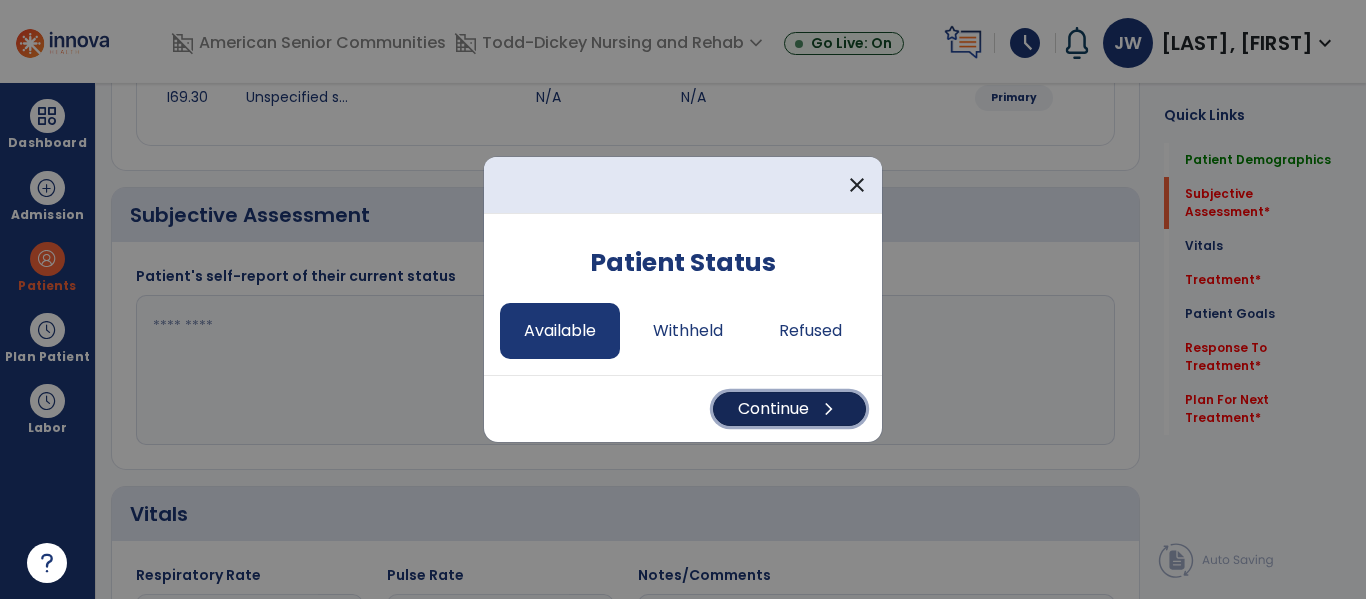 click on "Continue   chevron_right" at bounding box center [789, 409] 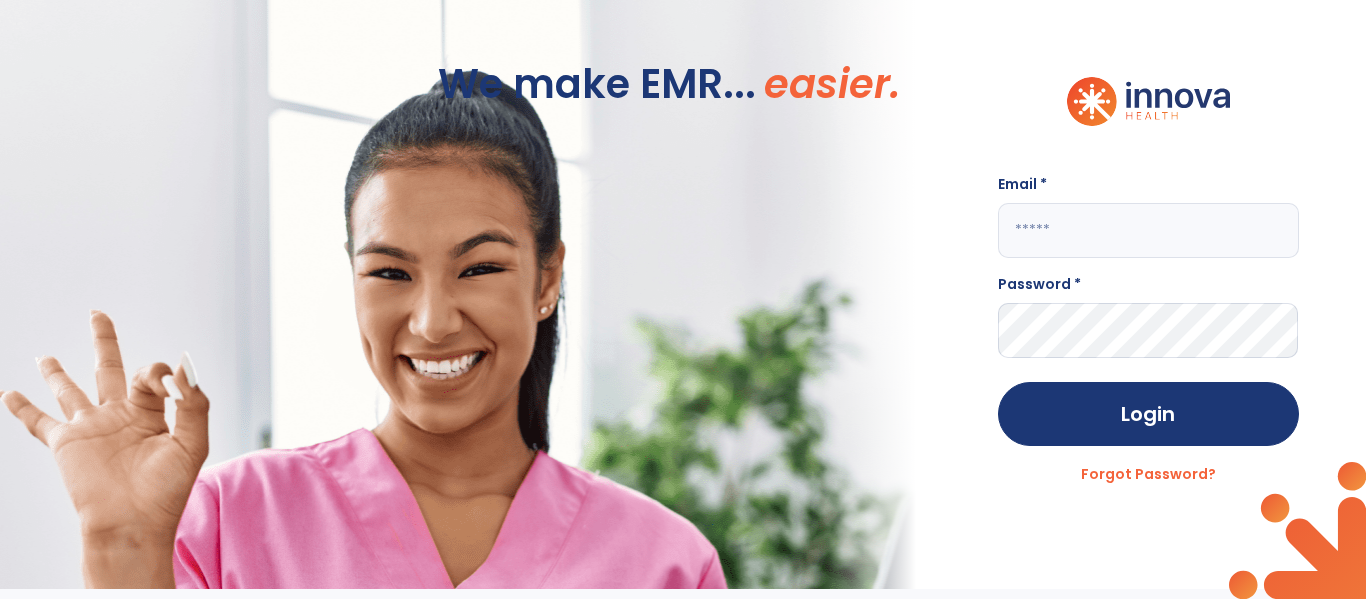 scroll, scrollTop: 0, scrollLeft: 0, axis: both 